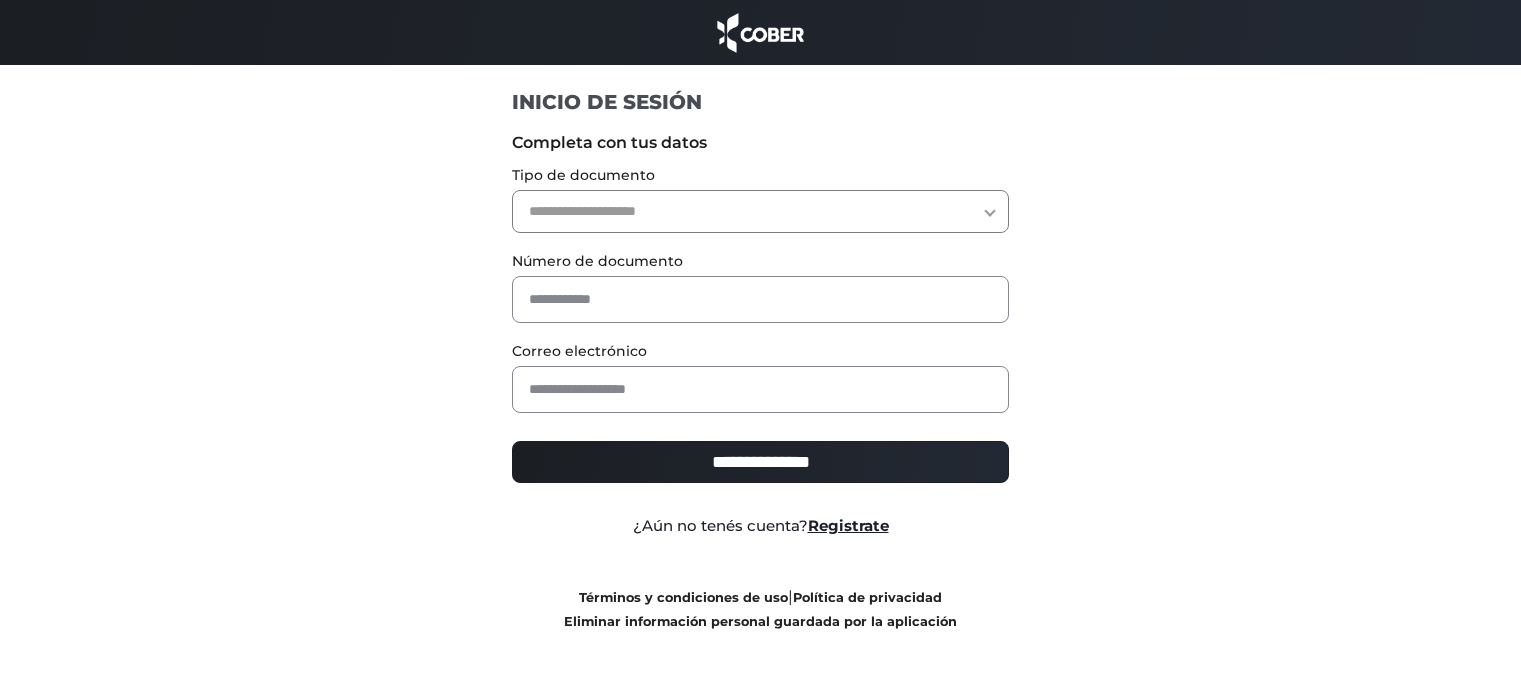 scroll, scrollTop: 0, scrollLeft: 0, axis: both 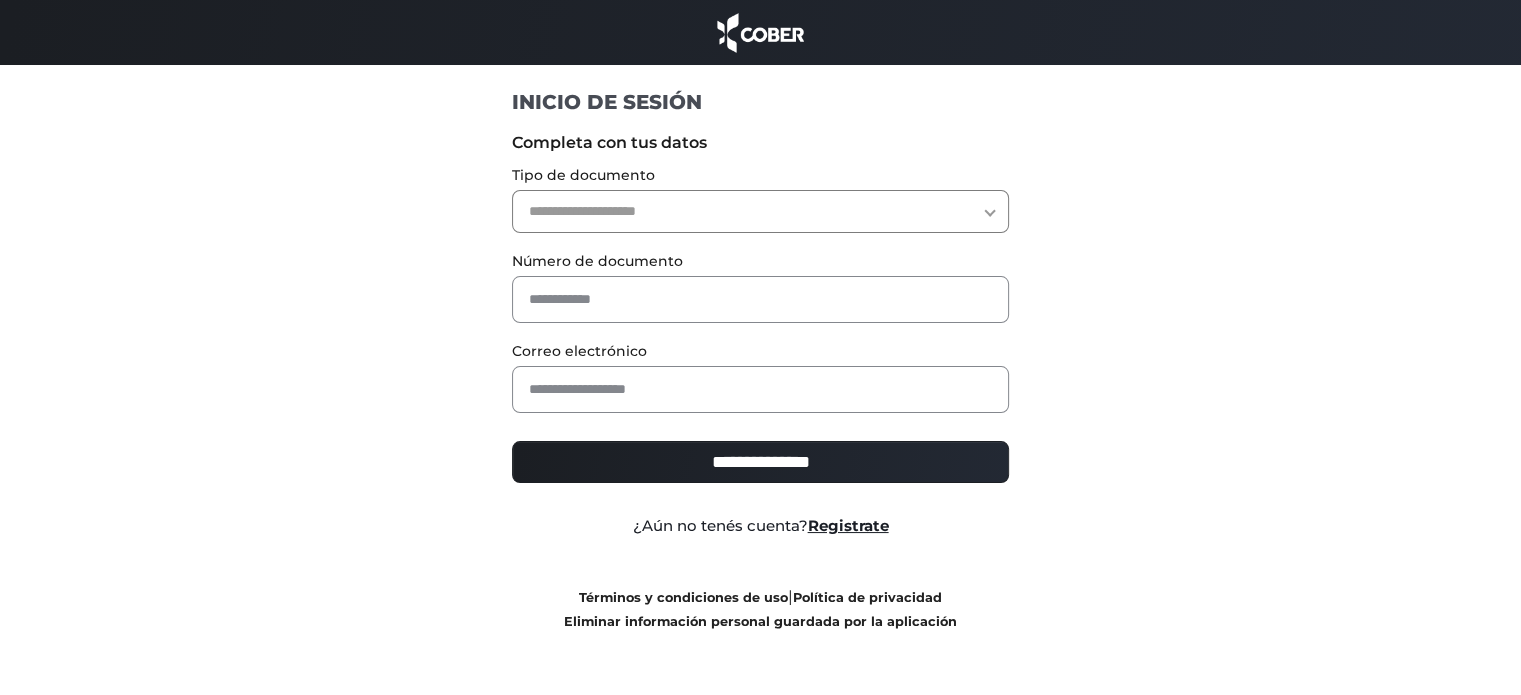 click on "**********" at bounding box center (760, 211) 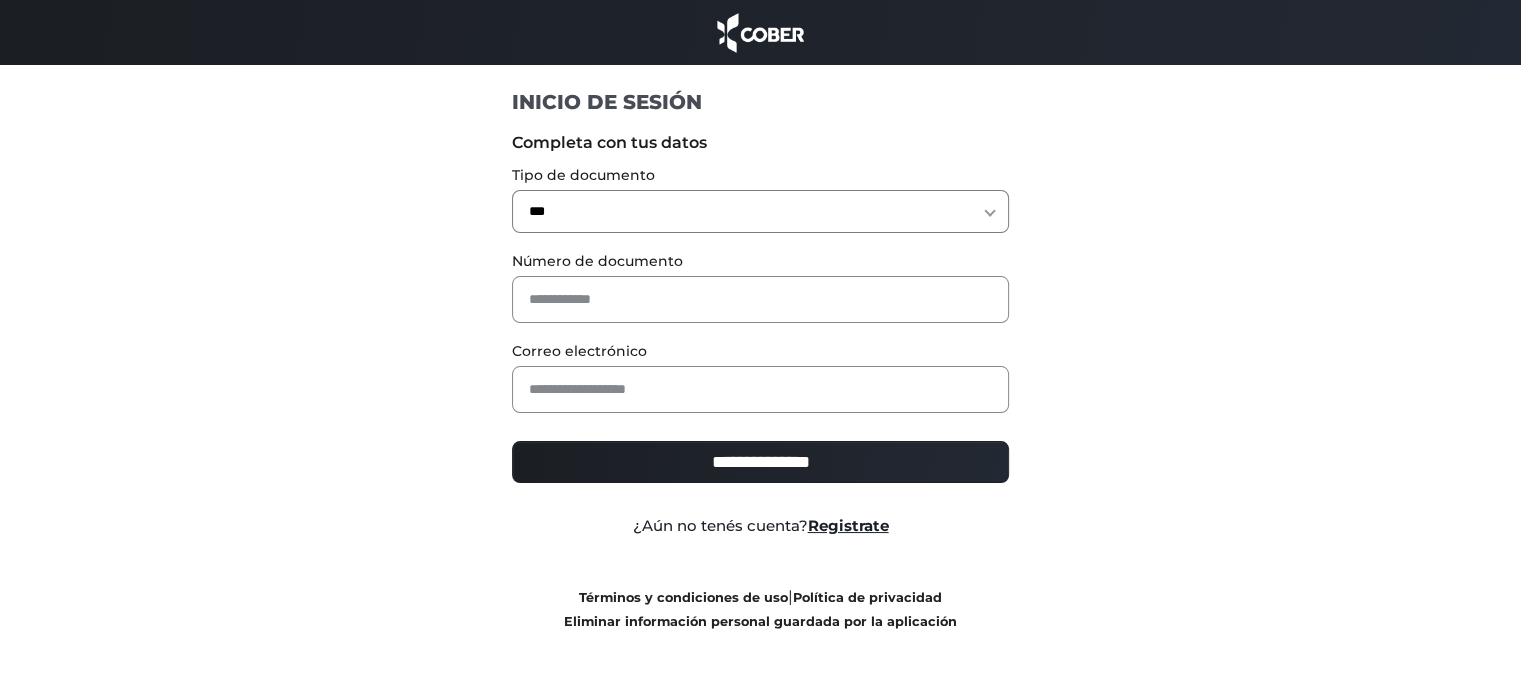 click on "**********" at bounding box center [760, 211] 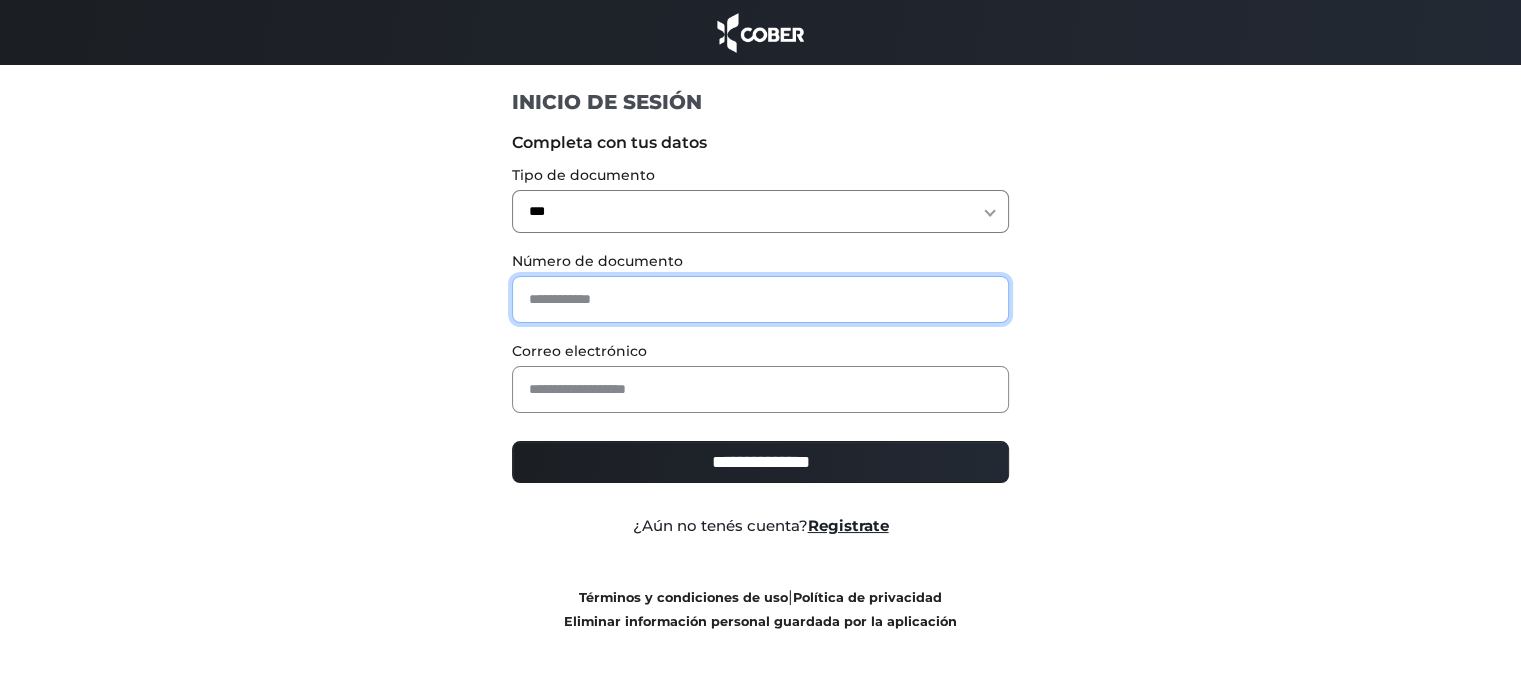 click at bounding box center (760, 299) 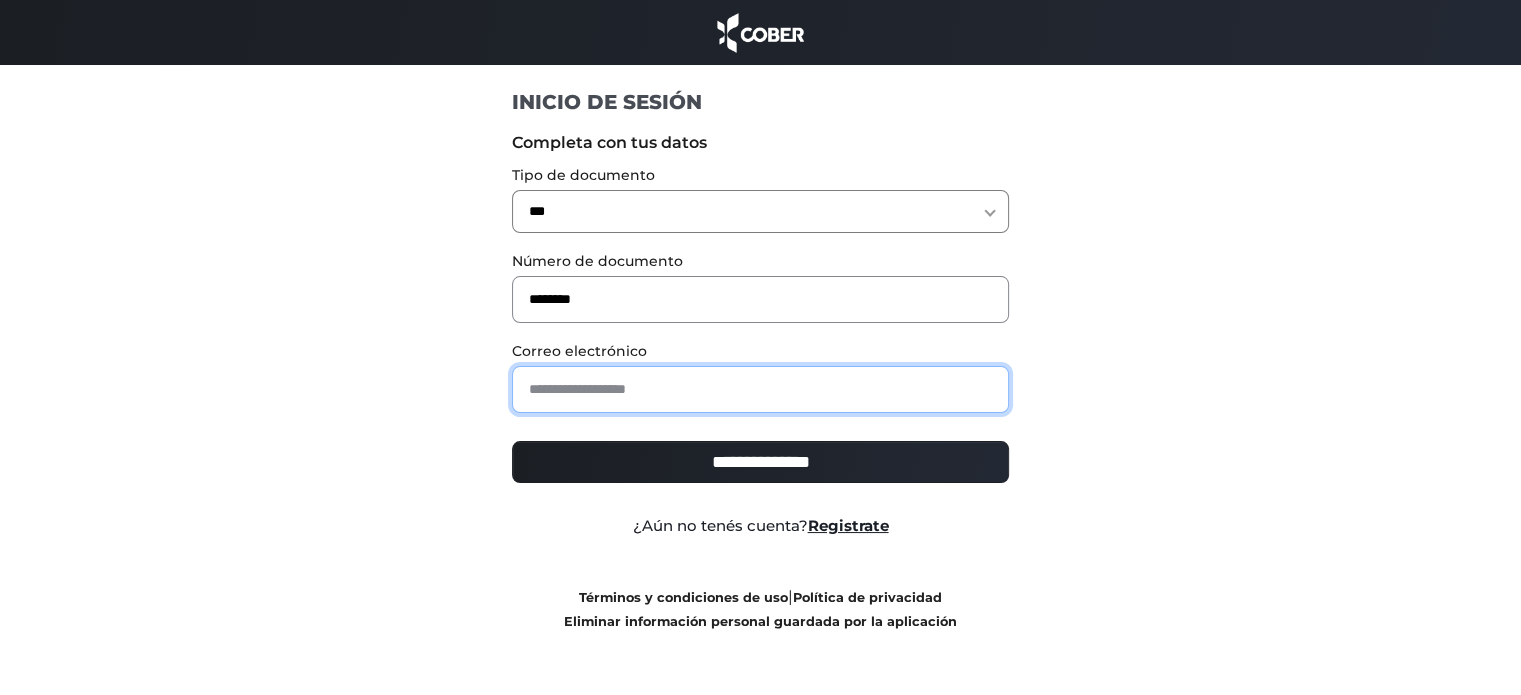 click at bounding box center (760, 389) 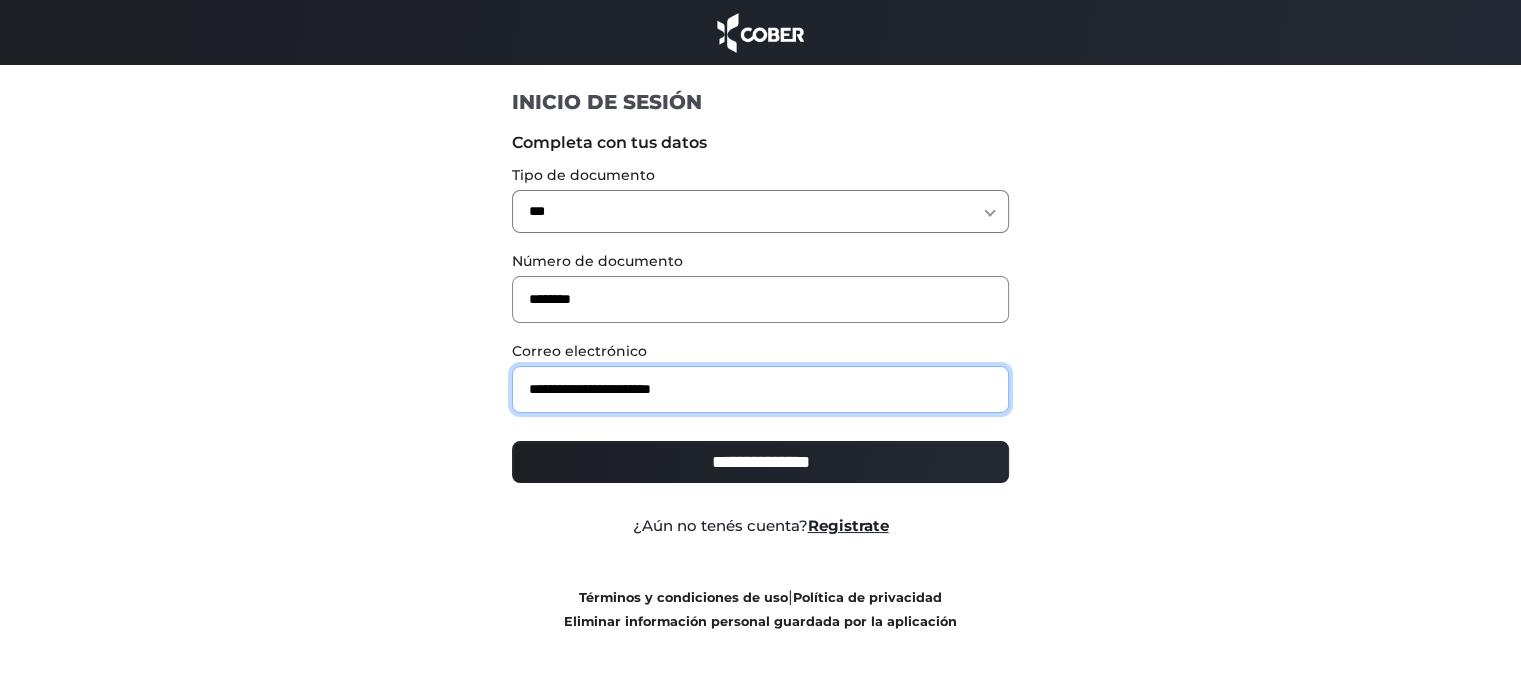 drag, startPoint x: 738, startPoint y: 401, endPoint x: 511, endPoint y: 383, distance: 227.71254 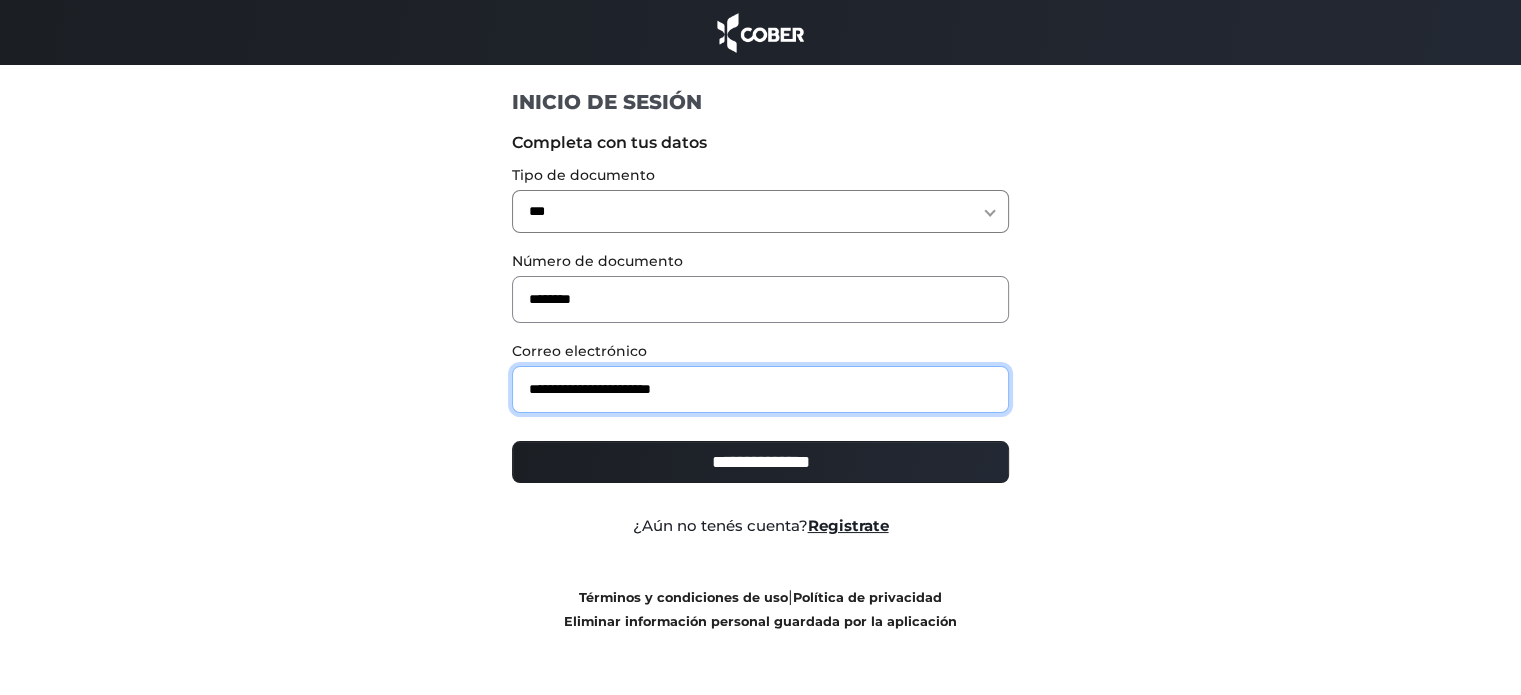 click on "**********" at bounding box center (761, 378) 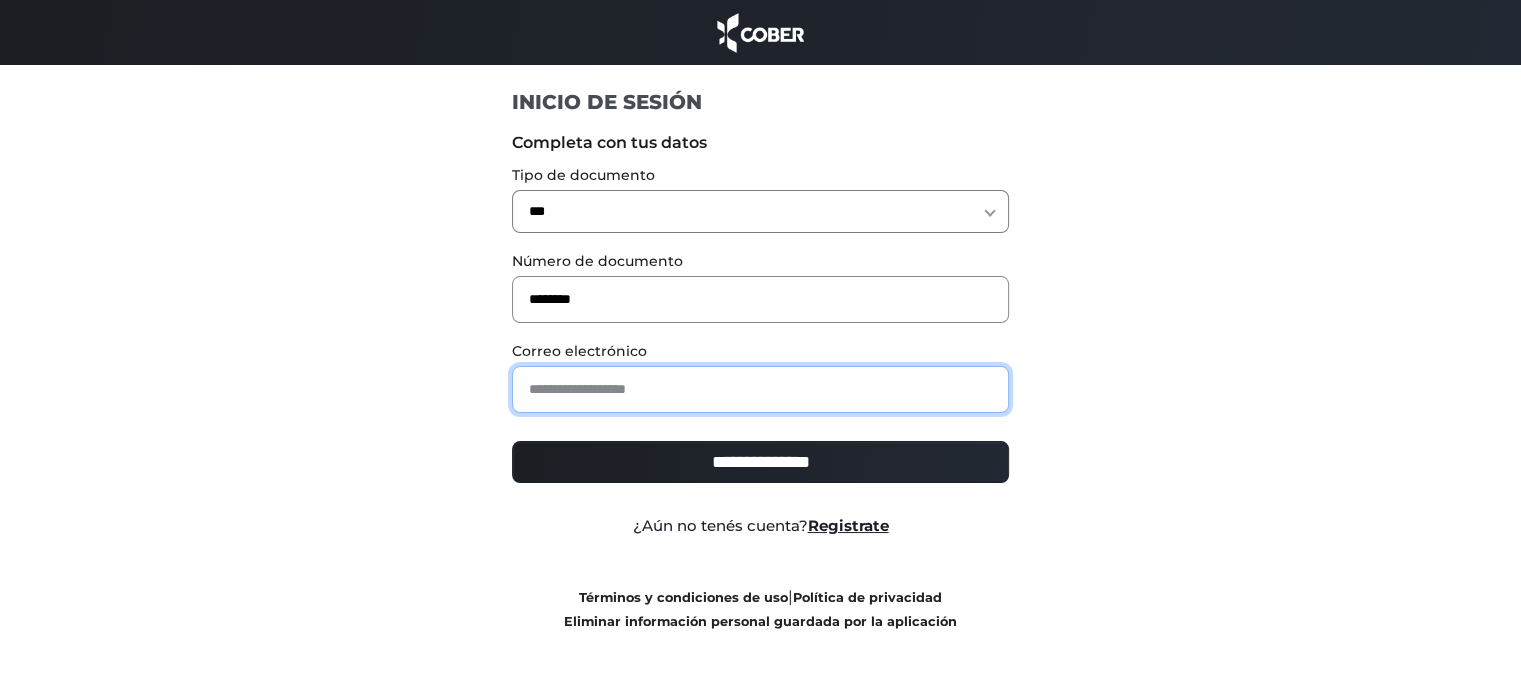 click at bounding box center (760, 389) 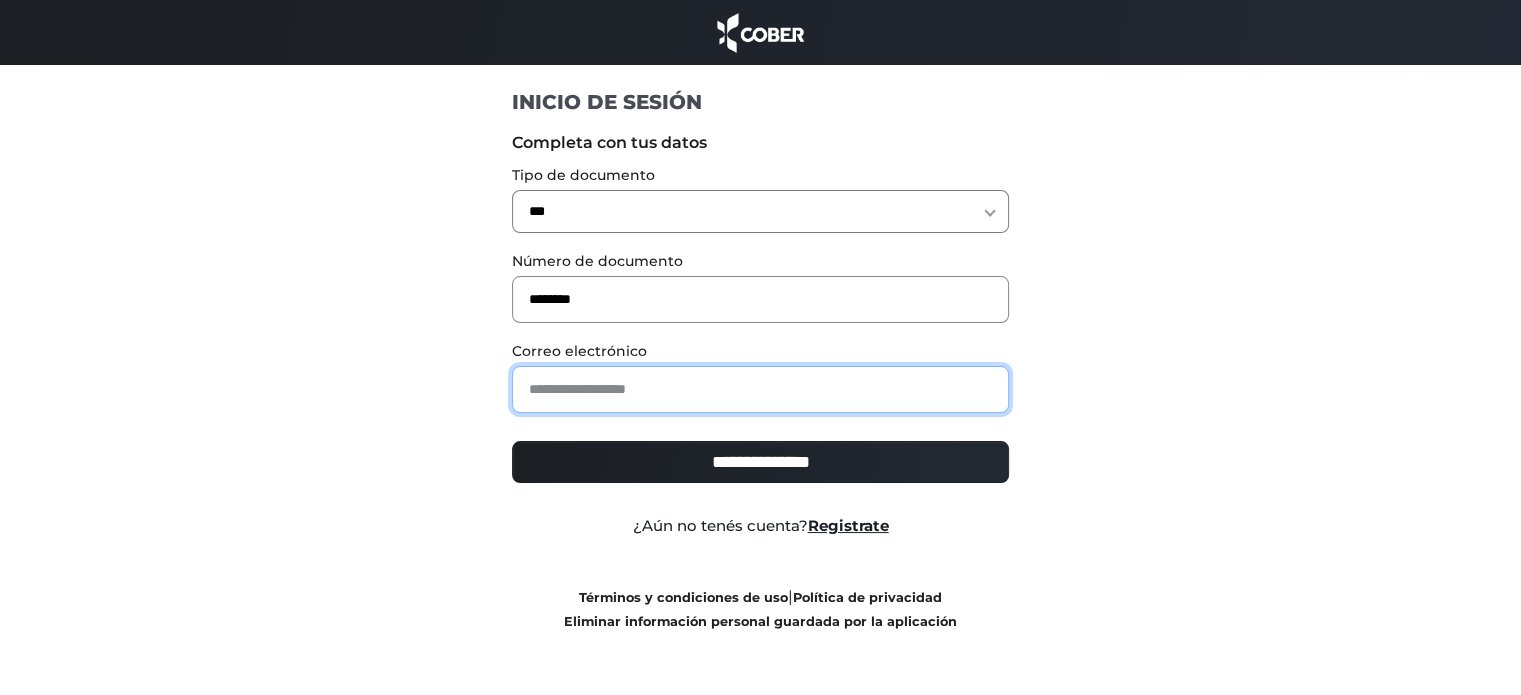 type on "**********" 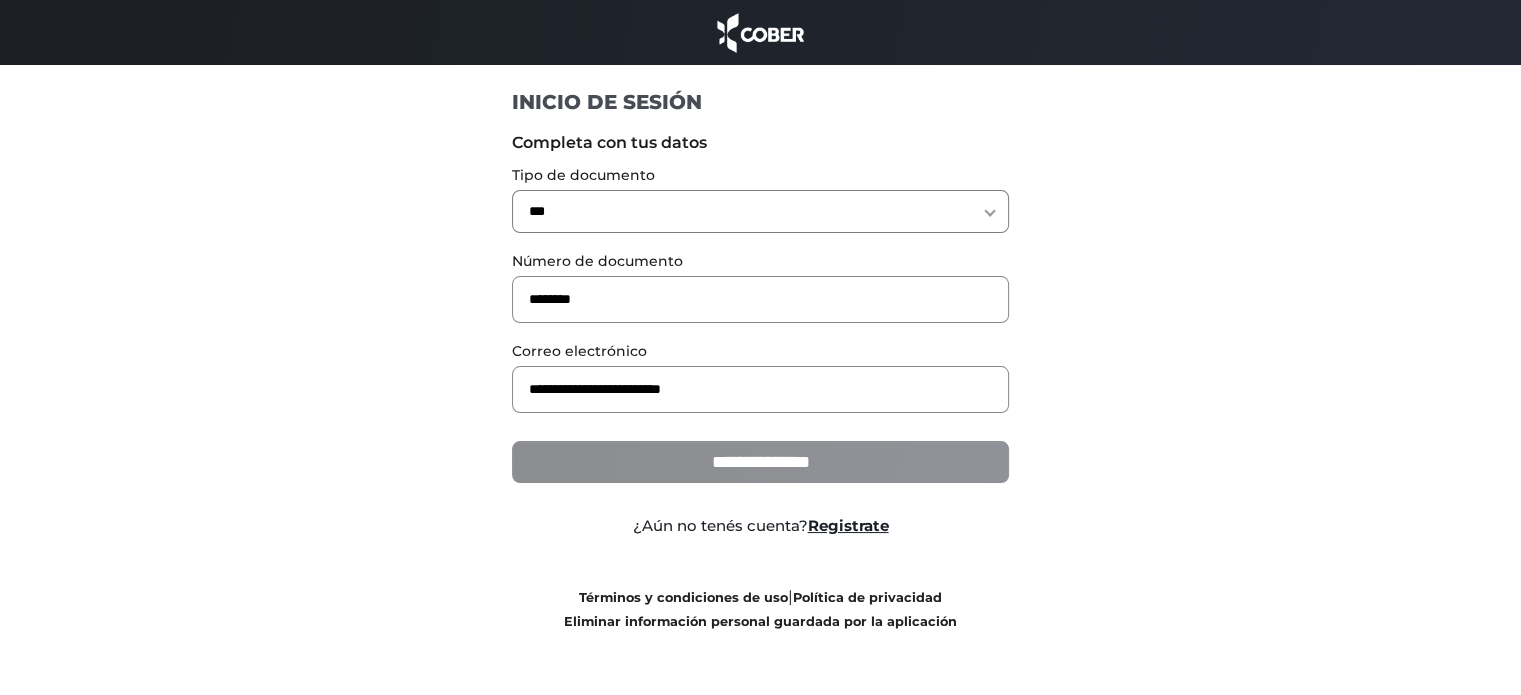 click on "**********" at bounding box center [760, 462] 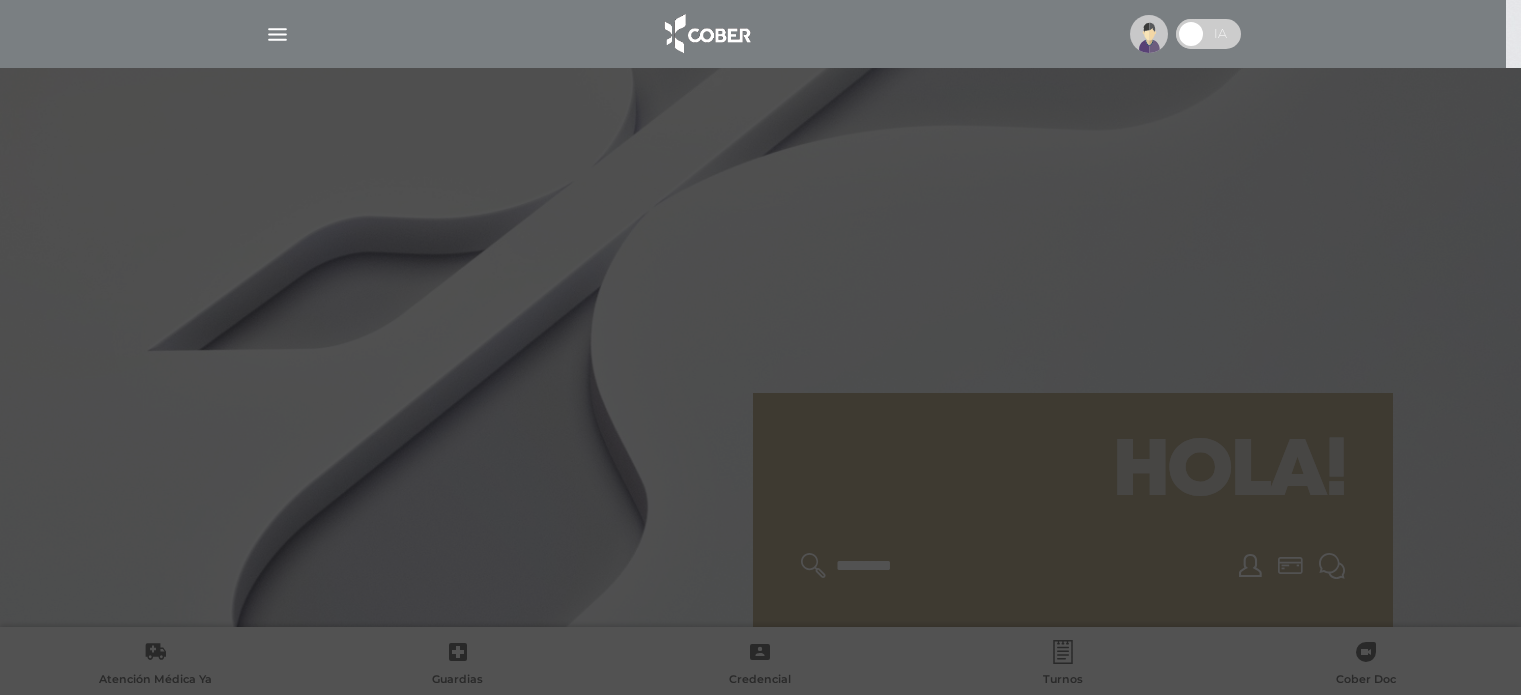 scroll, scrollTop: 0, scrollLeft: 0, axis: both 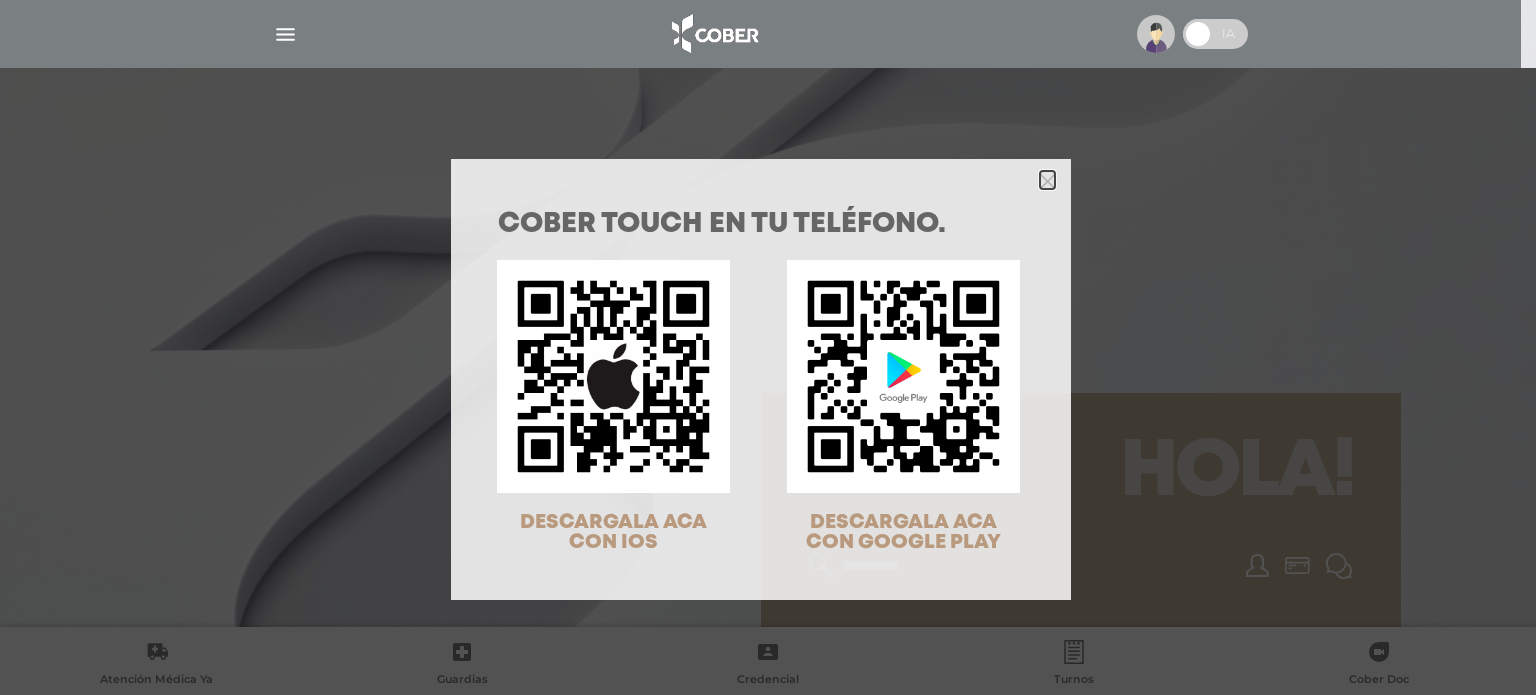 click 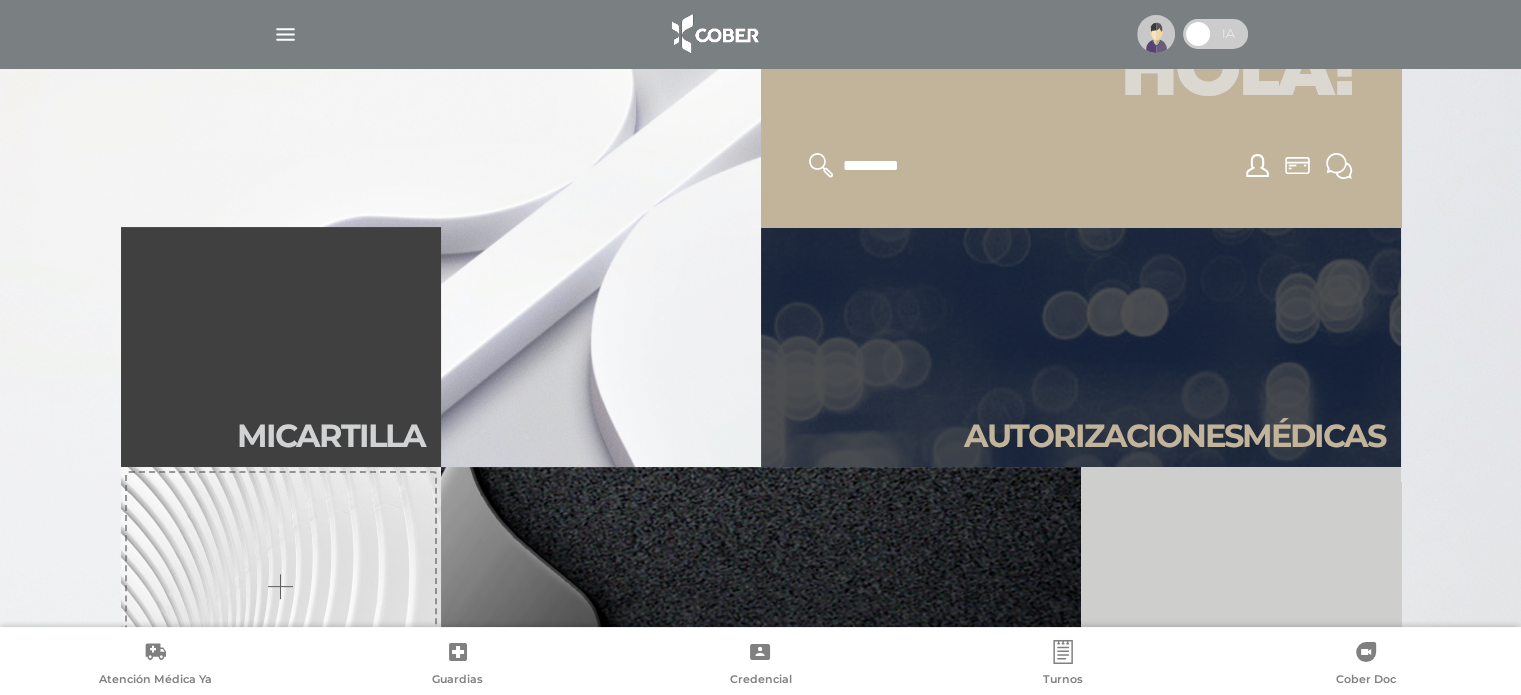 scroll, scrollTop: 700, scrollLeft: 0, axis: vertical 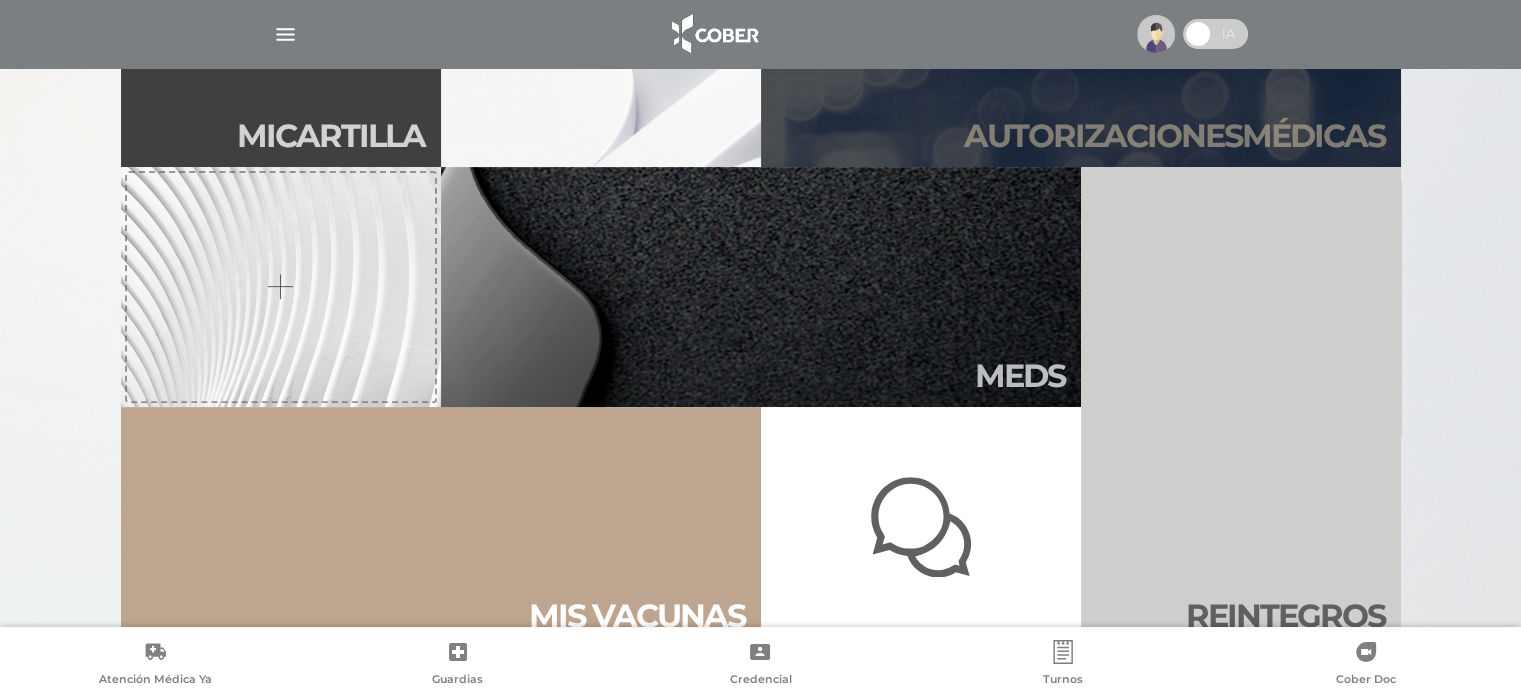click on "Autori zaciones  médicas" at bounding box center [1174, 136] 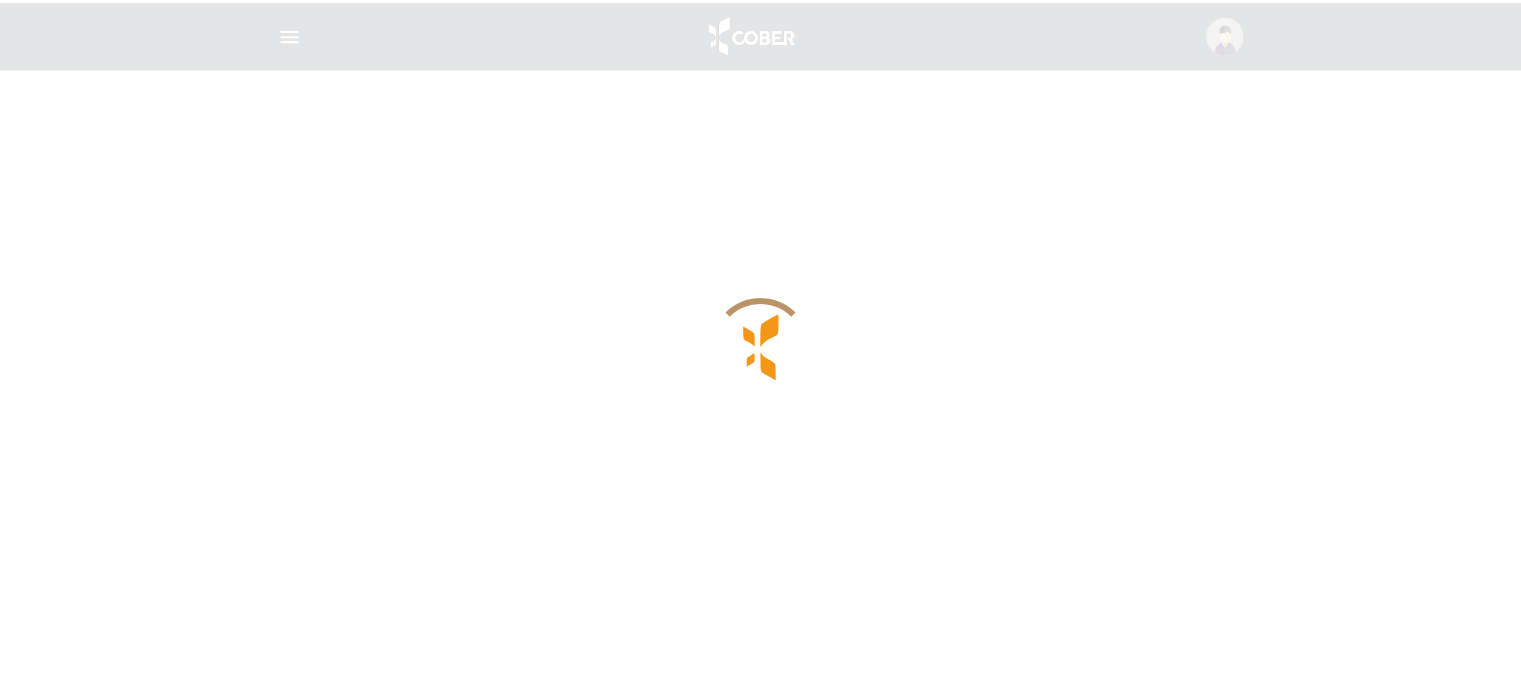 scroll, scrollTop: 0, scrollLeft: 0, axis: both 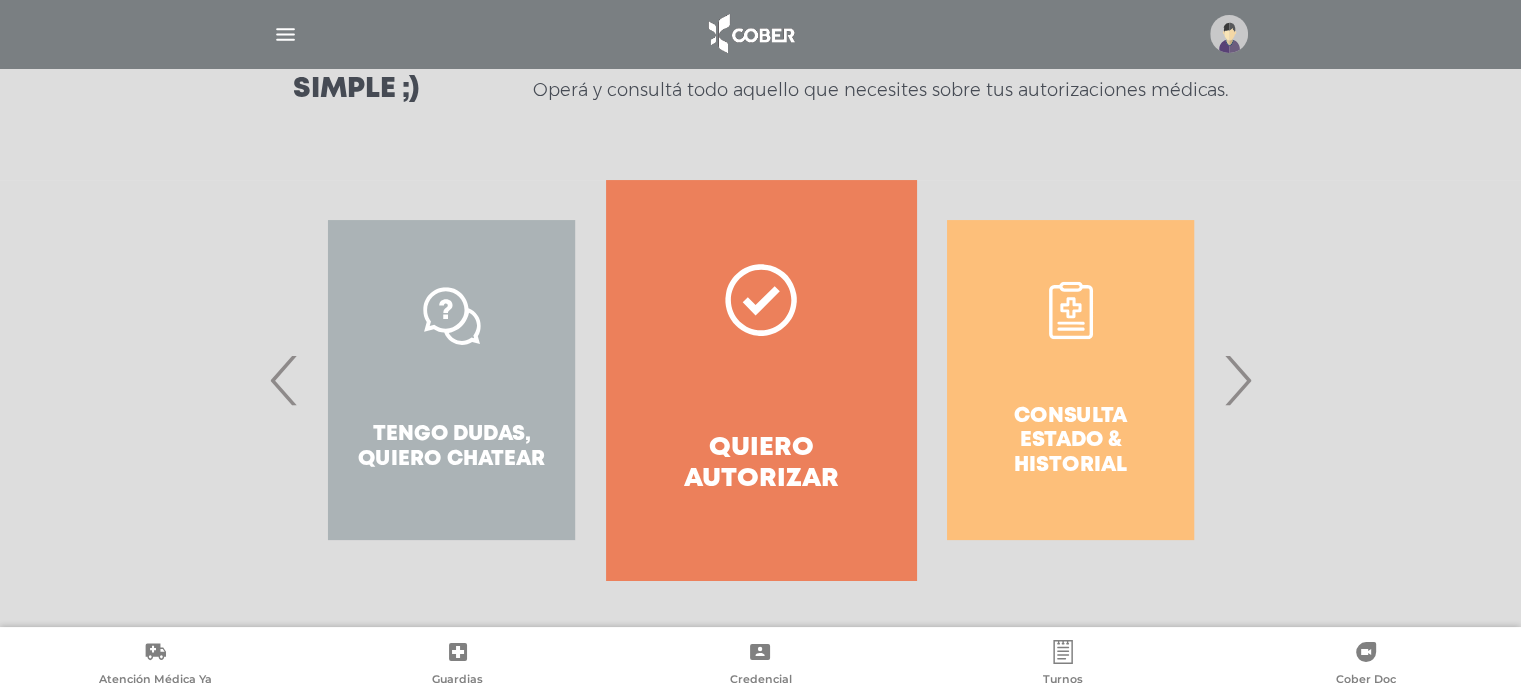 click on "Quiero autorizar" at bounding box center [760, 380] 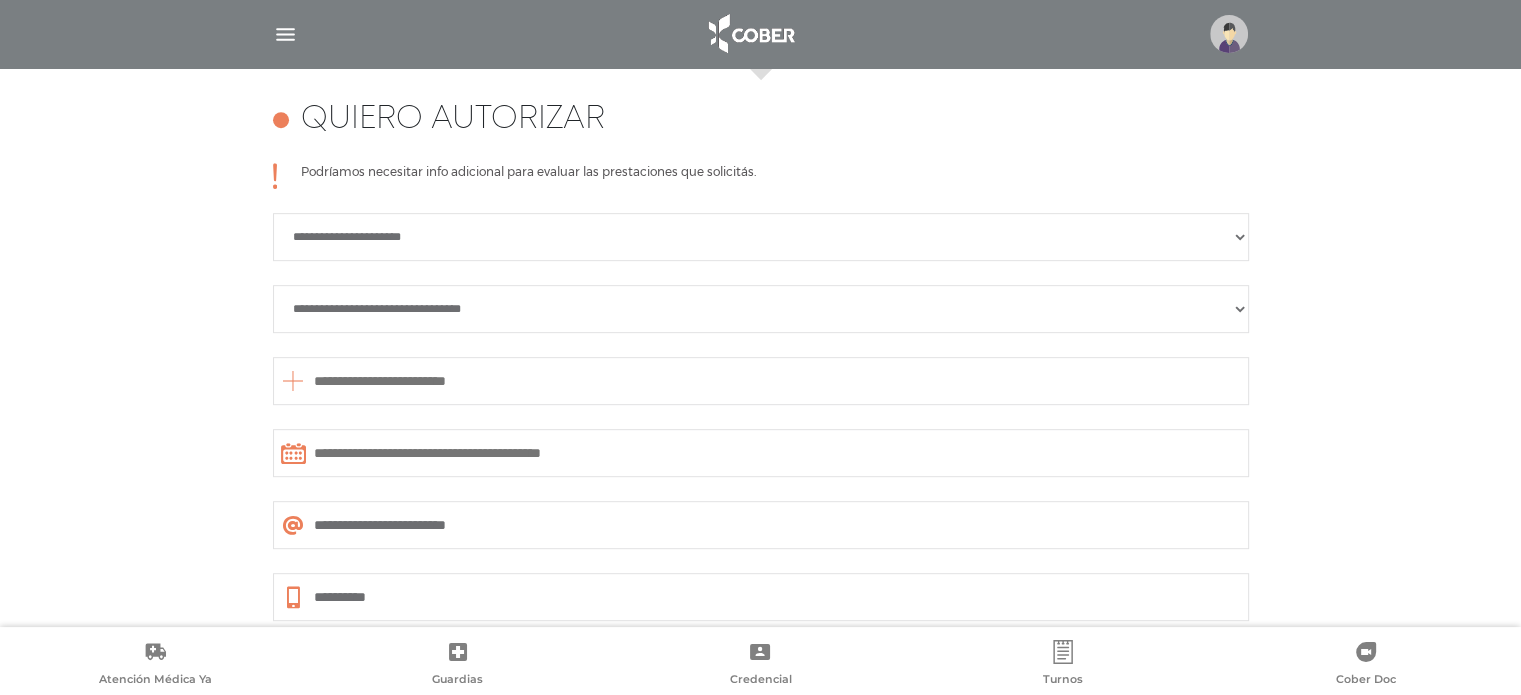 scroll, scrollTop: 888, scrollLeft: 0, axis: vertical 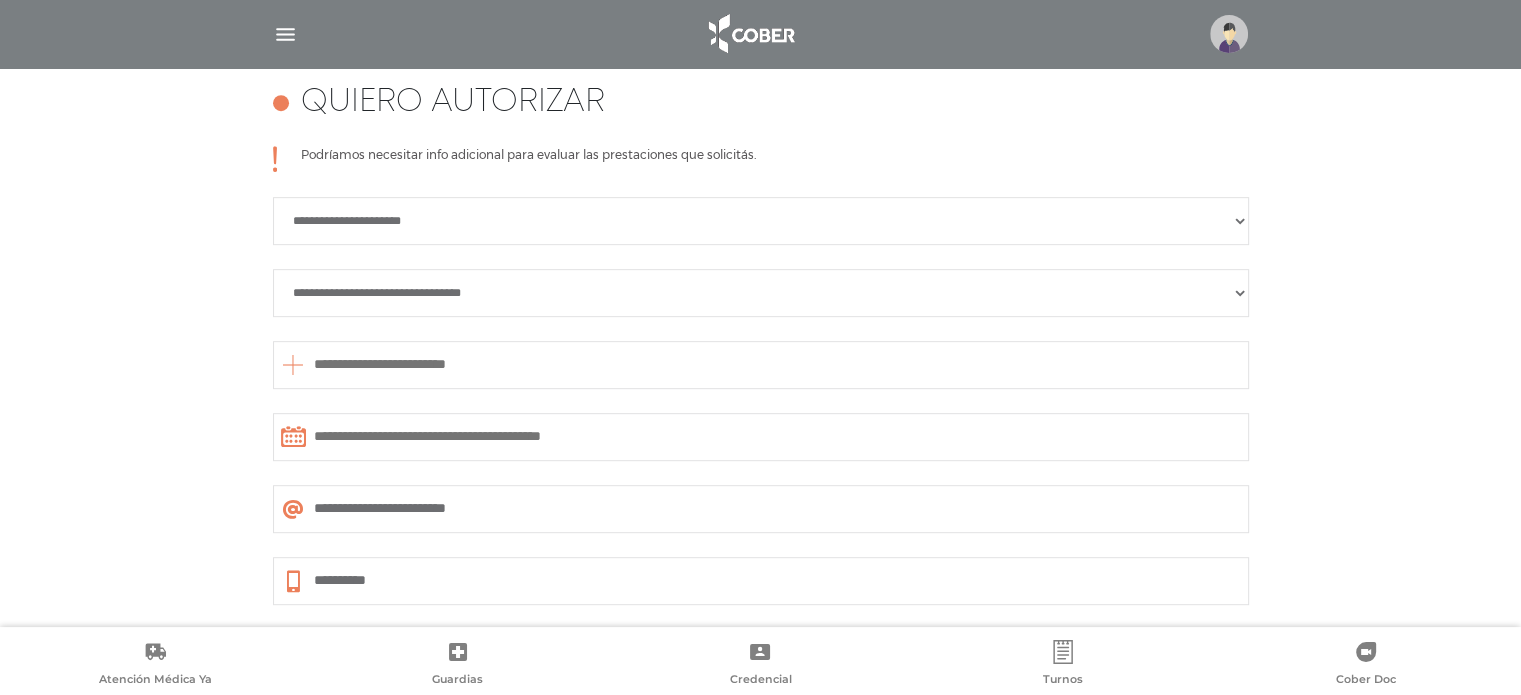 click on "**********" at bounding box center (761, 221) 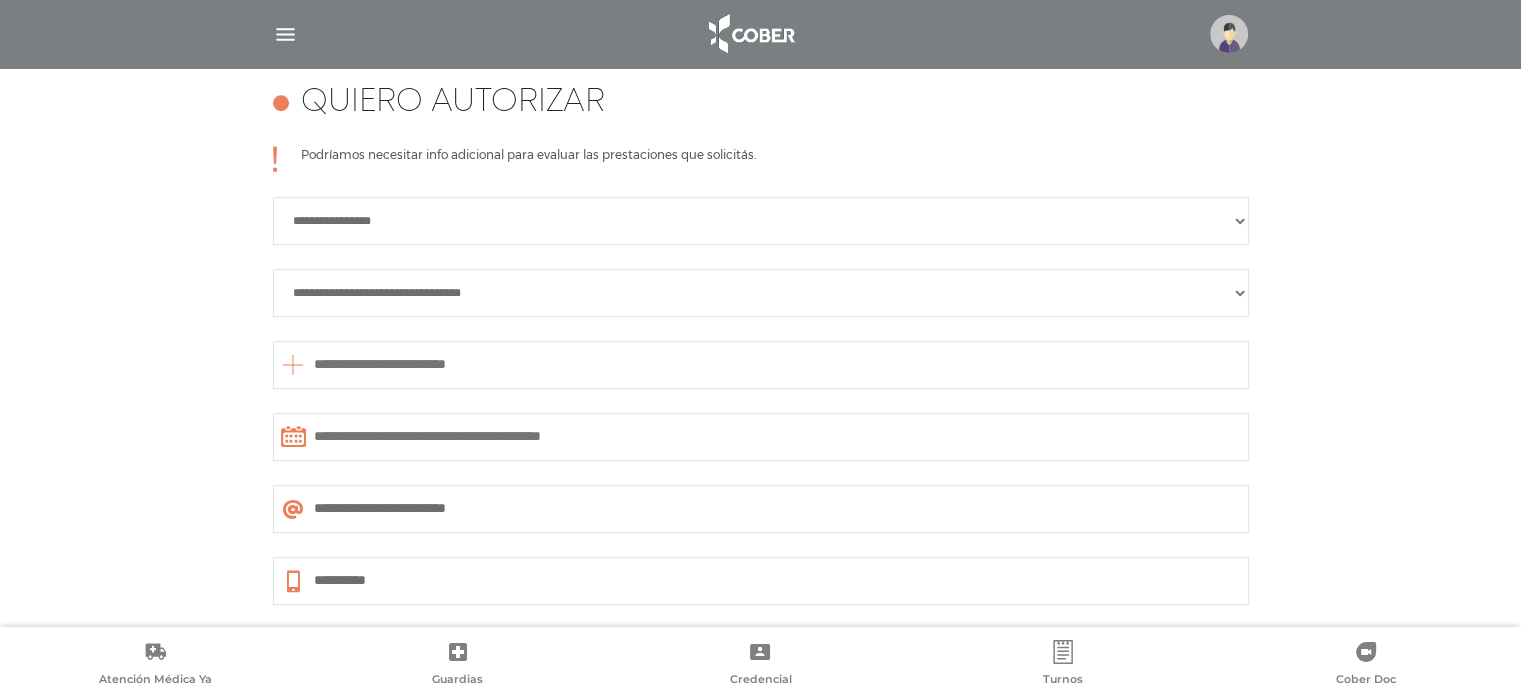 click on "**********" at bounding box center (761, 293) 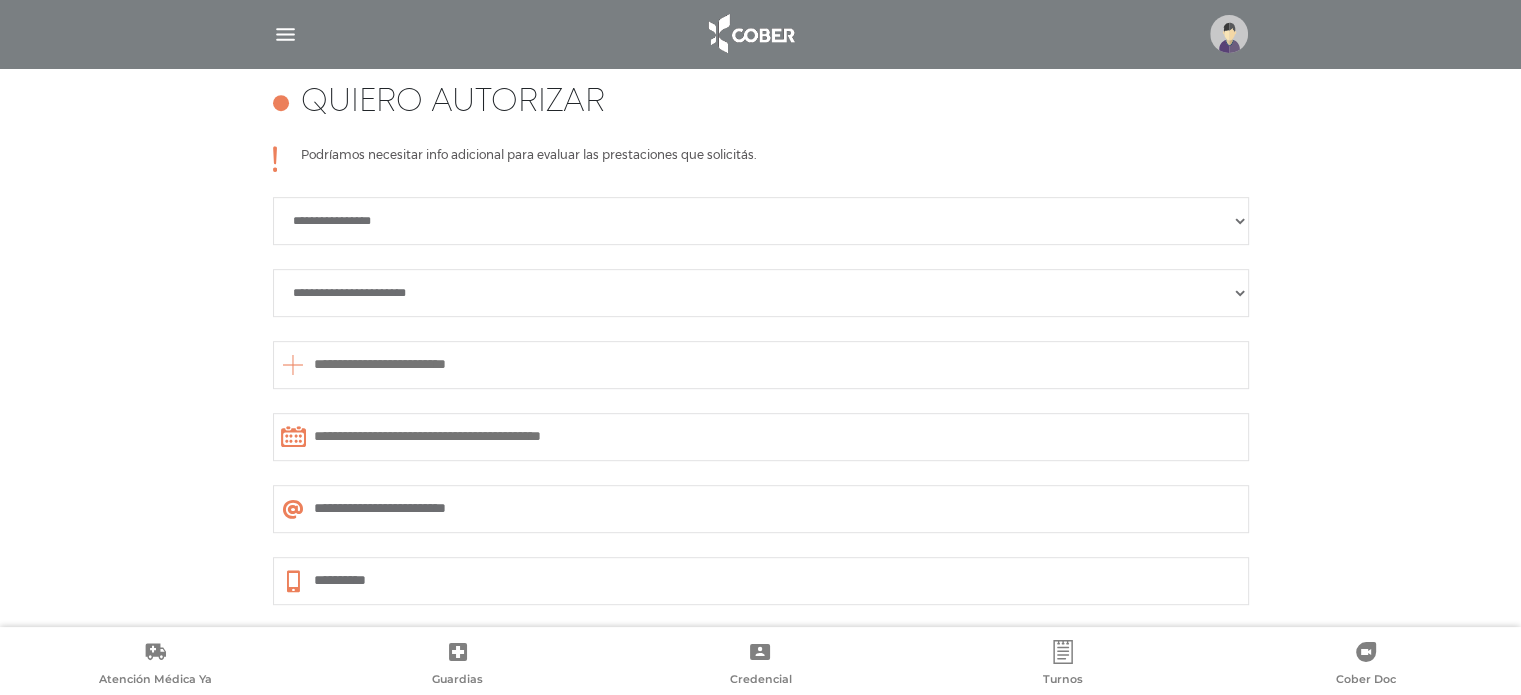 click on "**********" at bounding box center [761, 293] 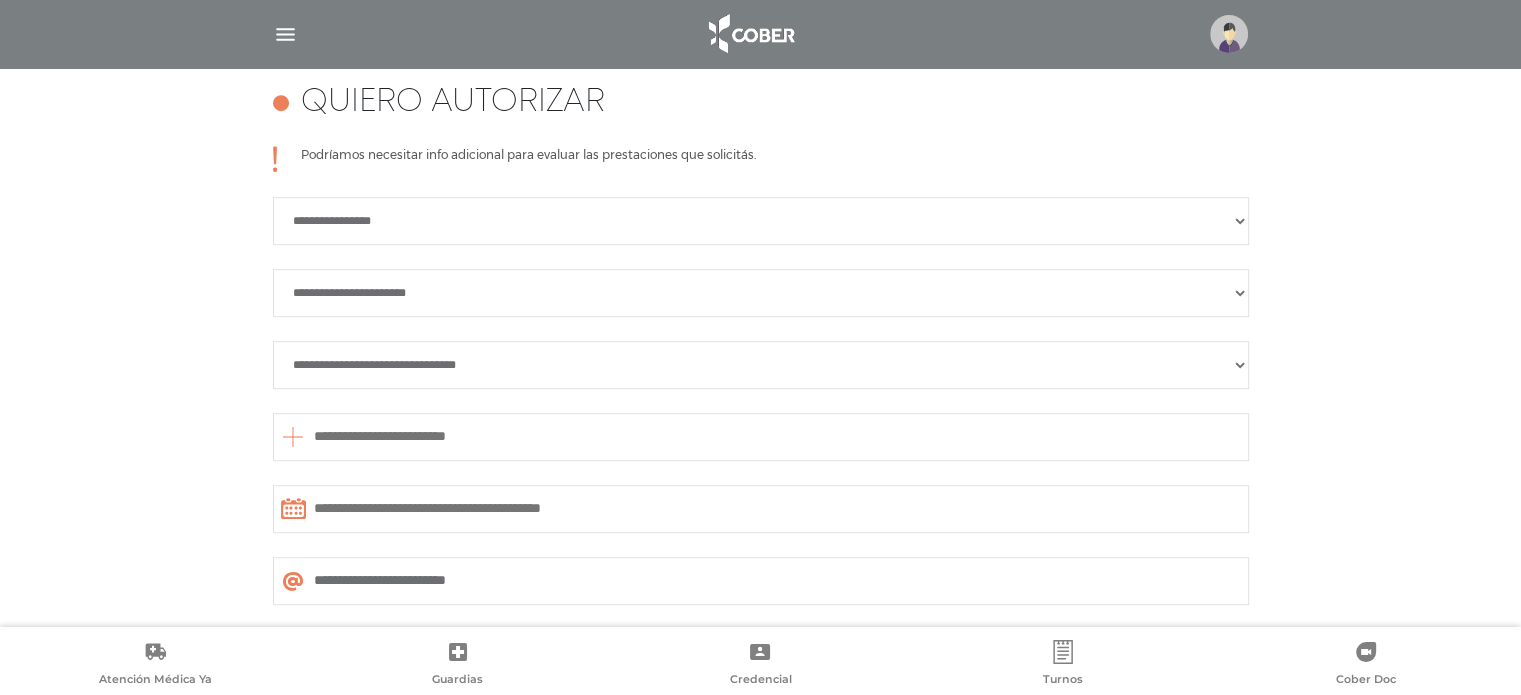 click on "**********" at bounding box center (761, 365) 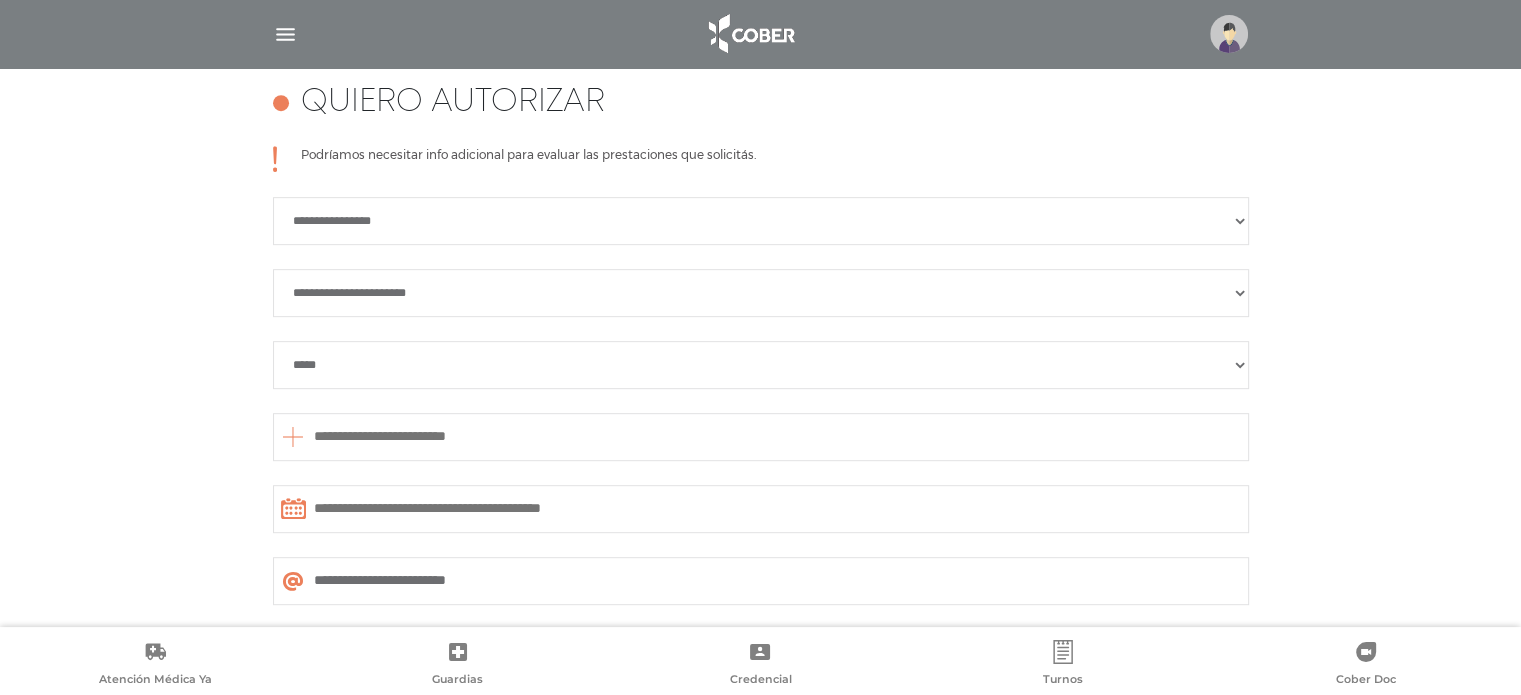 click at bounding box center (761, 437) 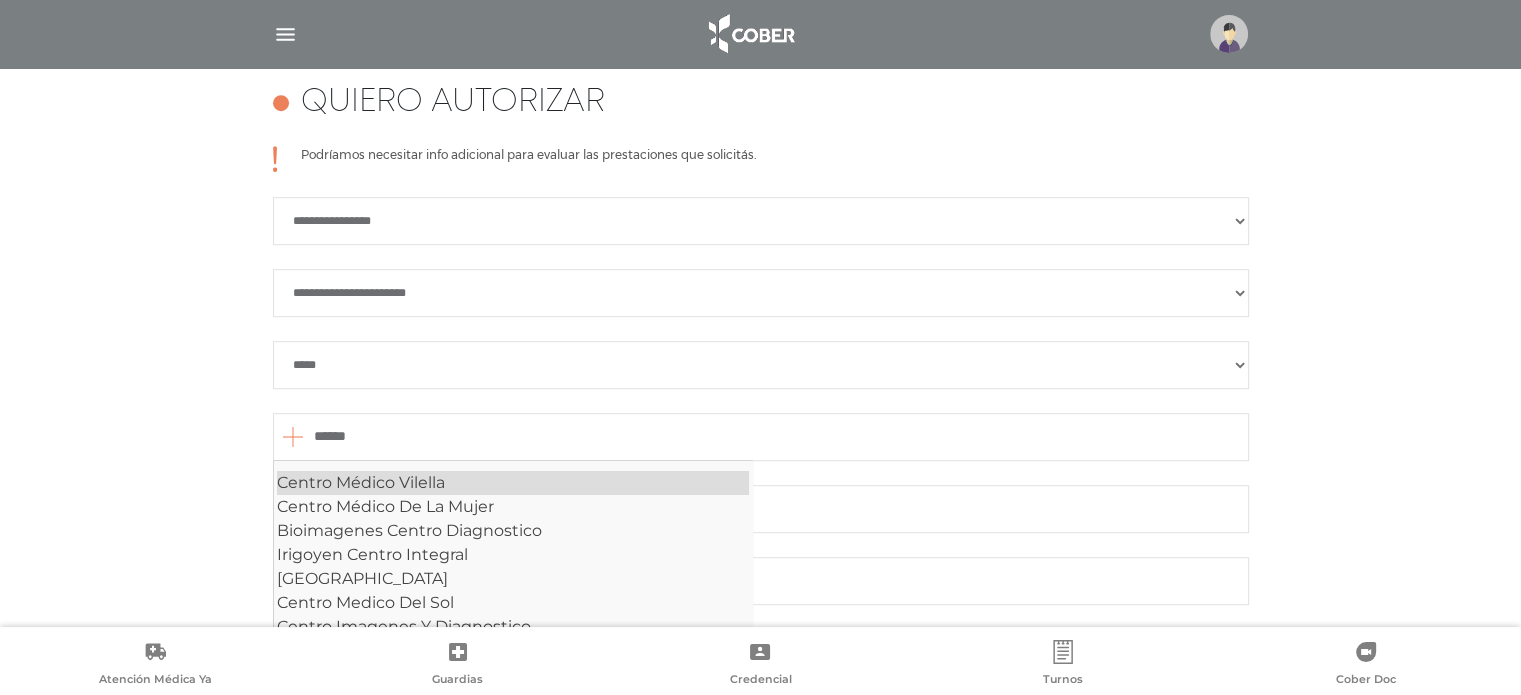 click on "Centro Médico Vilella" at bounding box center (513, 483) 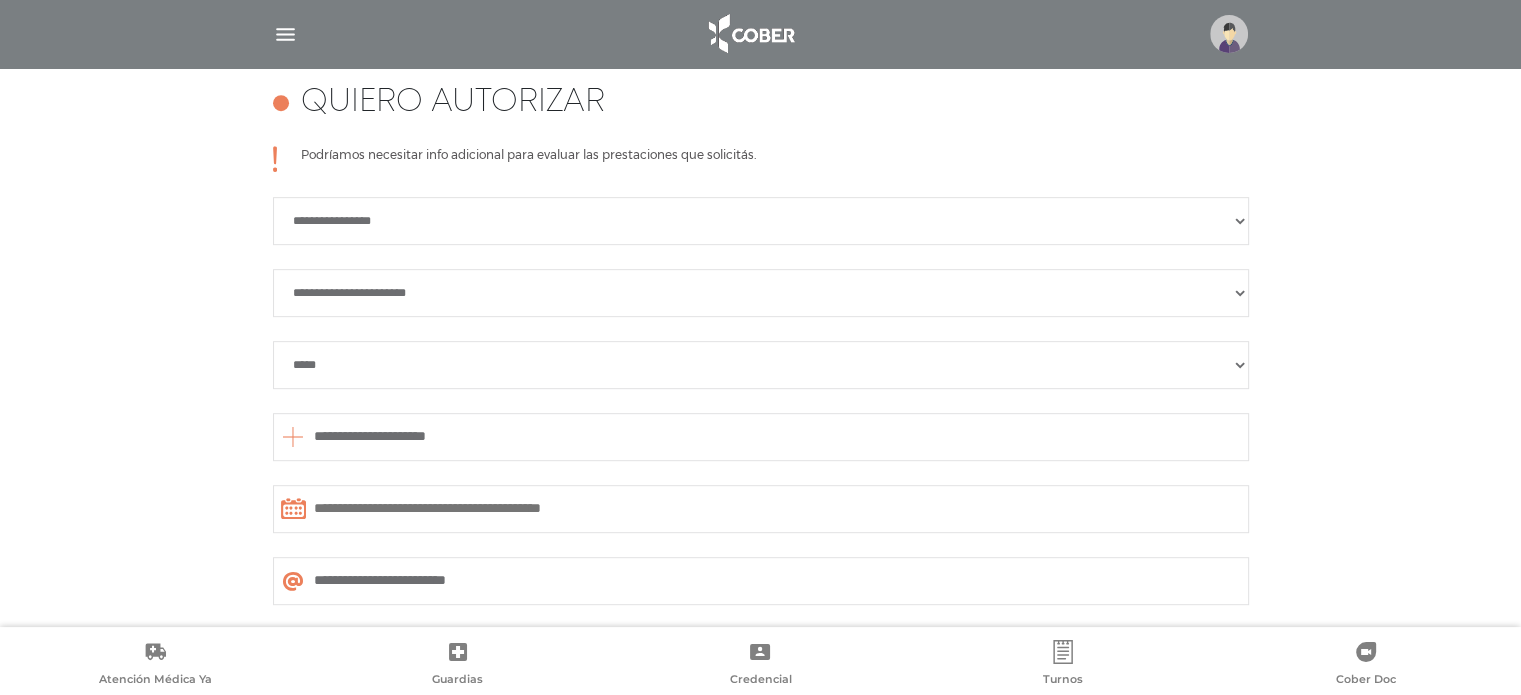 type on "**********" 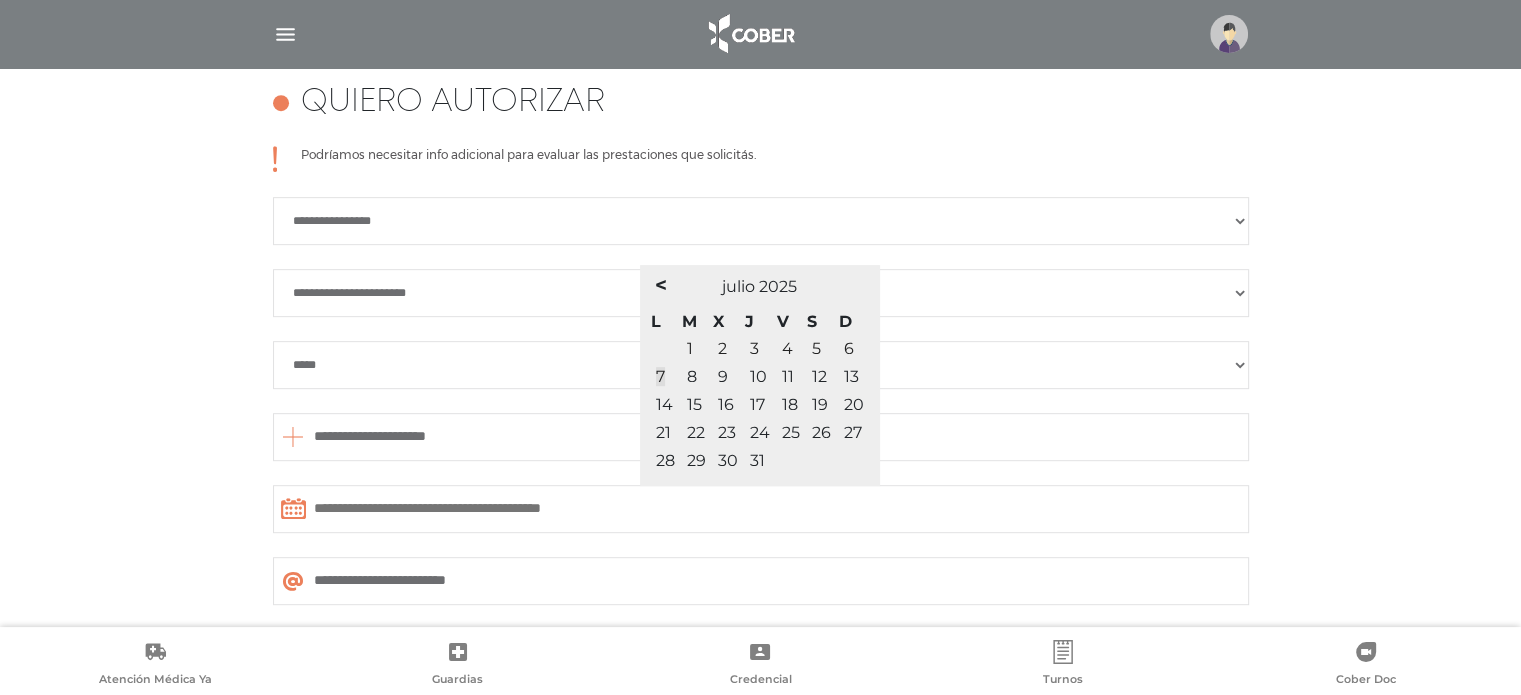 click on "8" at bounding box center (692, 376) 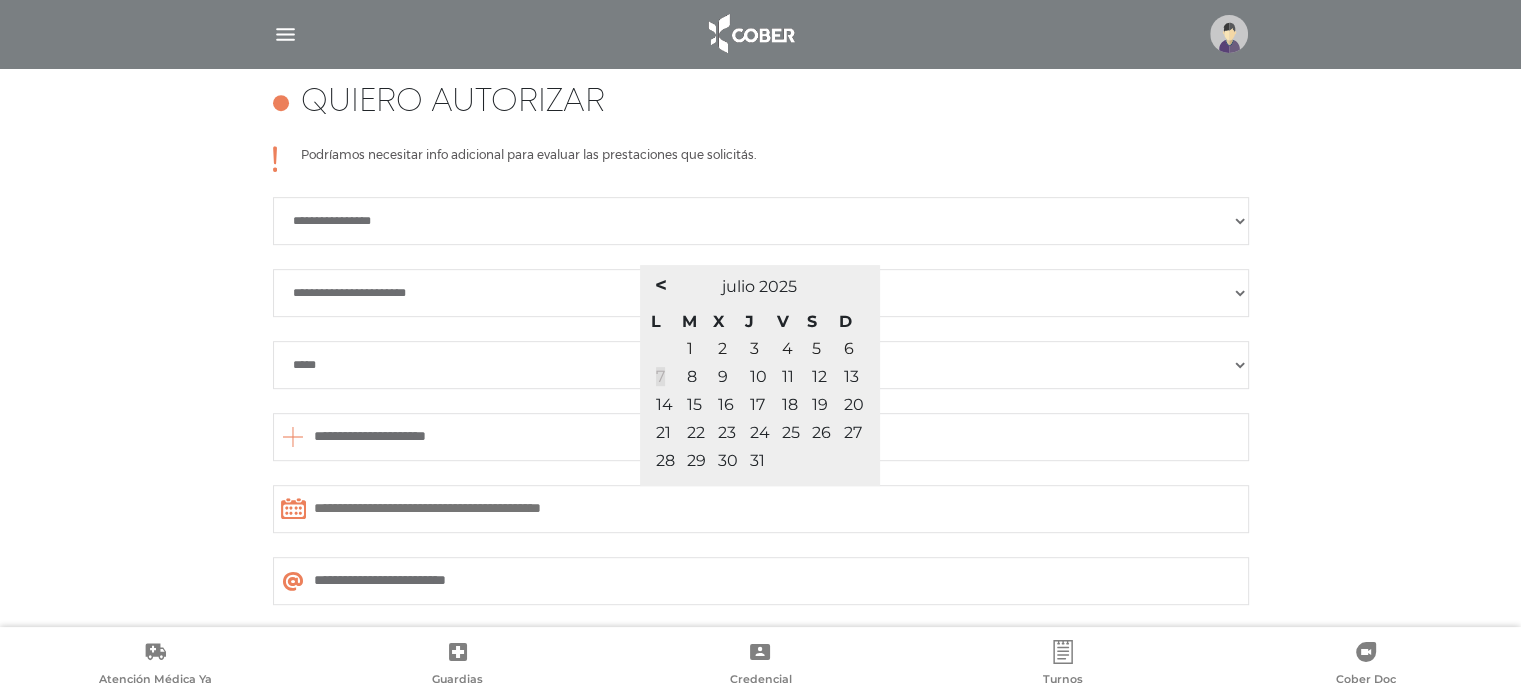 click on "7" at bounding box center [660, 376] 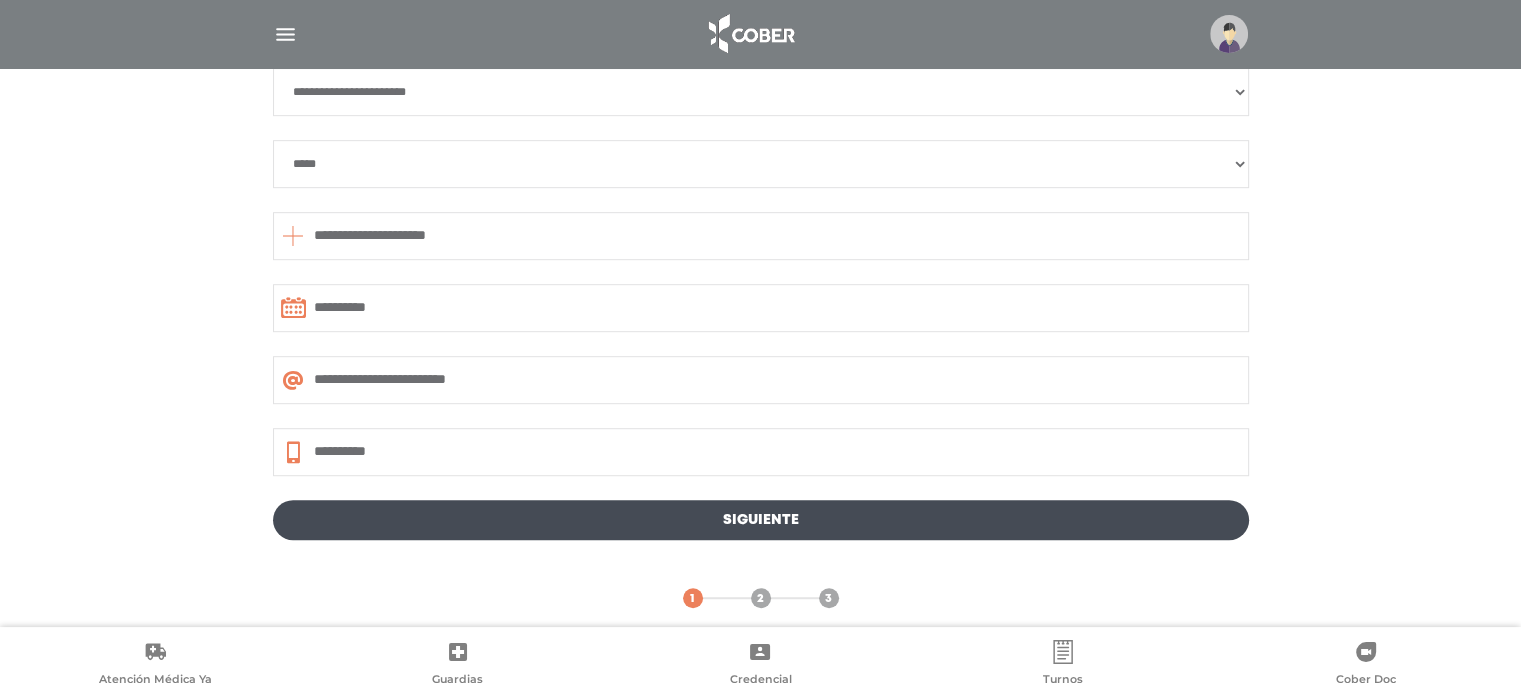 scroll, scrollTop: 1105, scrollLeft: 0, axis: vertical 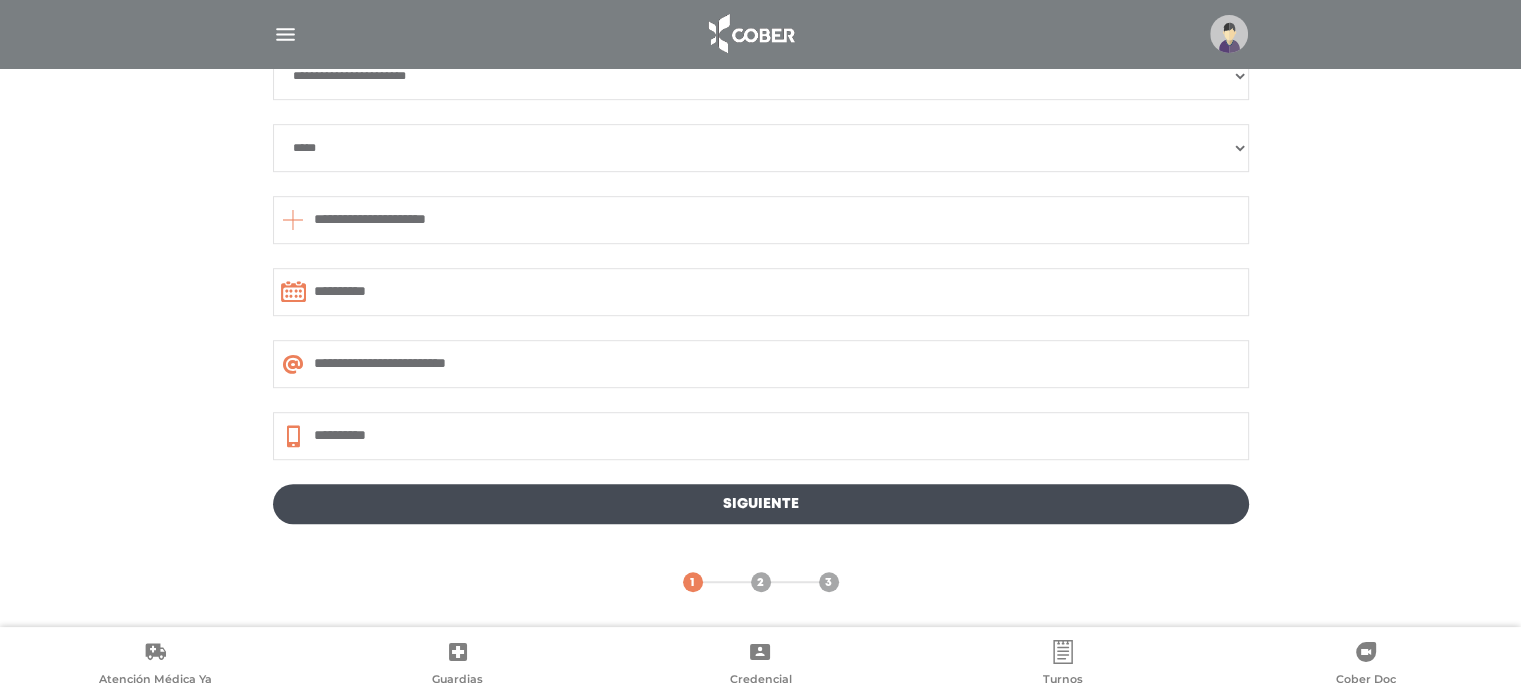 click on "Siguiente" at bounding box center [761, 504] 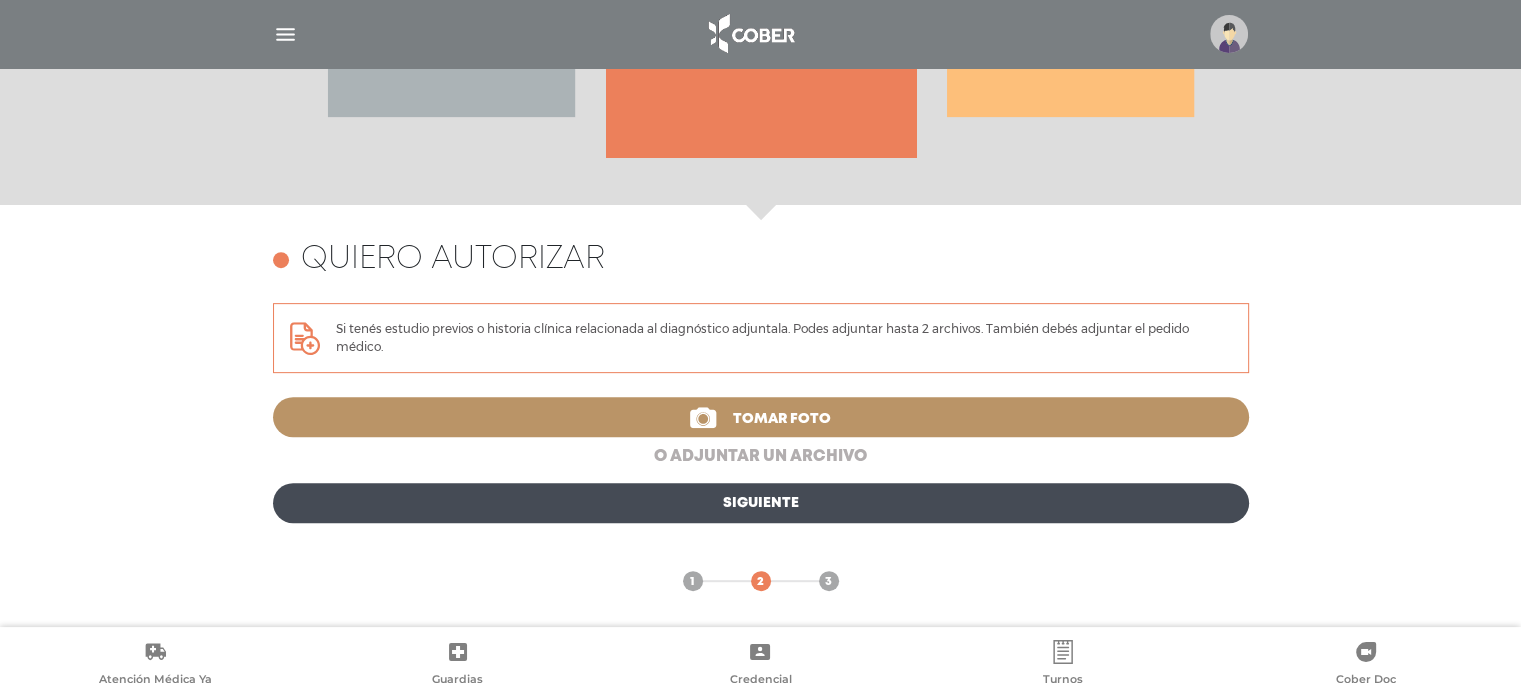 click on "o adjuntar un archivo" at bounding box center [761, 457] 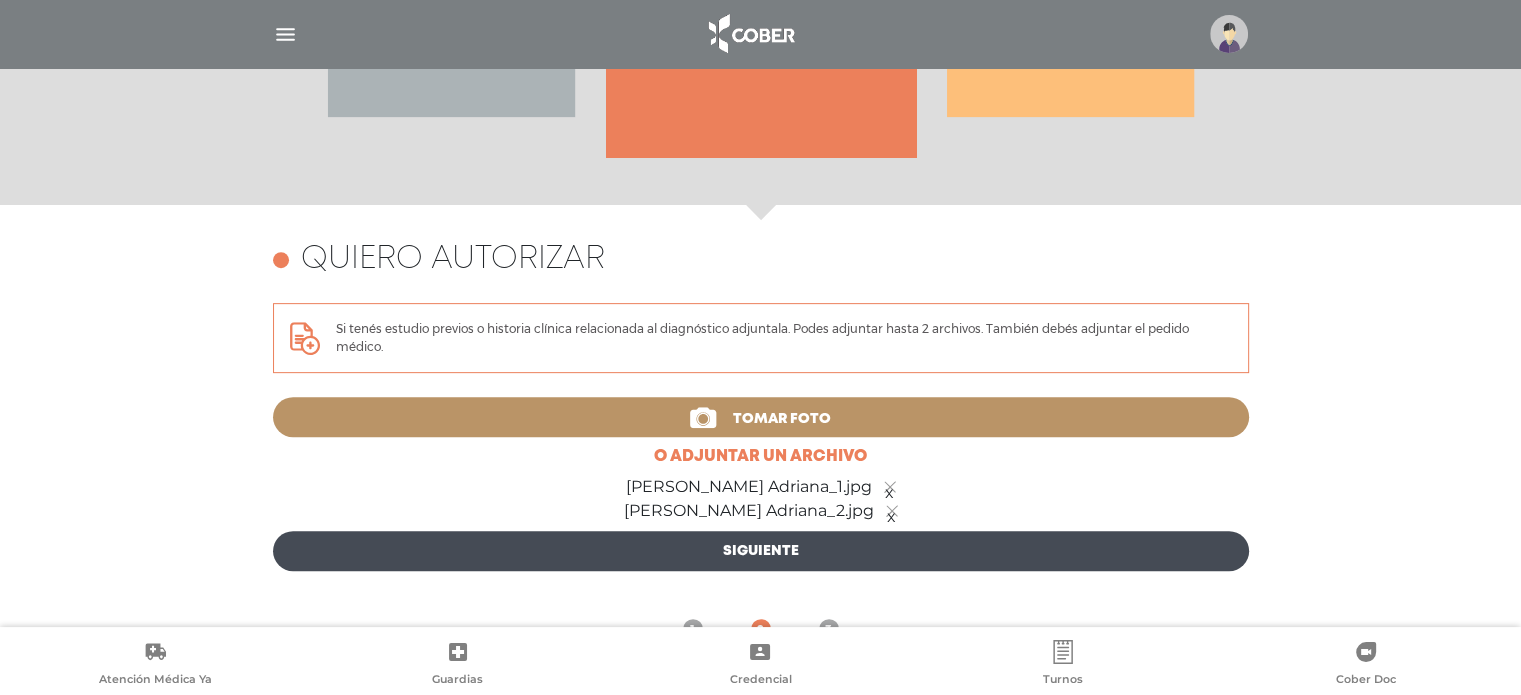 drag, startPoint x: 1513, startPoint y: 388, endPoint x: 1504, endPoint y: 440, distance: 52.773098 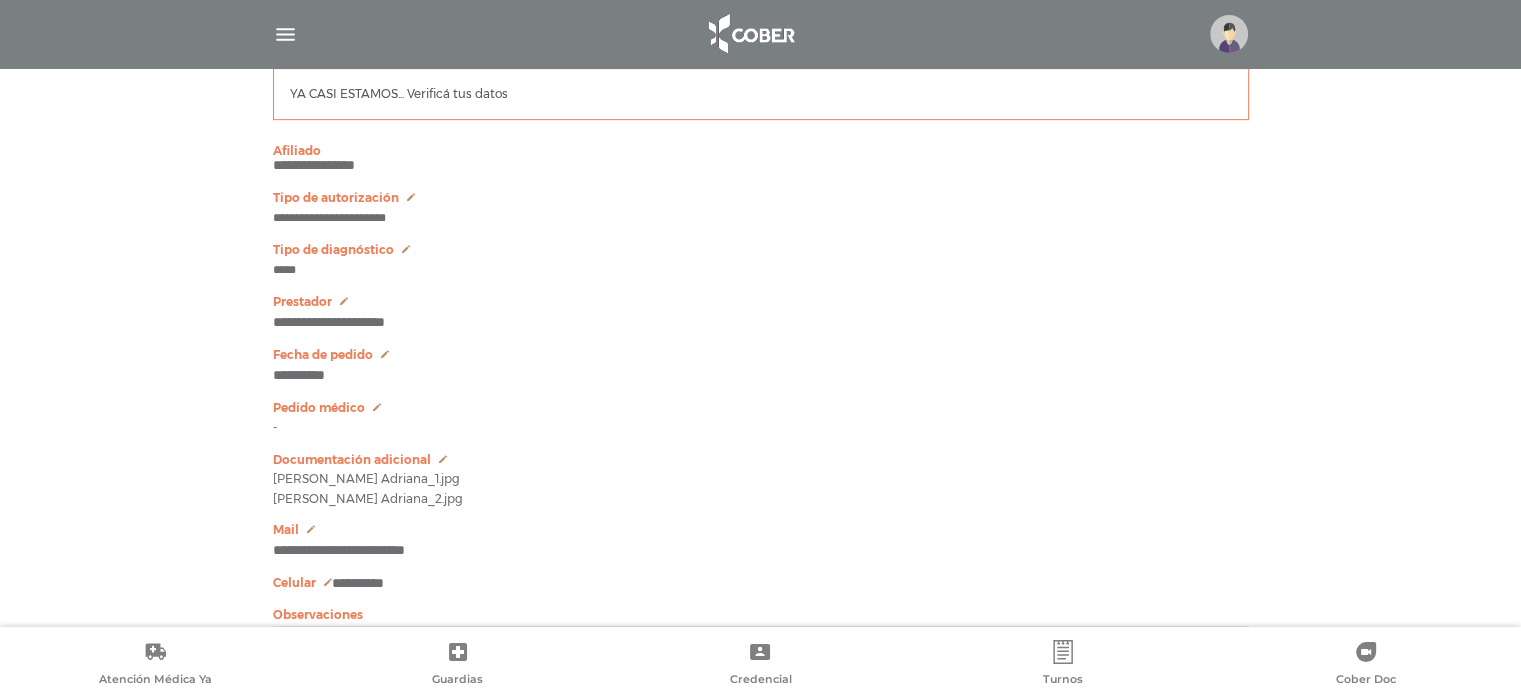 scroll, scrollTop: 1214, scrollLeft: 0, axis: vertical 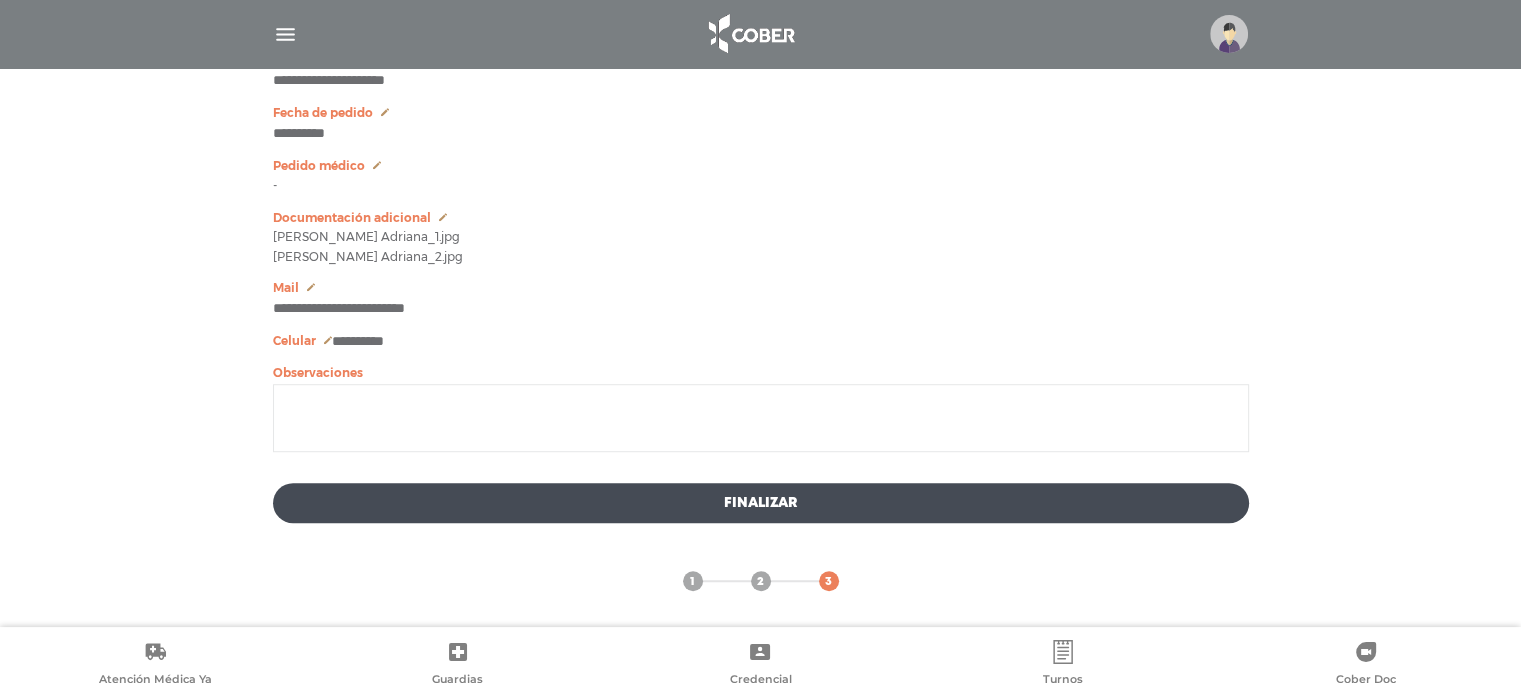 click on "Finalizar" at bounding box center [761, 503] 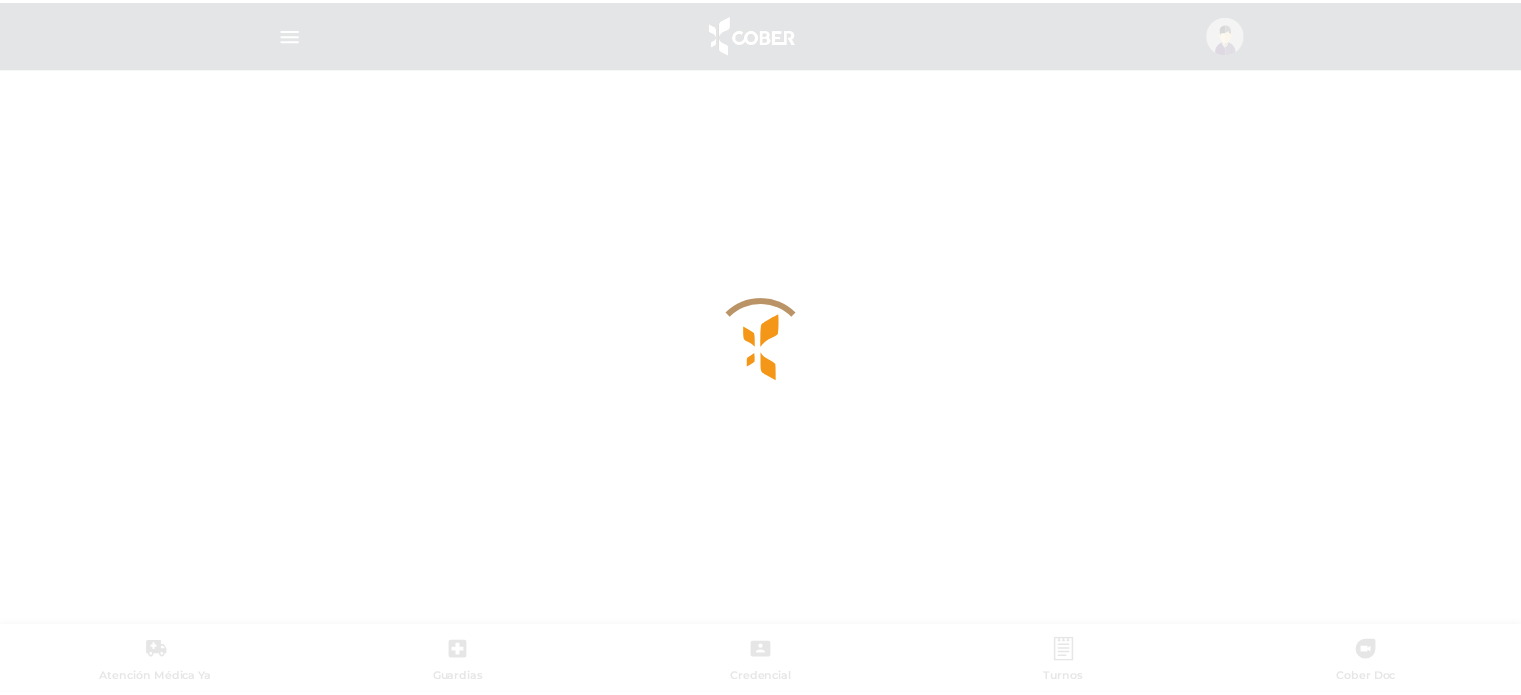scroll, scrollTop: 0, scrollLeft: 0, axis: both 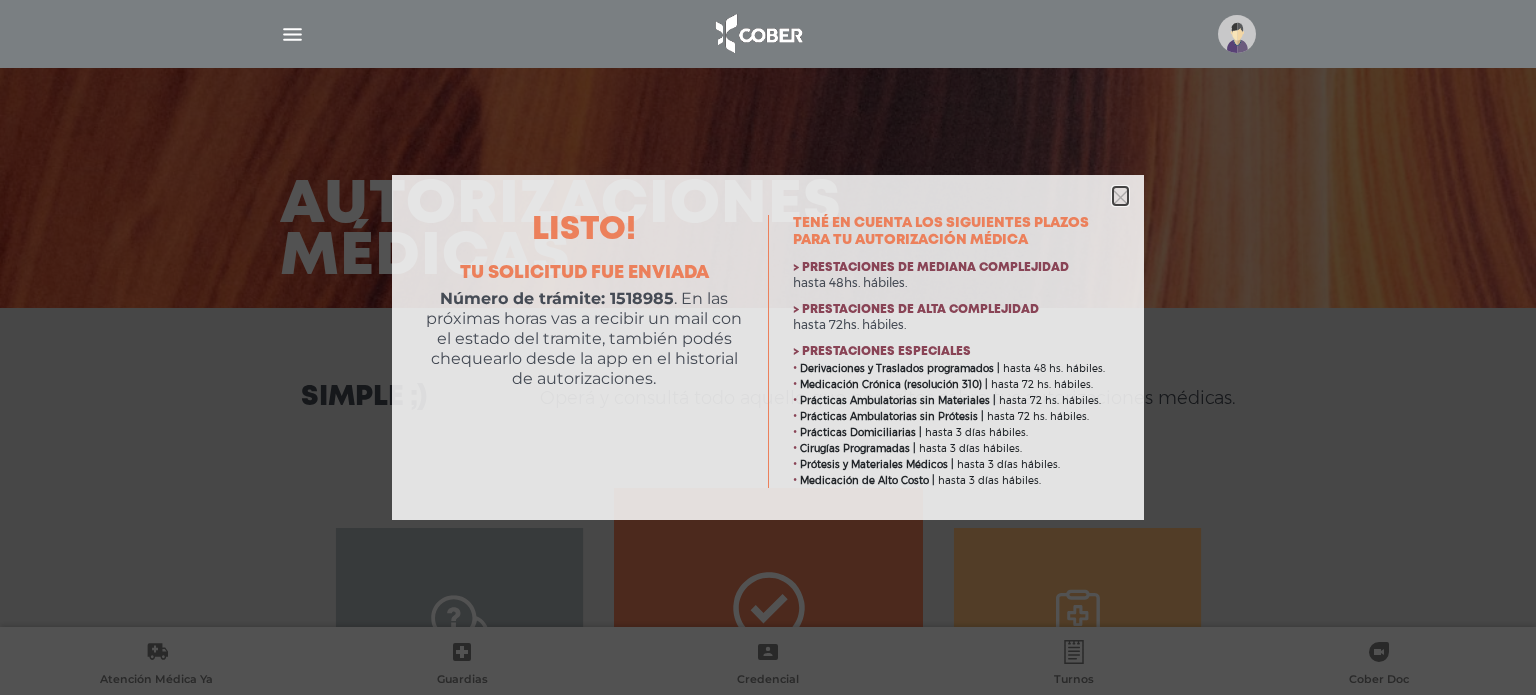 click 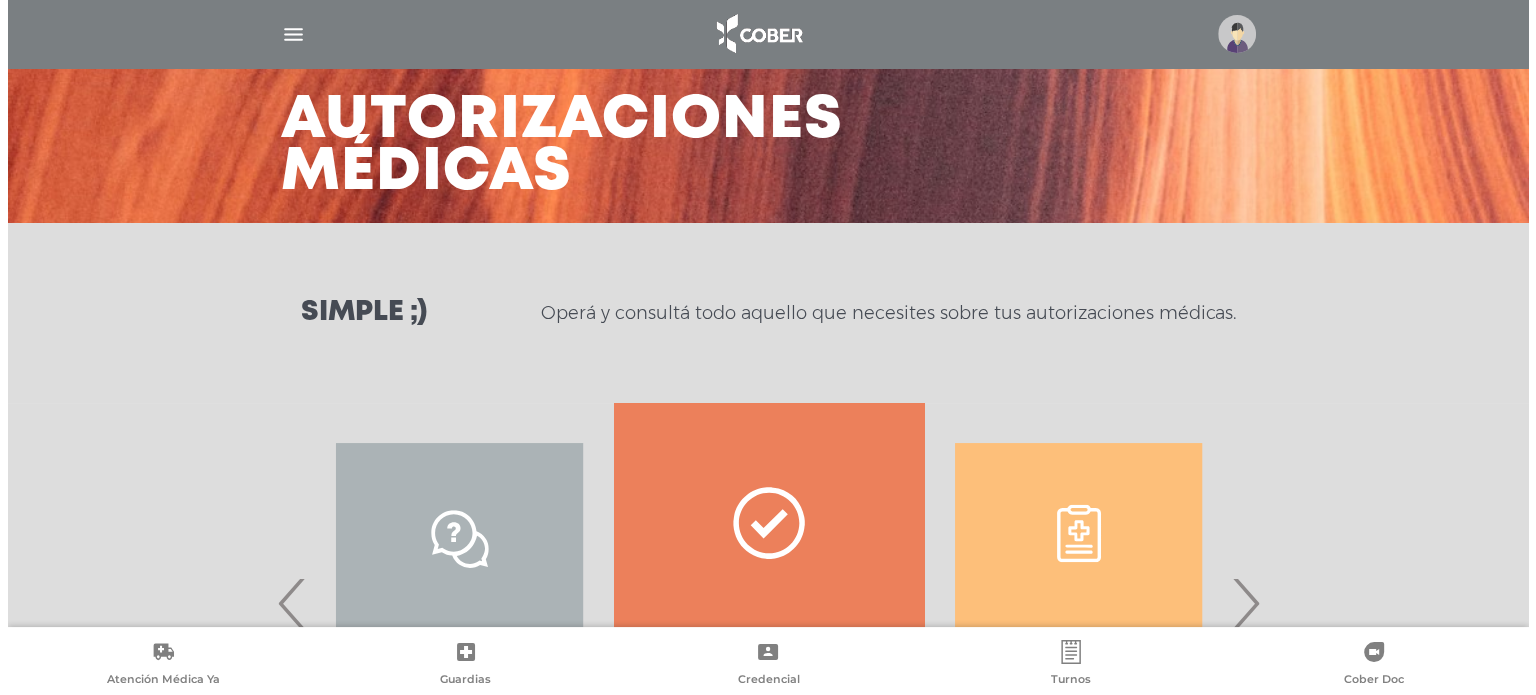 scroll, scrollTop: 0, scrollLeft: 0, axis: both 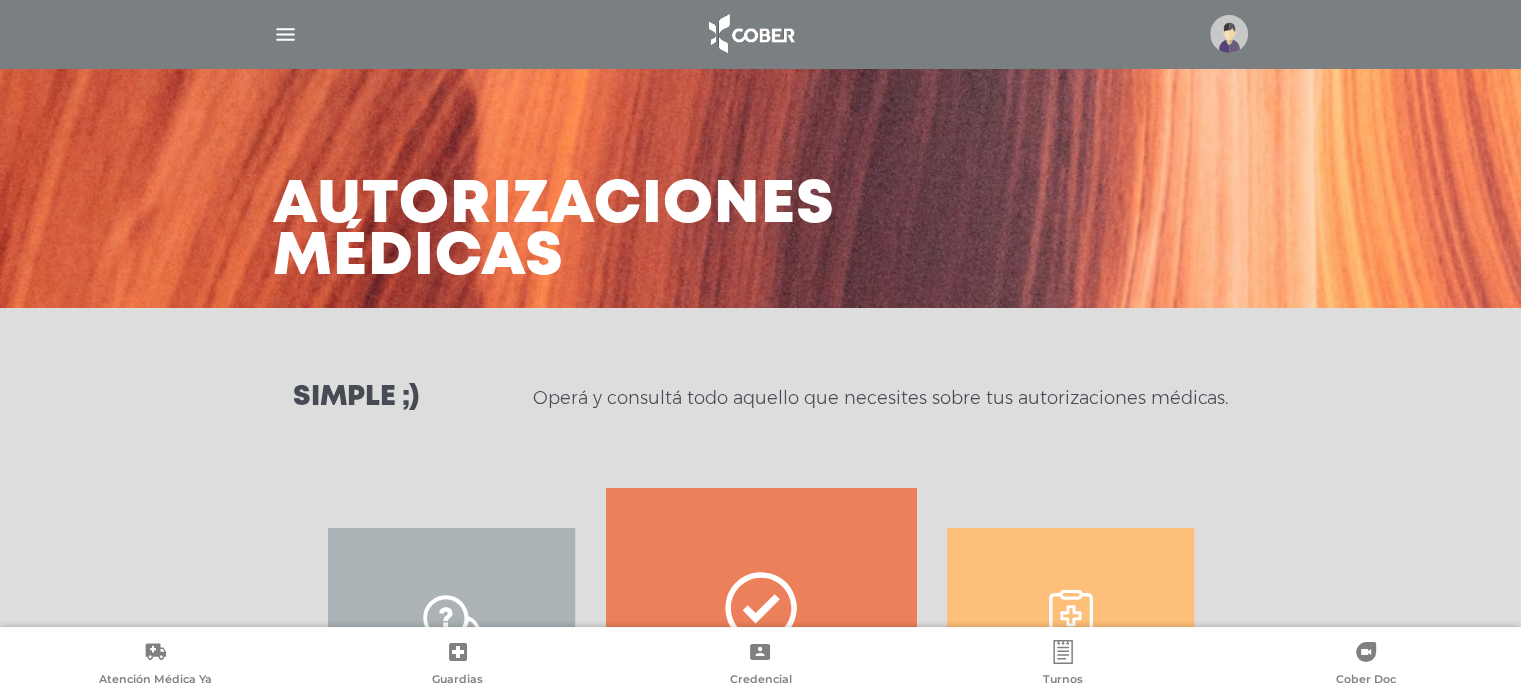 click at bounding box center (285, 34) 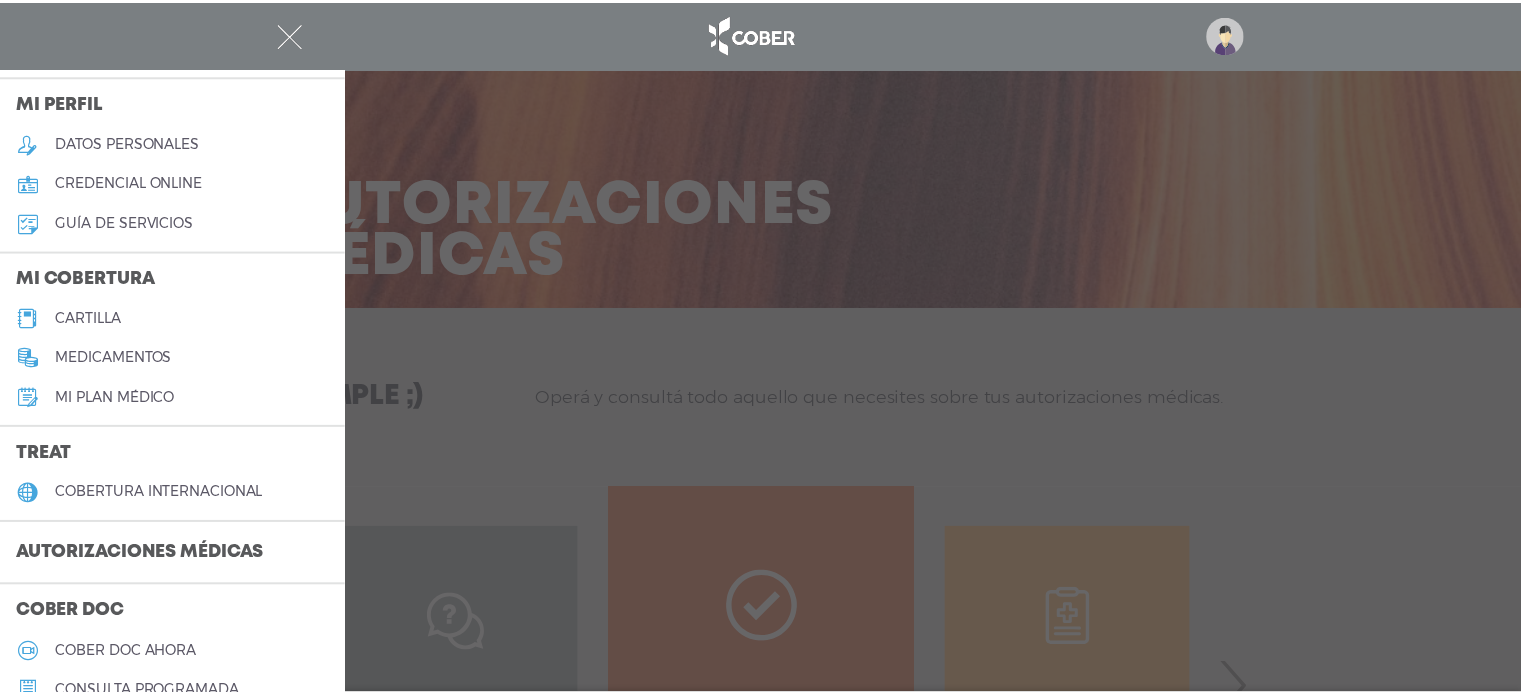 scroll, scrollTop: 100, scrollLeft: 0, axis: vertical 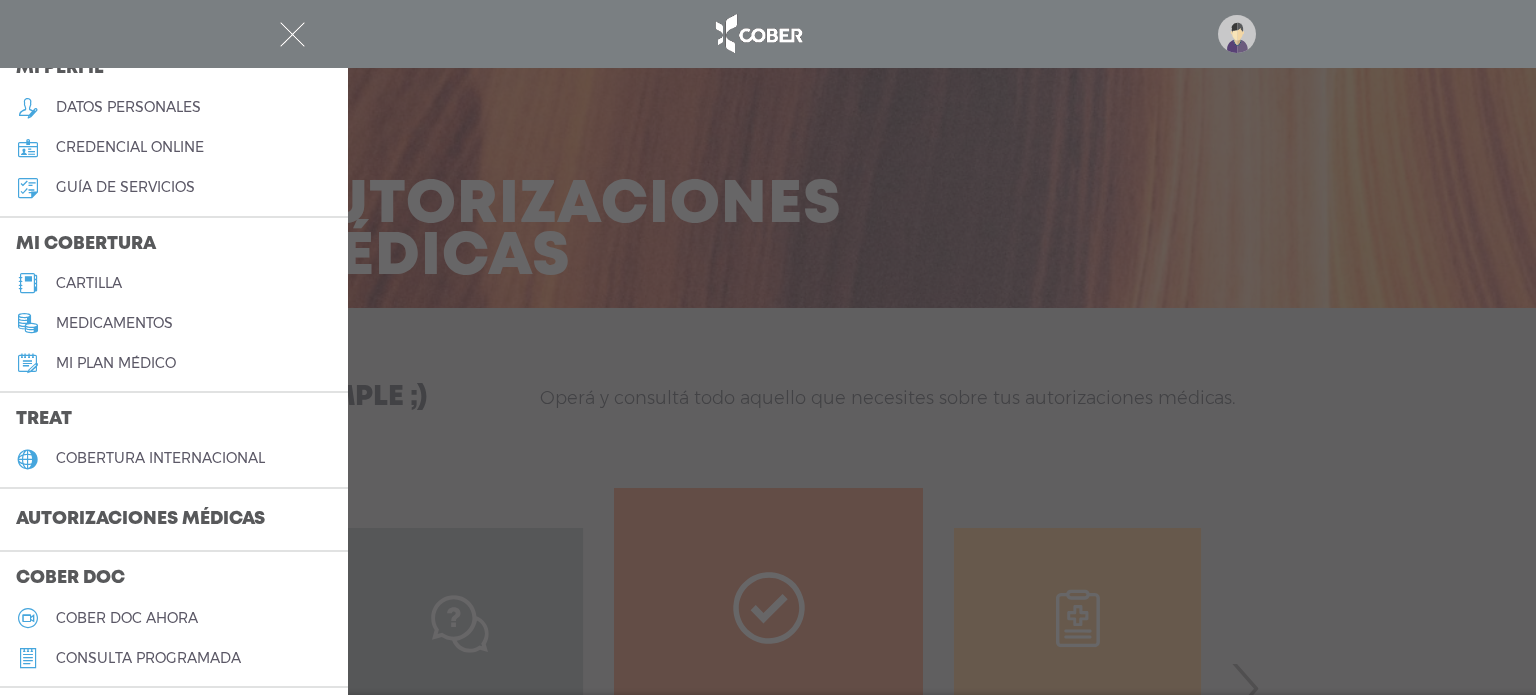 click on "cartilla" at bounding box center [89, 283] 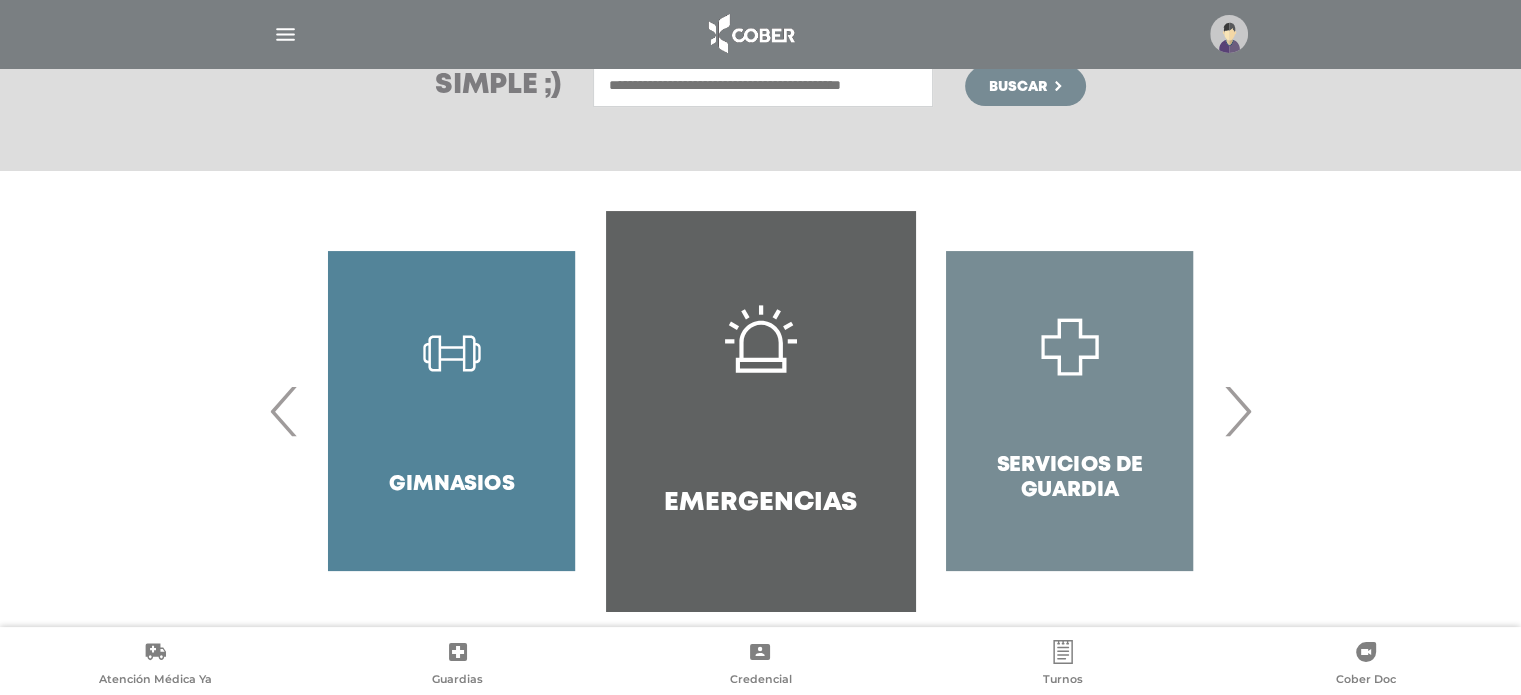 scroll, scrollTop: 331, scrollLeft: 0, axis: vertical 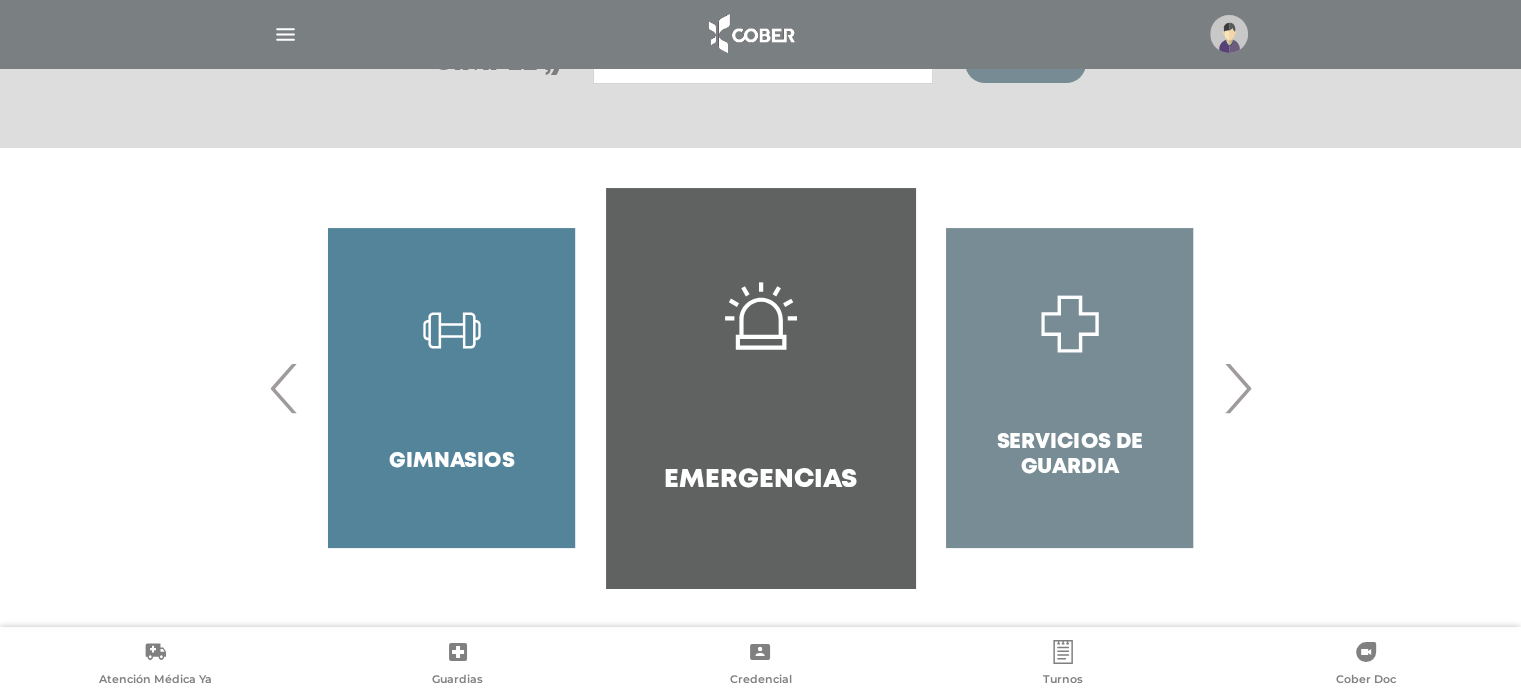 click on "›" at bounding box center (1237, 388) 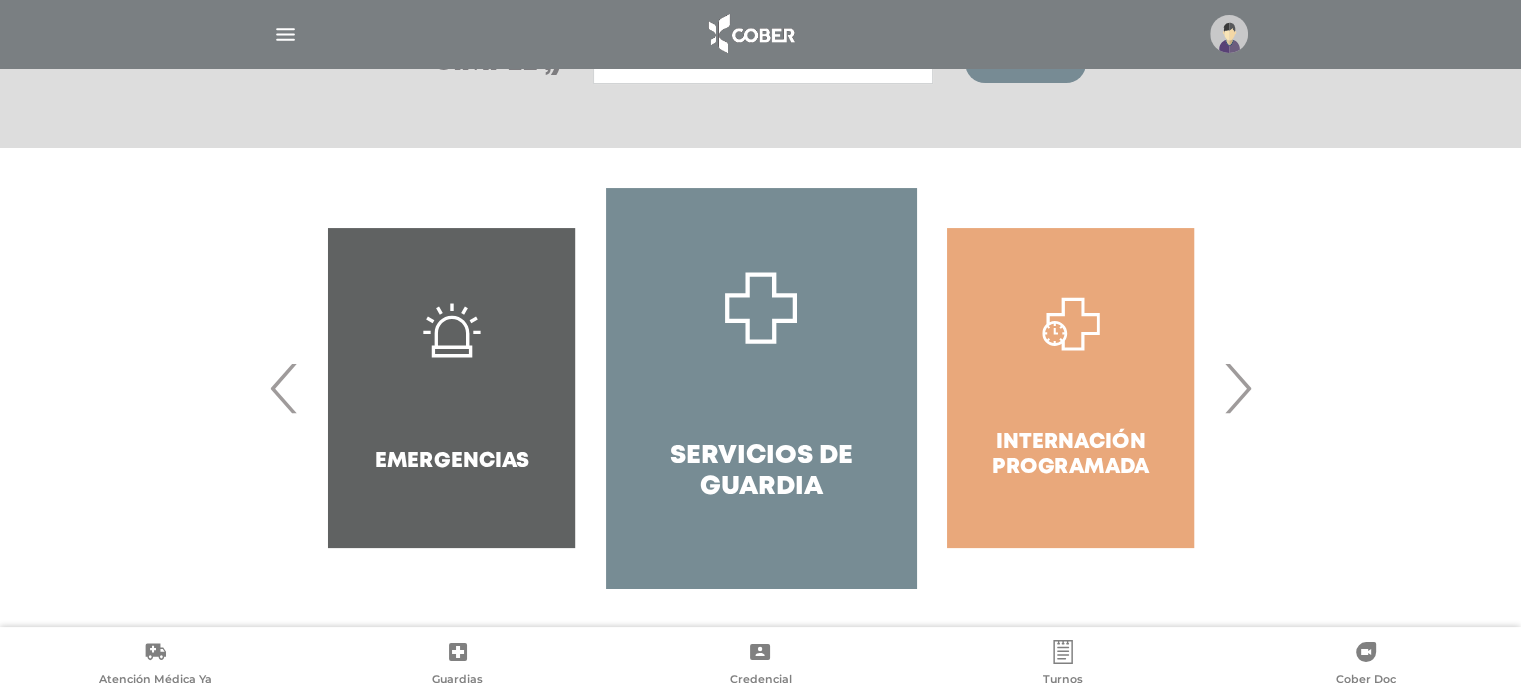 click on "›" at bounding box center [1237, 388] 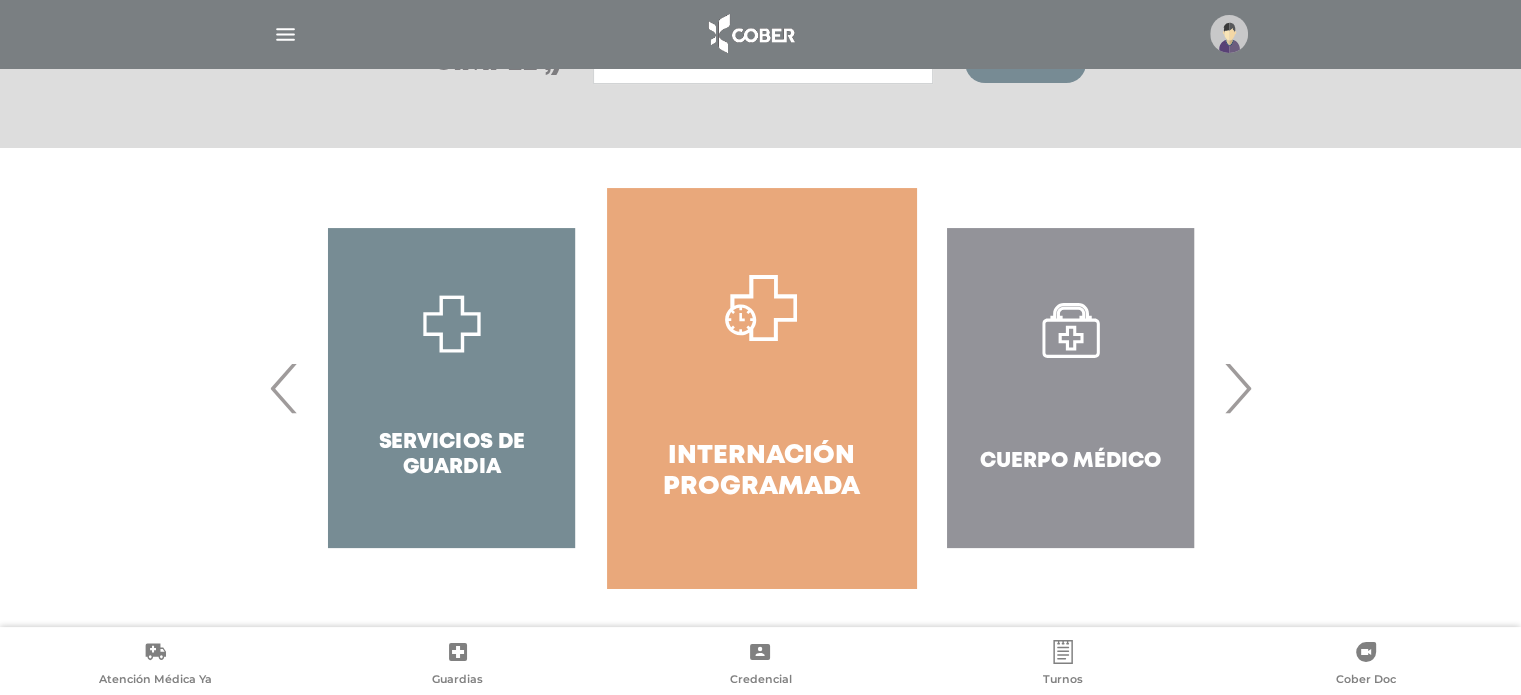 click on "›" at bounding box center (1237, 388) 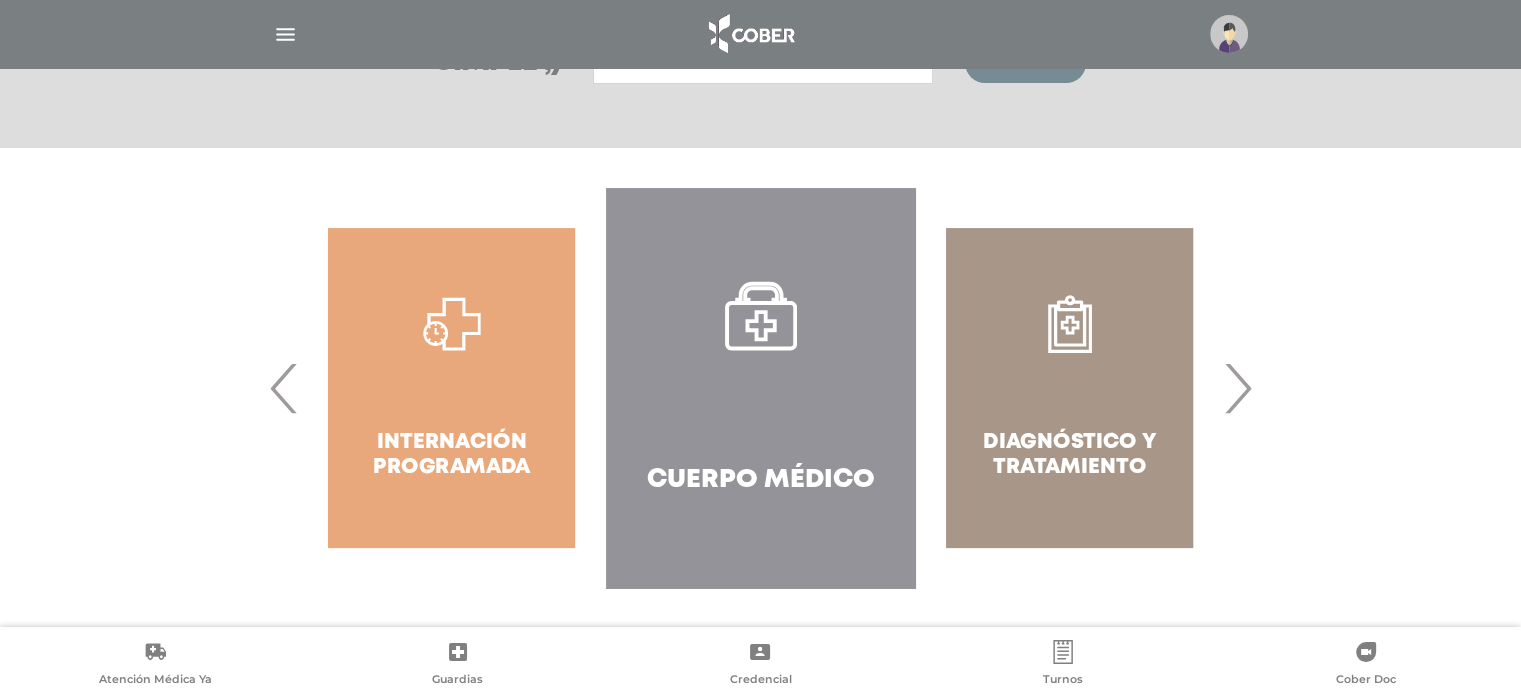 click on "Cuerpo Médico" at bounding box center [761, 480] 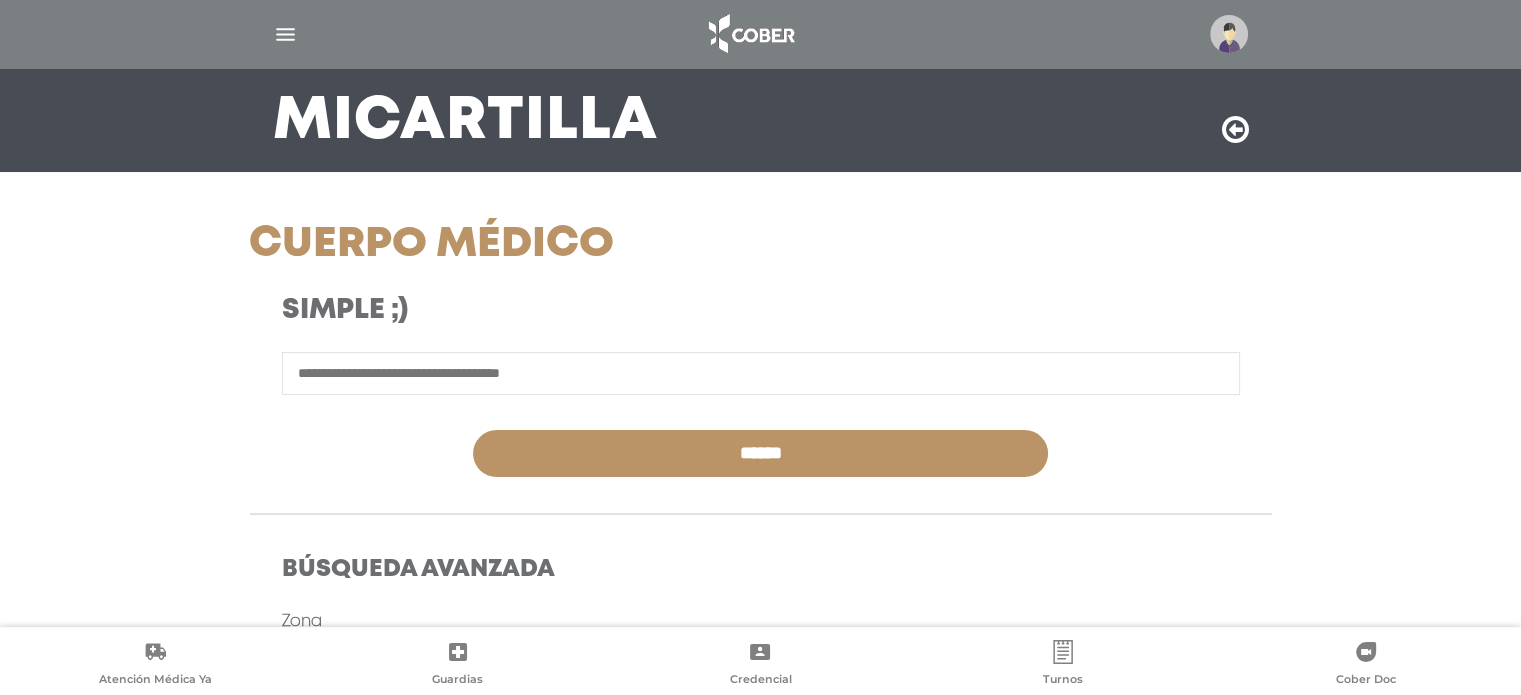 scroll, scrollTop: 300, scrollLeft: 0, axis: vertical 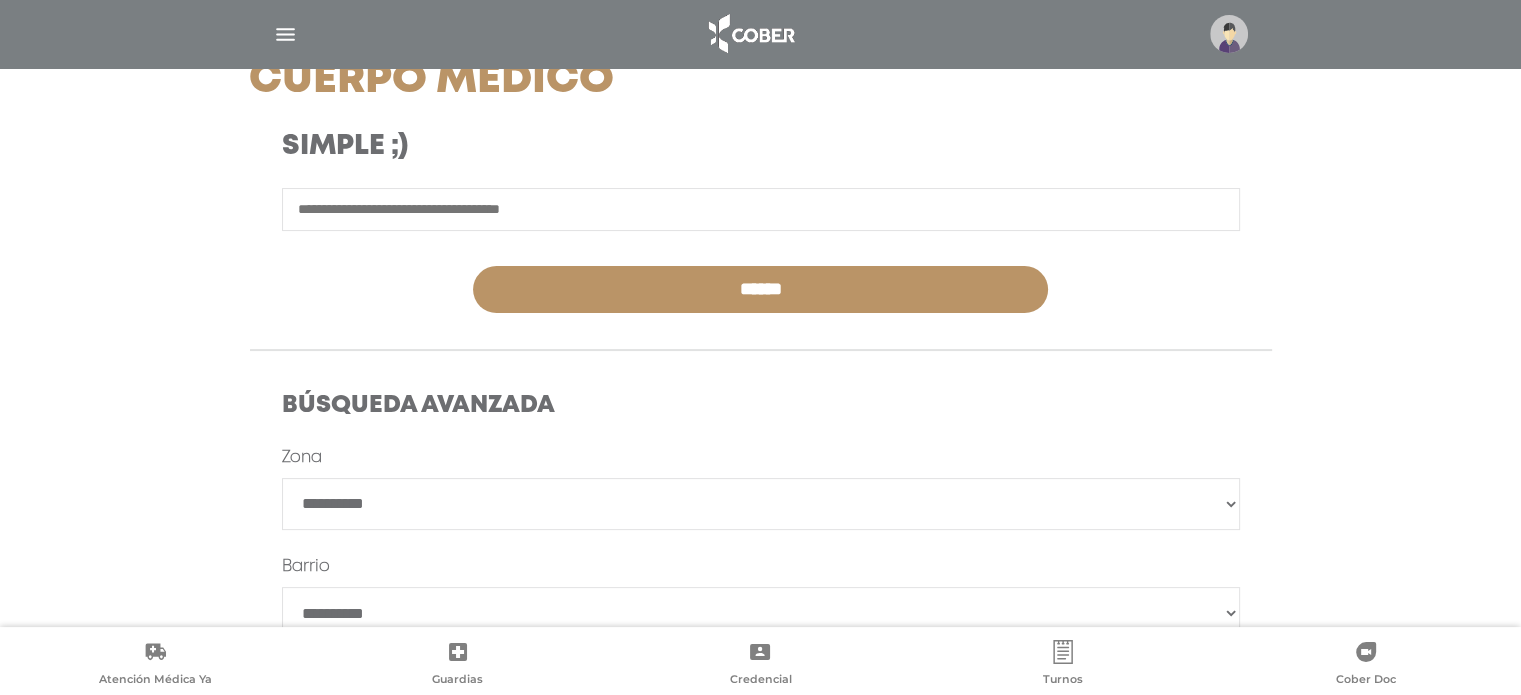 click at bounding box center (761, 209) 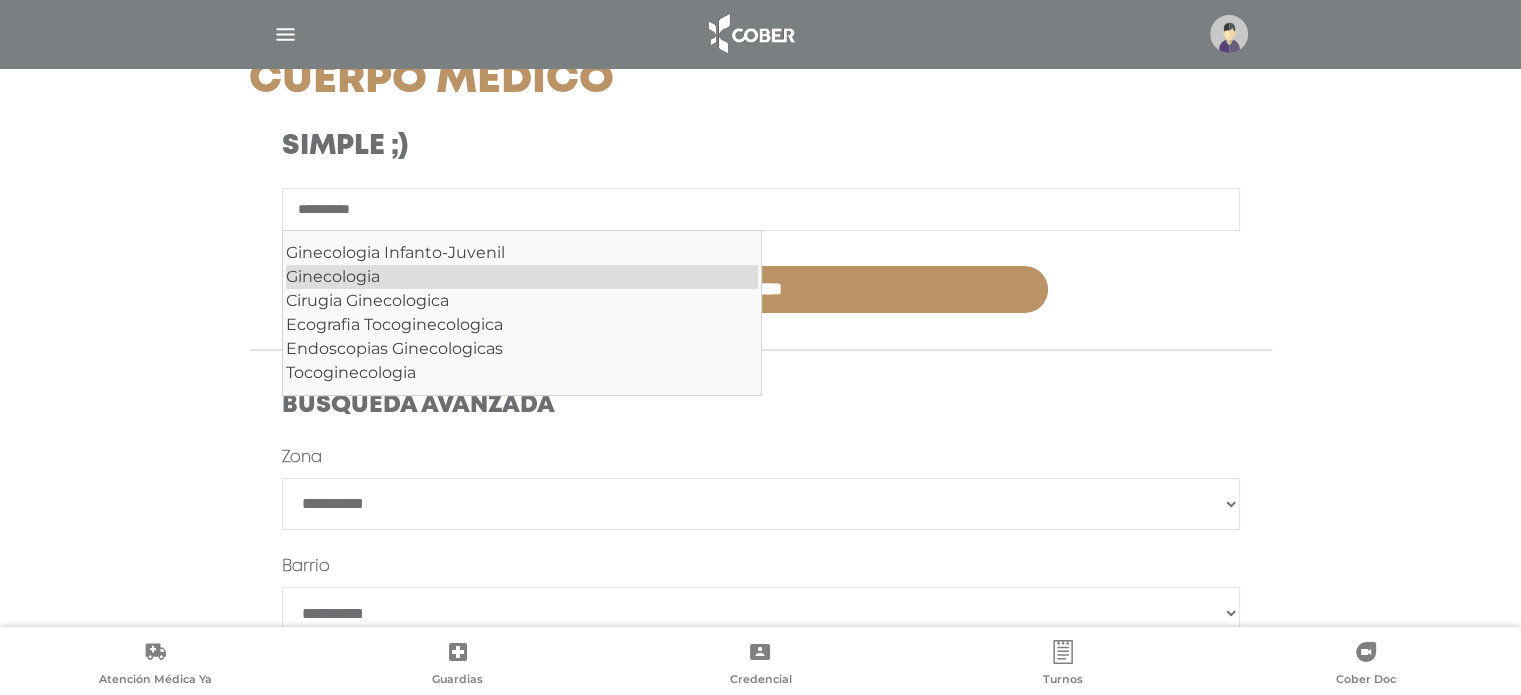 click on "Ginecologia" at bounding box center [522, 277] 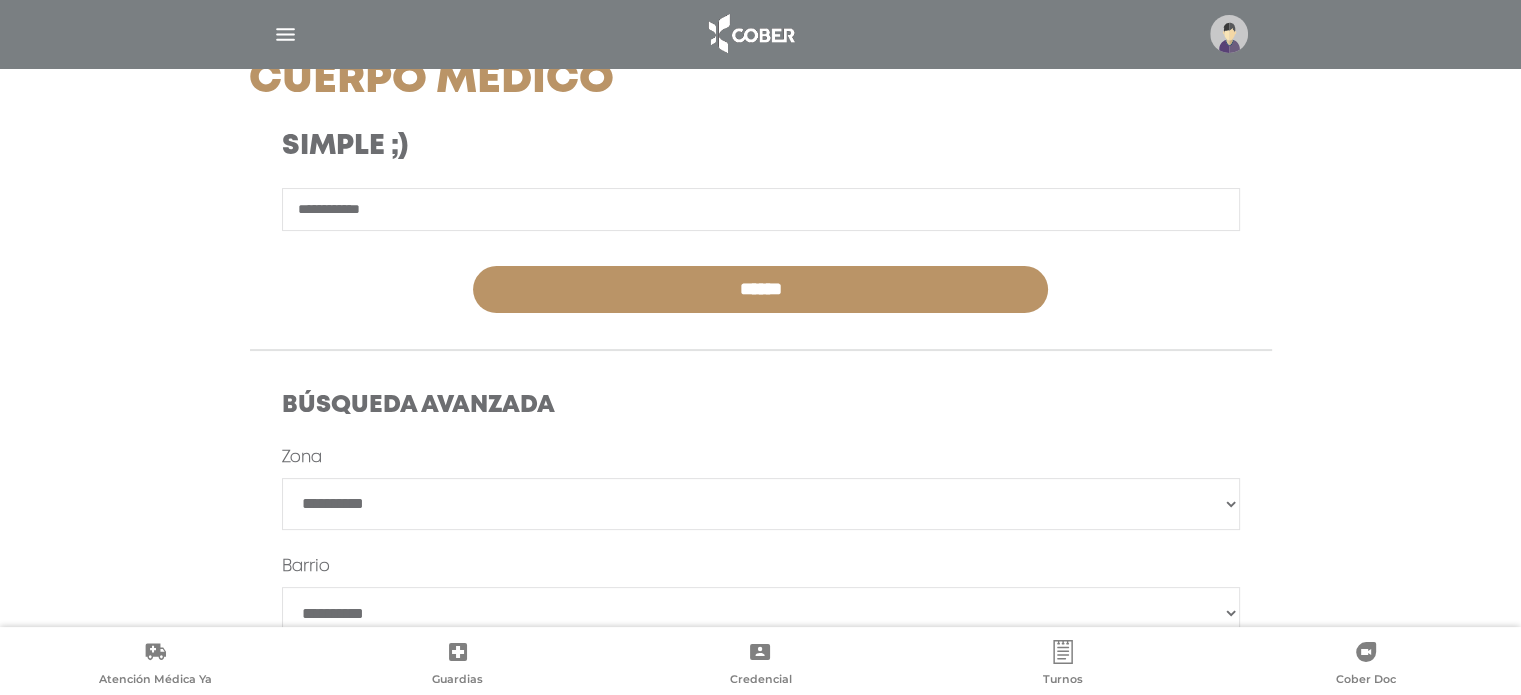 type on "**********" 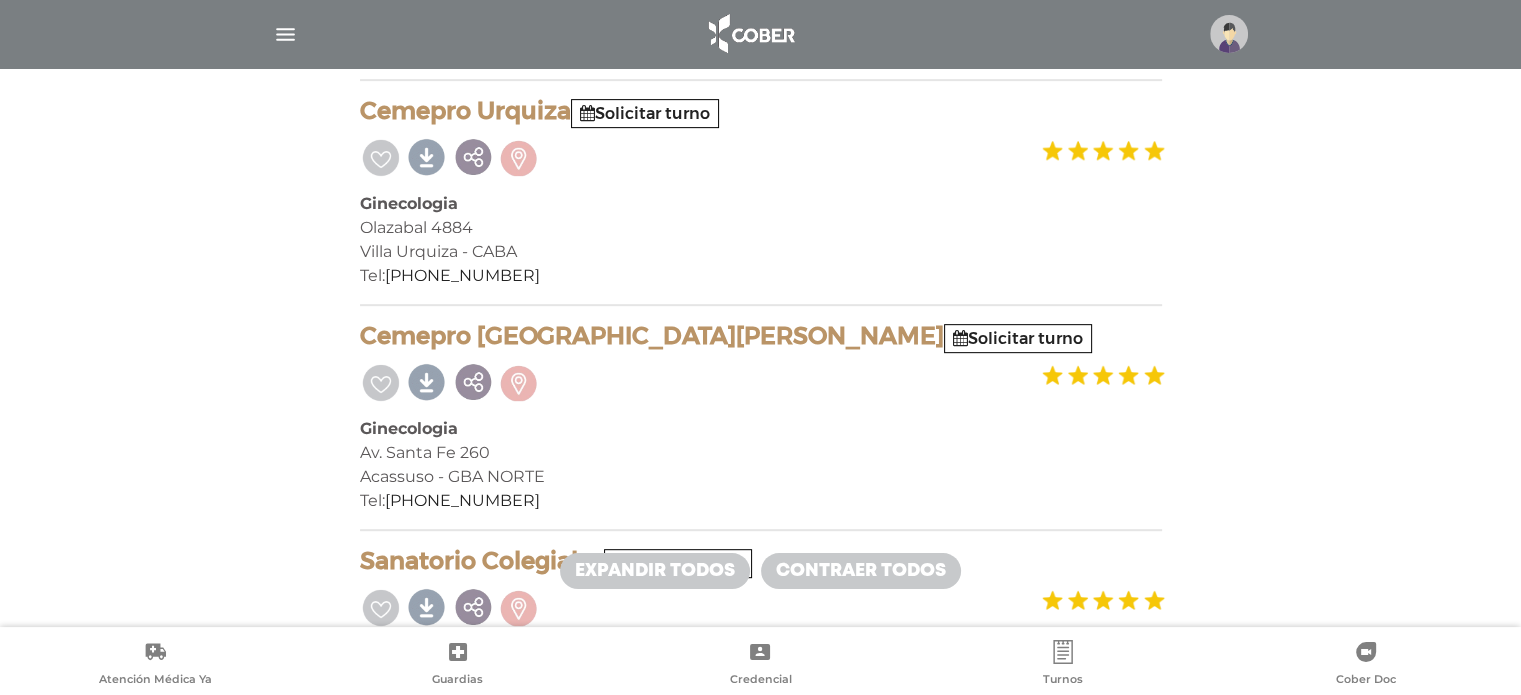 scroll, scrollTop: 800, scrollLeft: 0, axis: vertical 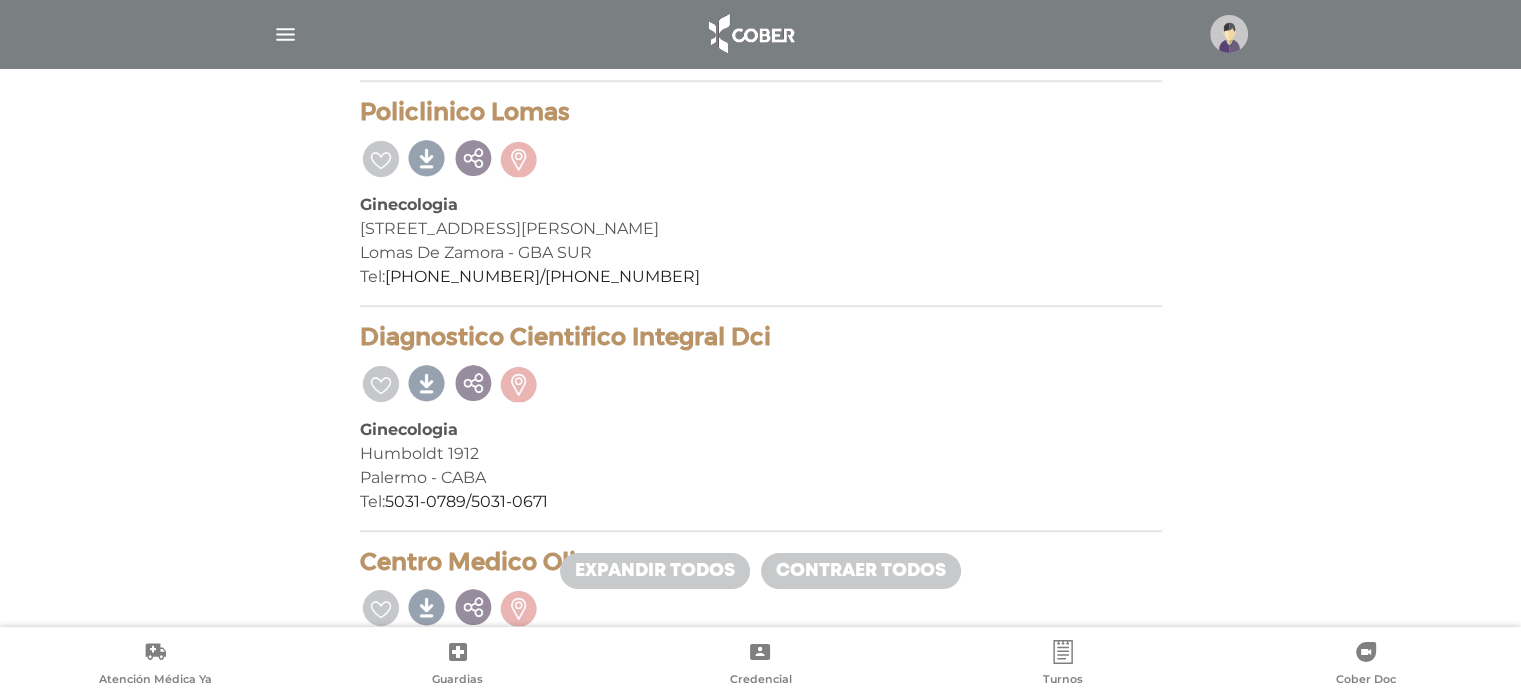 drag, startPoint x: 773, startPoint y: 320, endPoint x: 363, endPoint y: 324, distance: 410.0195 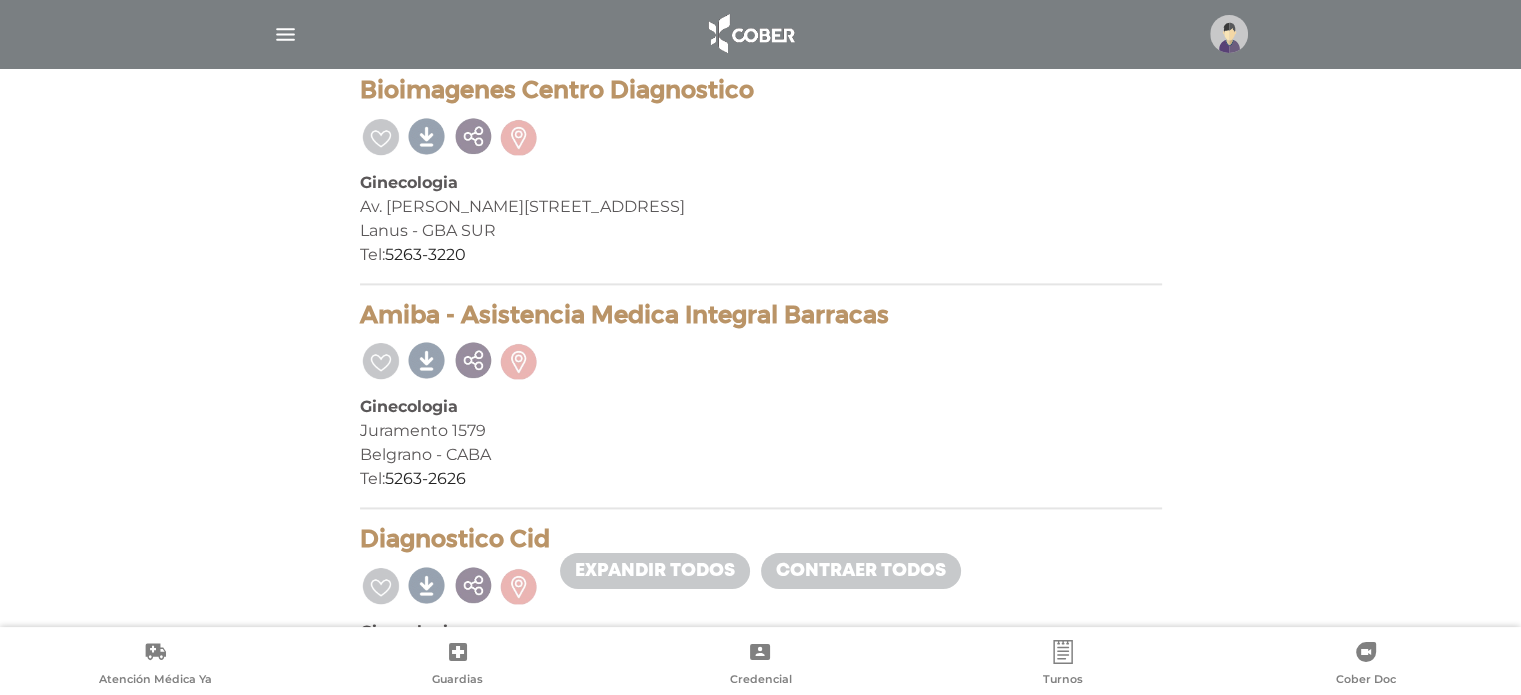 scroll, scrollTop: 2692, scrollLeft: 0, axis: vertical 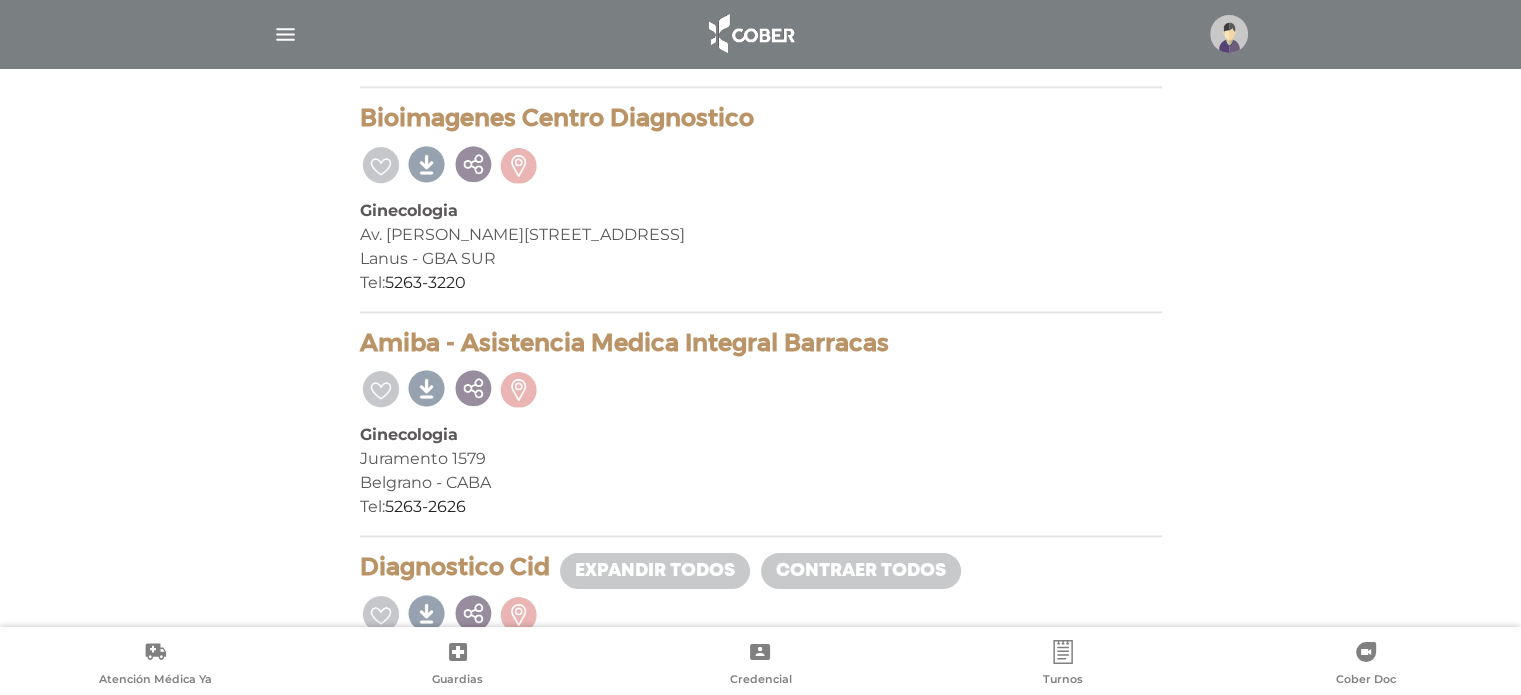 drag, startPoint x: 881, startPoint y: 342, endPoint x: 347, endPoint y: 348, distance: 534.0337 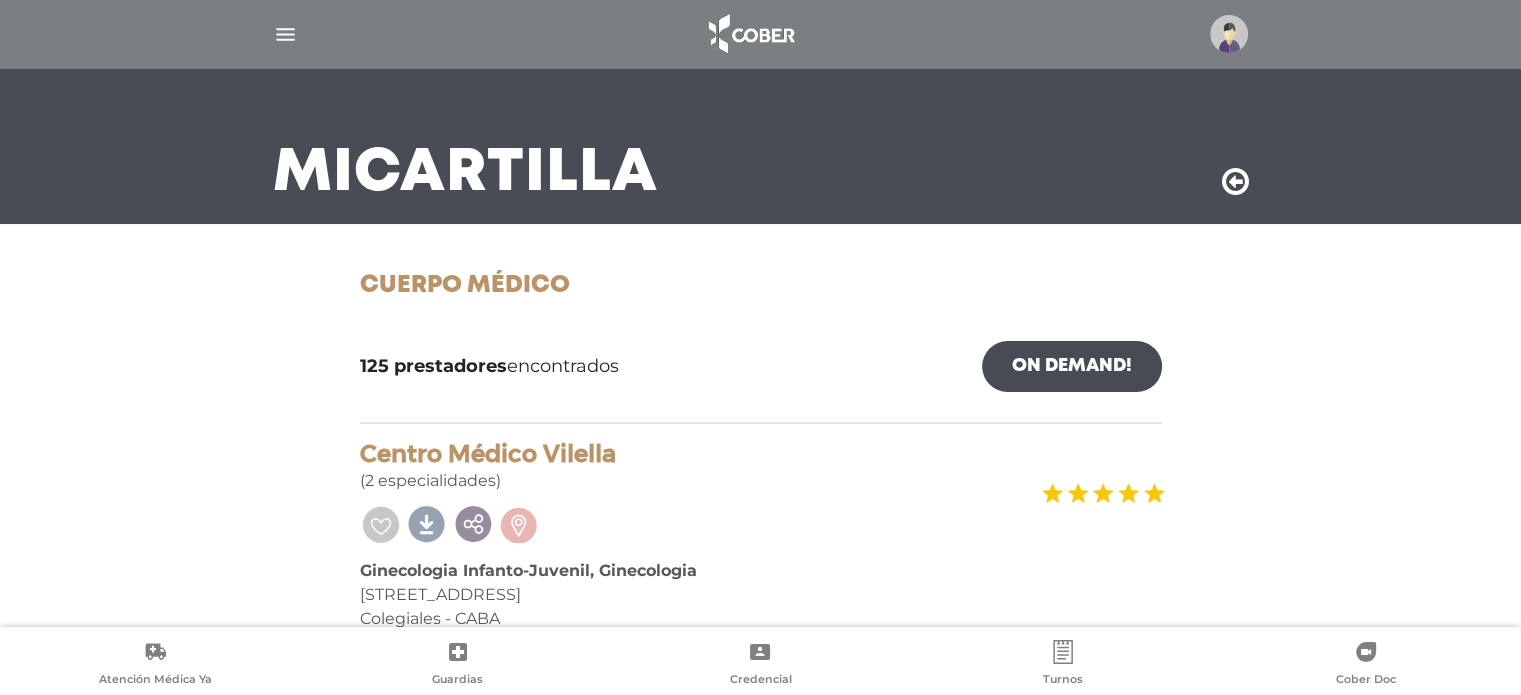 scroll, scrollTop: 0, scrollLeft: 0, axis: both 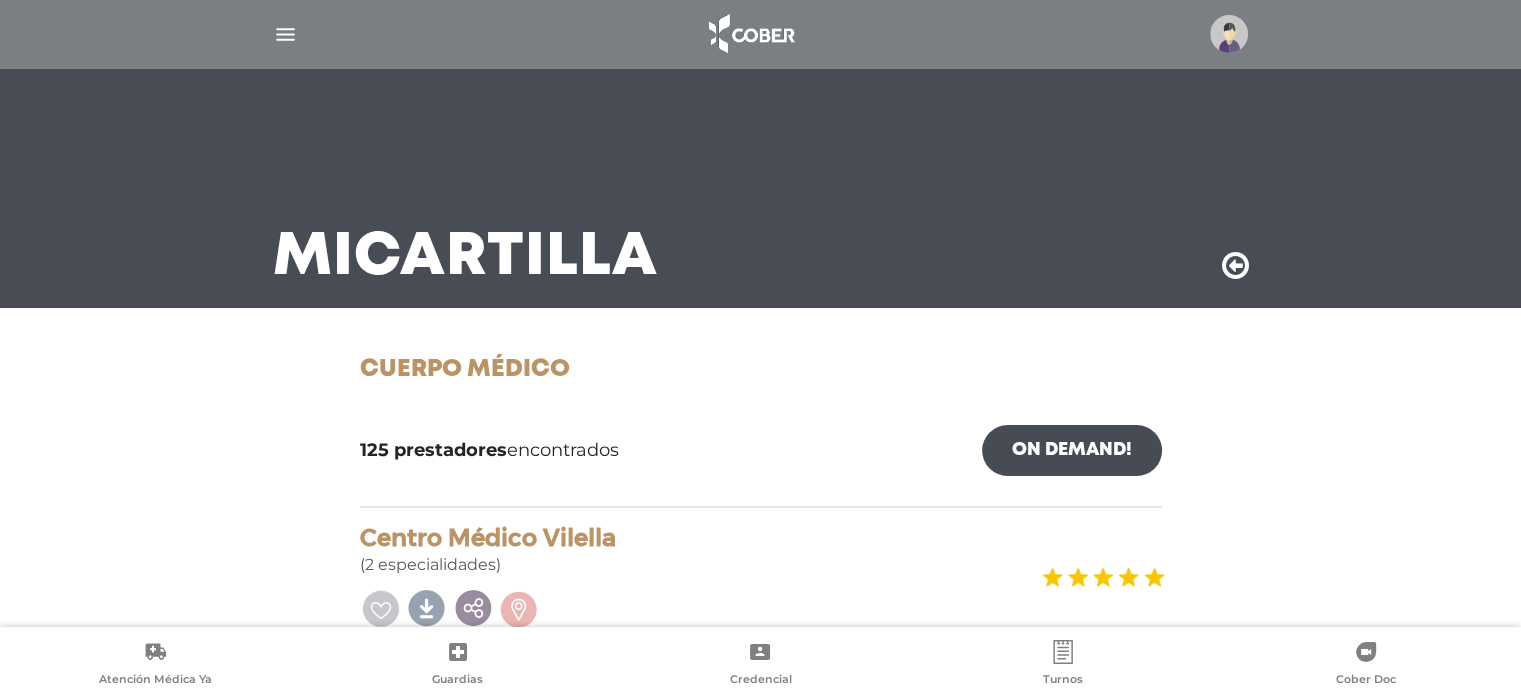 click at bounding box center [1235, 266] 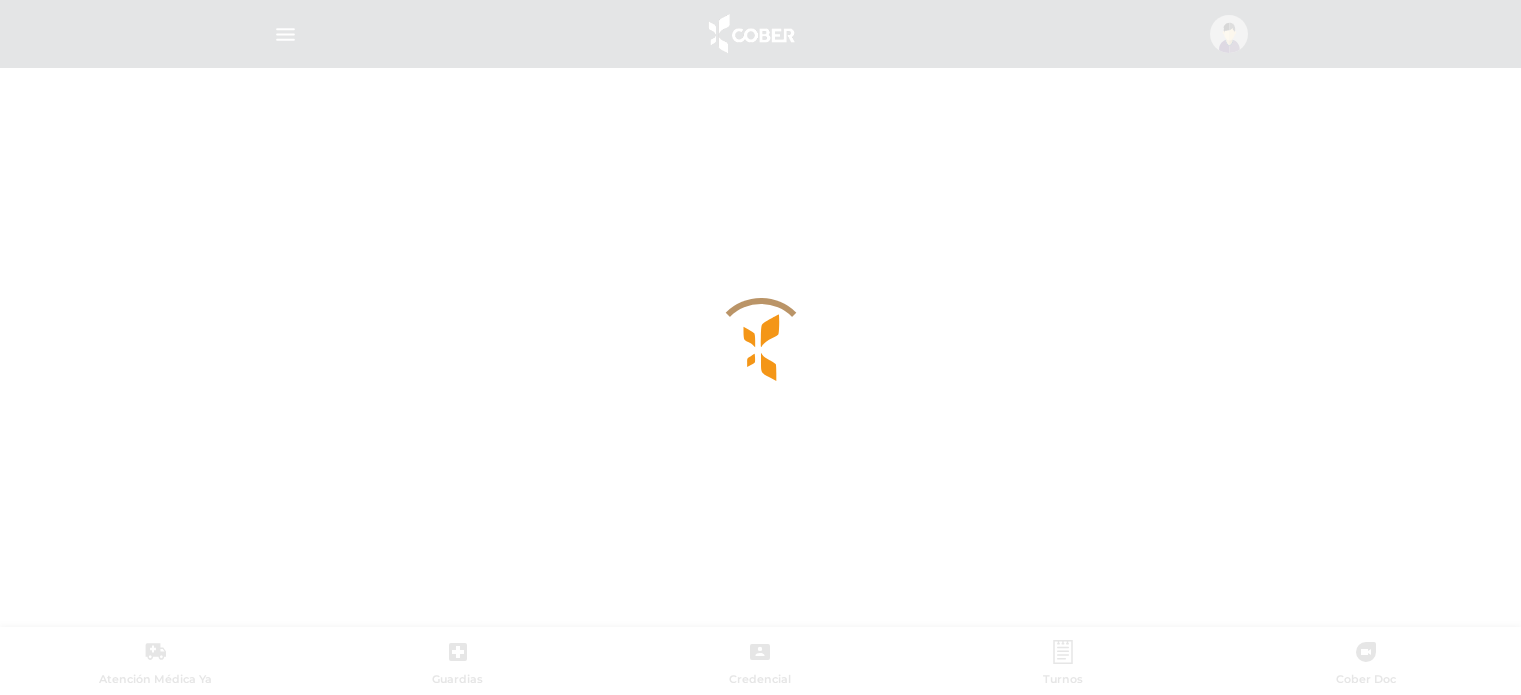 scroll, scrollTop: 0, scrollLeft: 0, axis: both 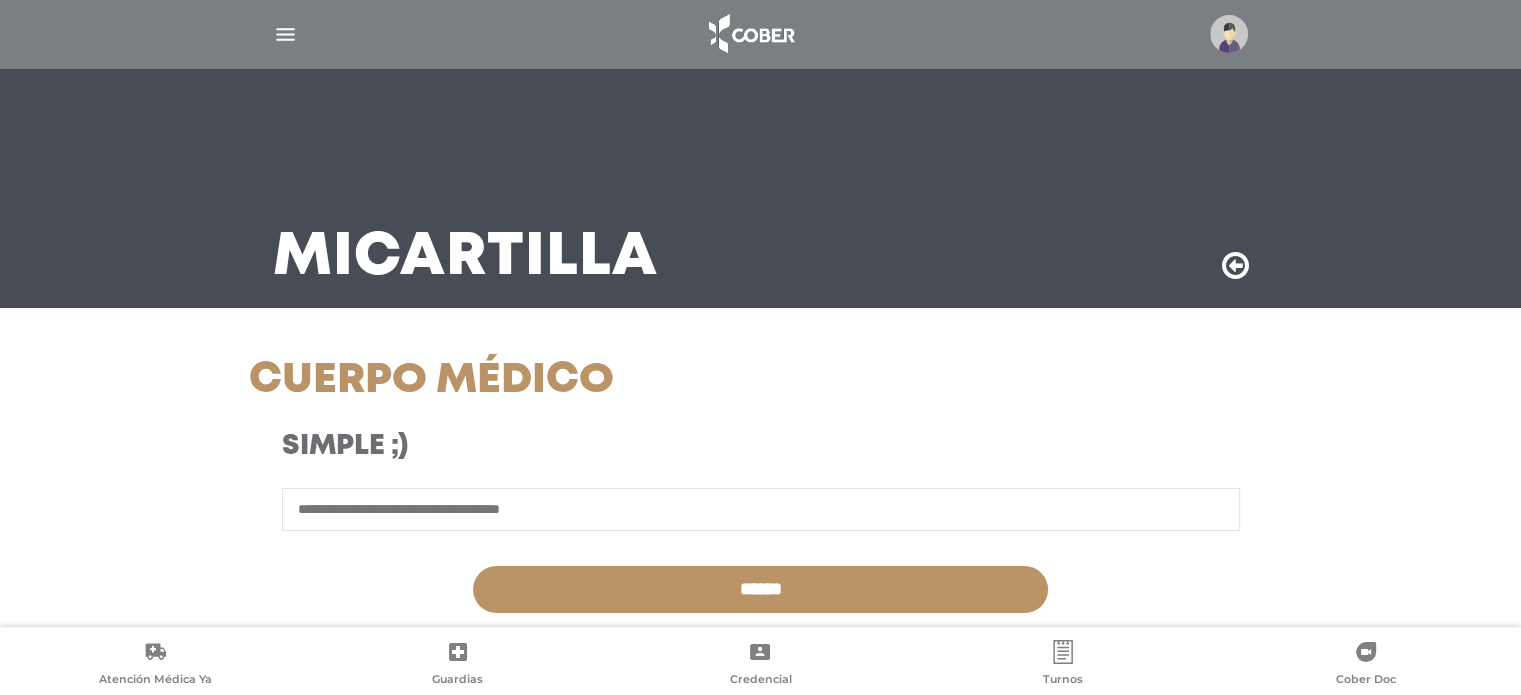 click at bounding box center [1229, 34] 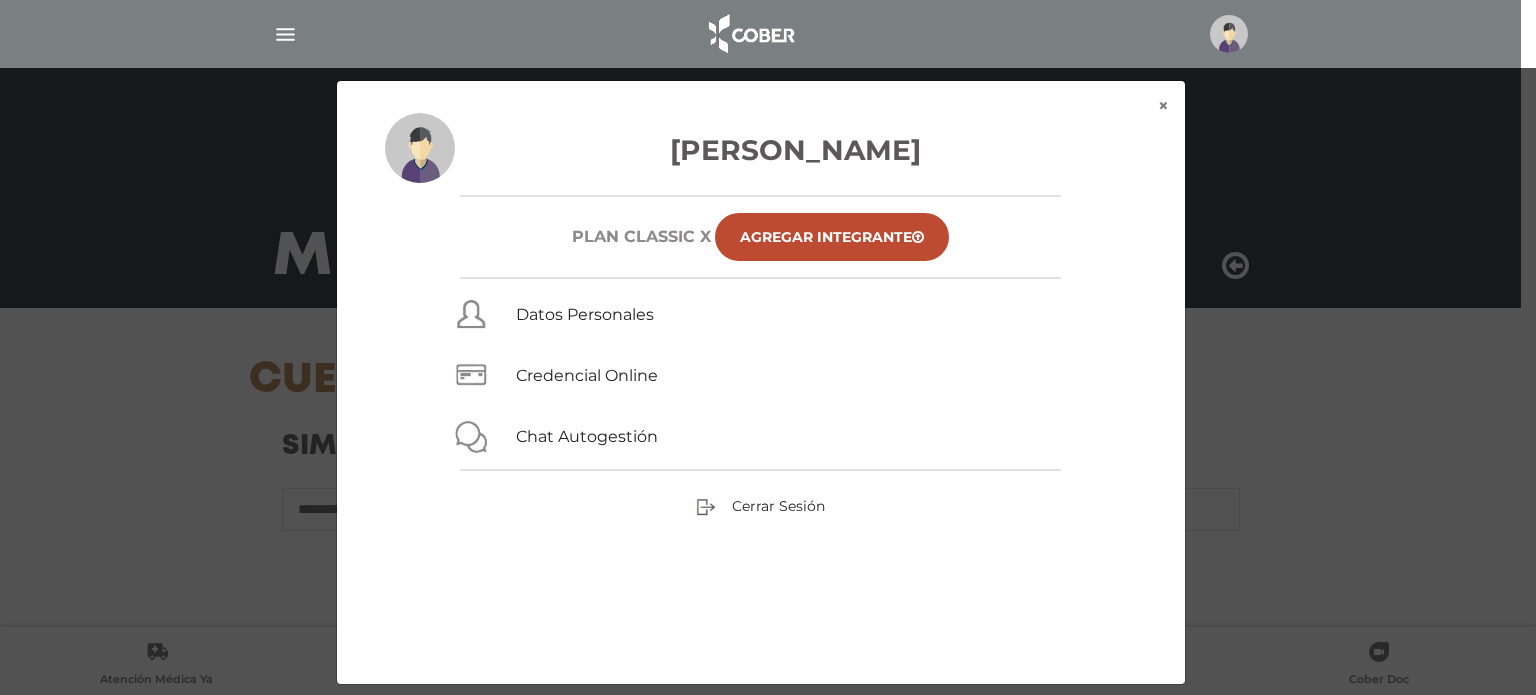 click on "×
×
Antidin Adriana
Plan CLASSIC X
Agregar Integrante
Datos Personales
Credencial Online
Chat Autogestión
Cerrar Sesión" at bounding box center (767, 382) 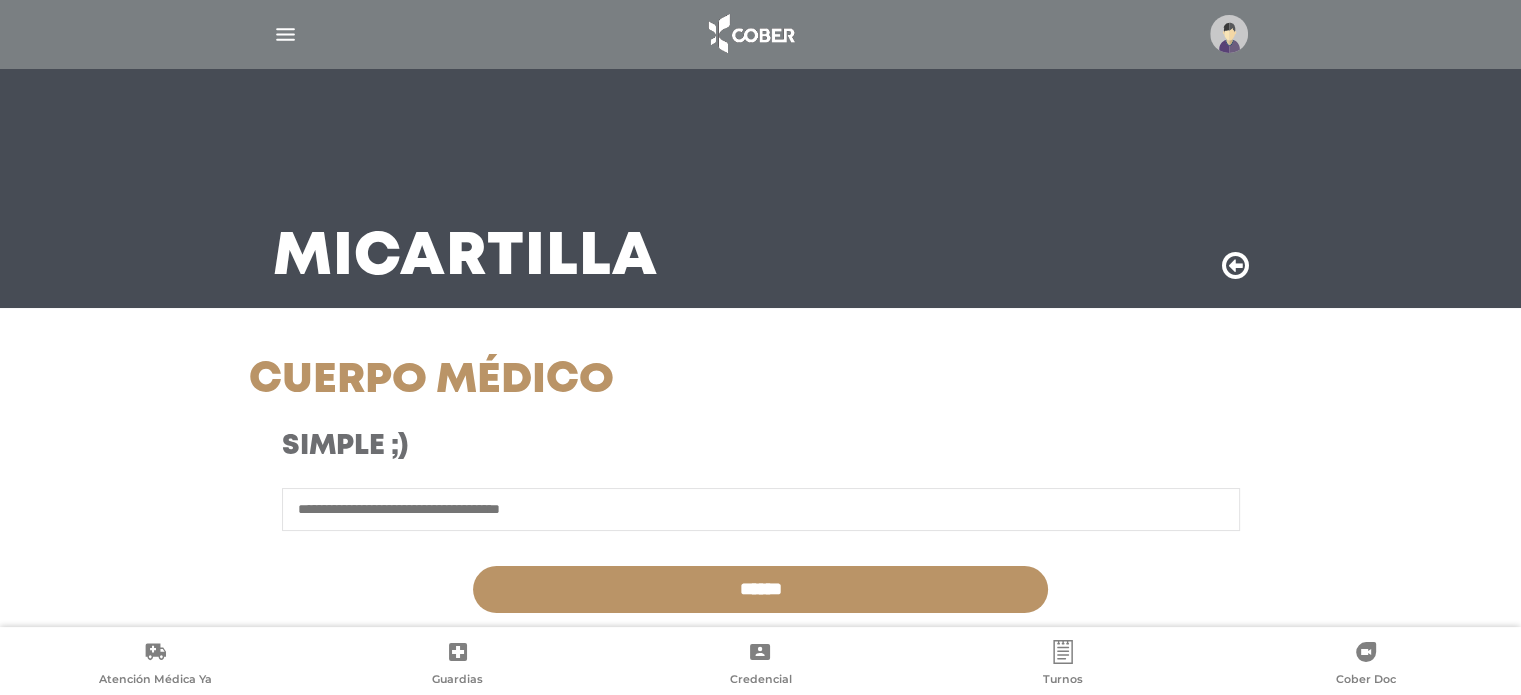 scroll, scrollTop: 100, scrollLeft: 0, axis: vertical 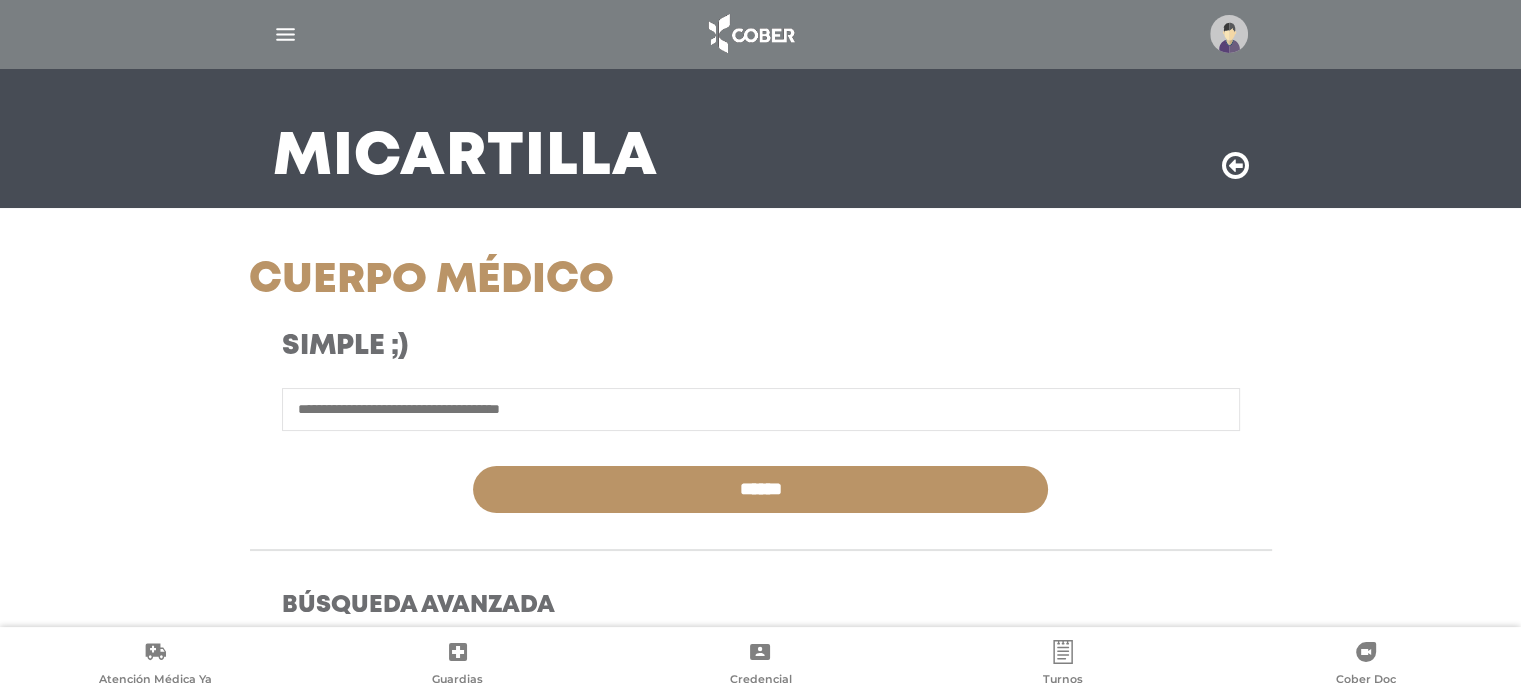 click at bounding box center [761, 409] 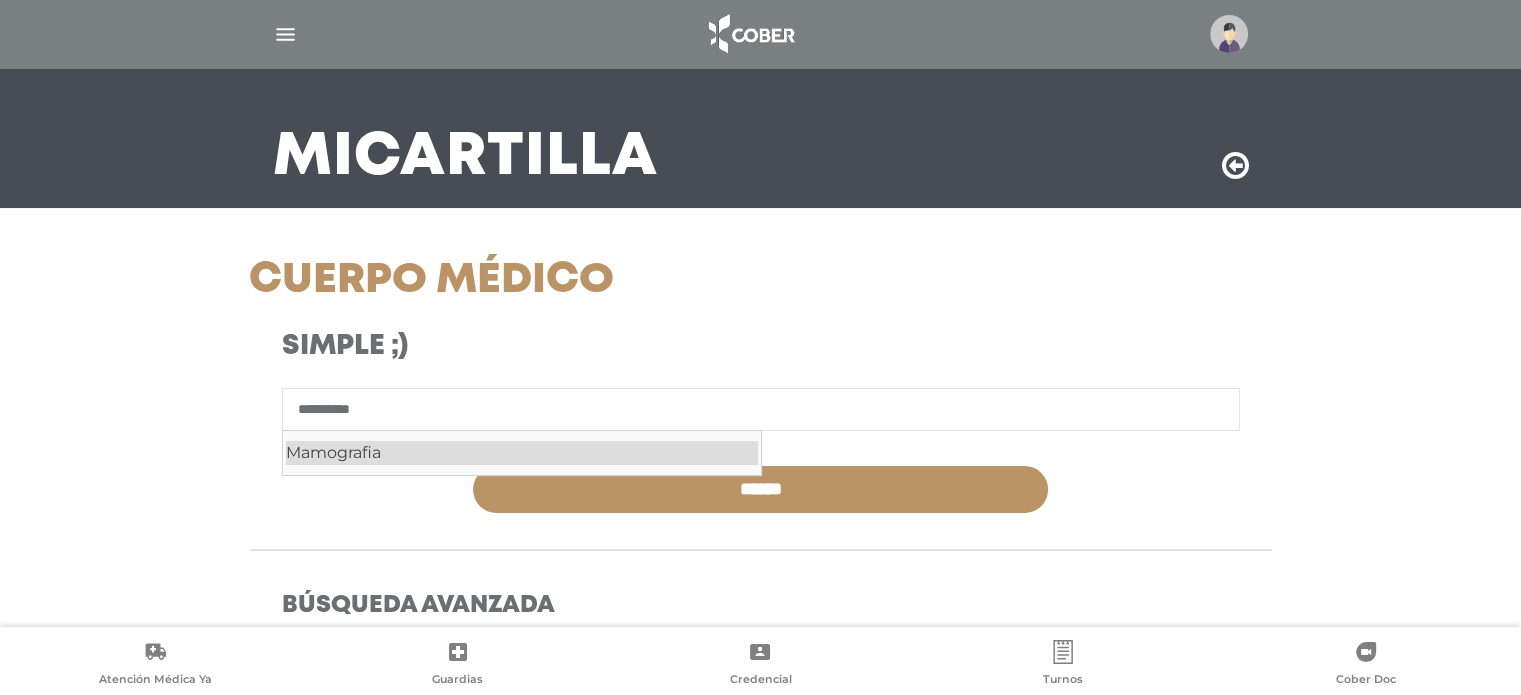 click on "Mamografia" at bounding box center (522, 453) 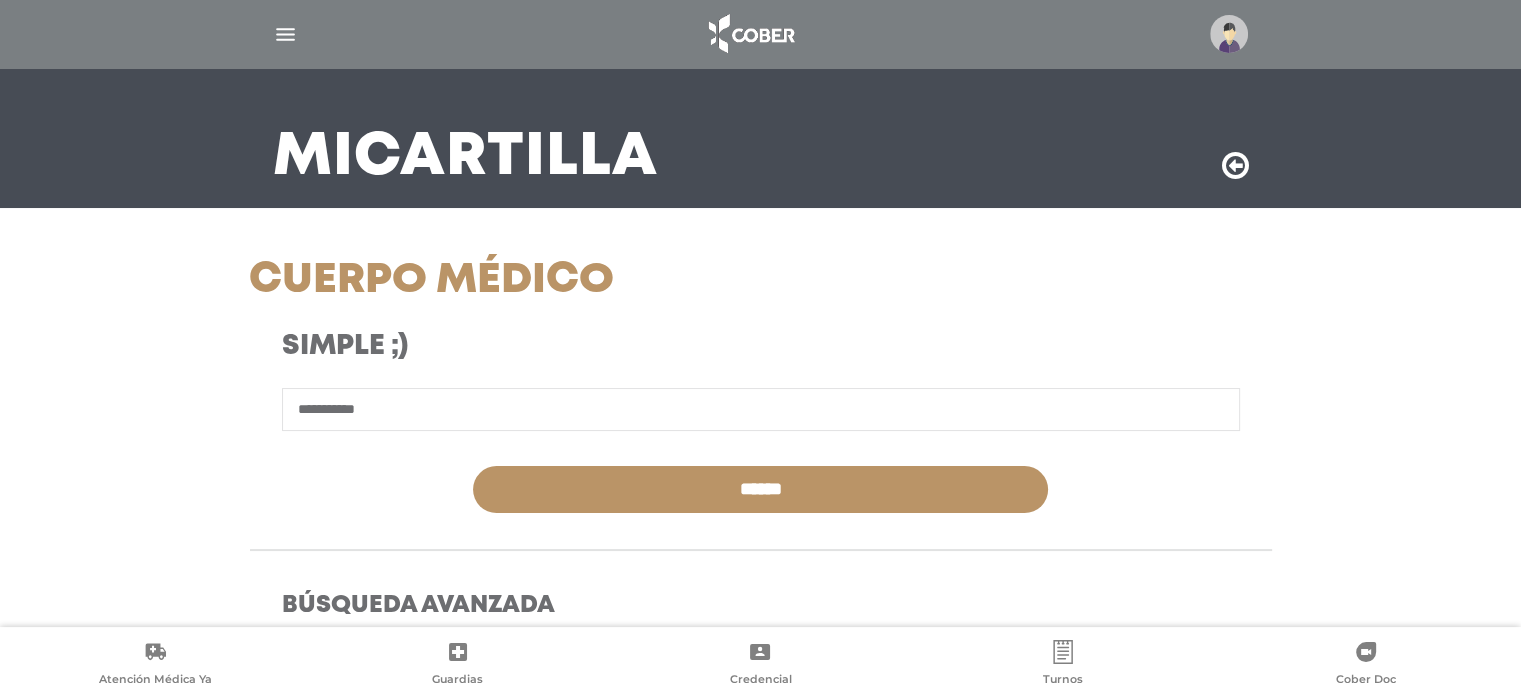 type on "**********" 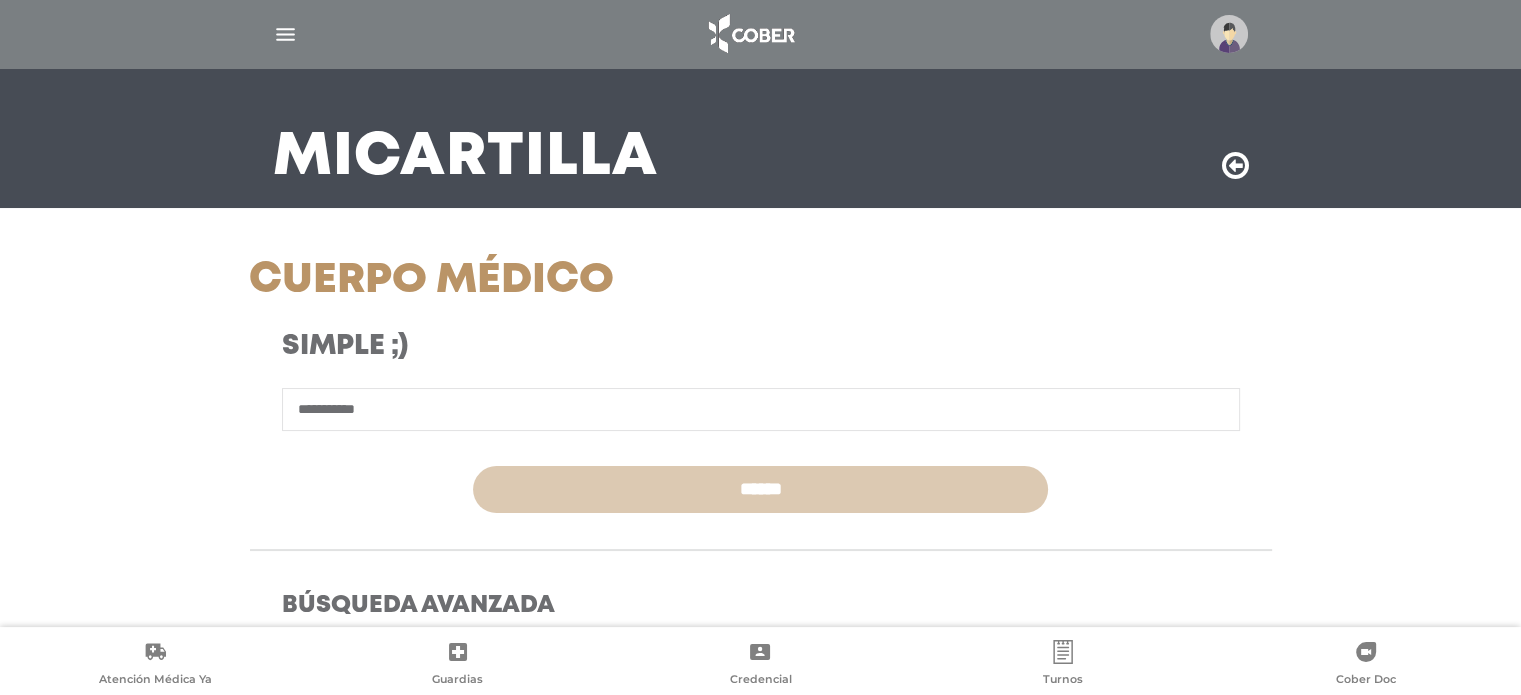 click on "******" at bounding box center (760, 489) 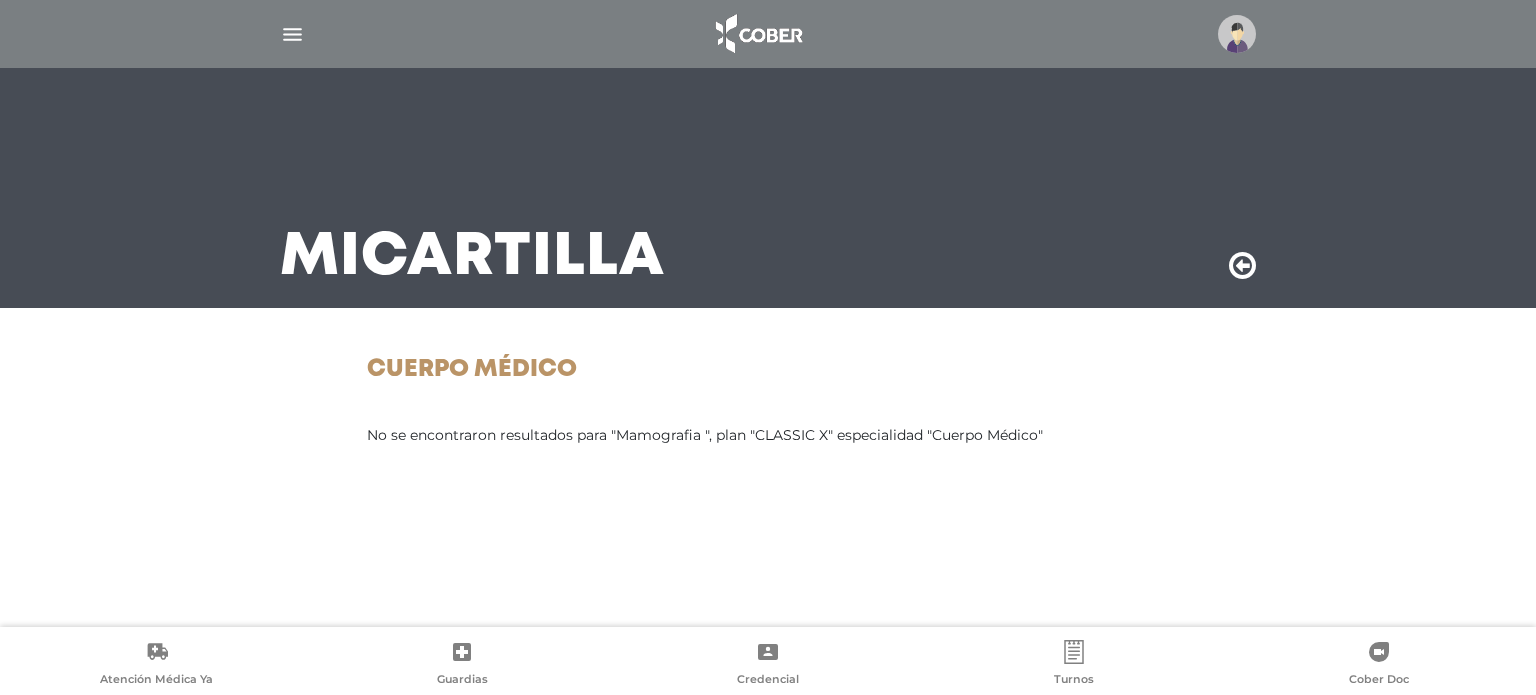 scroll, scrollTop: 0, scrollLeft: 0, axis: both 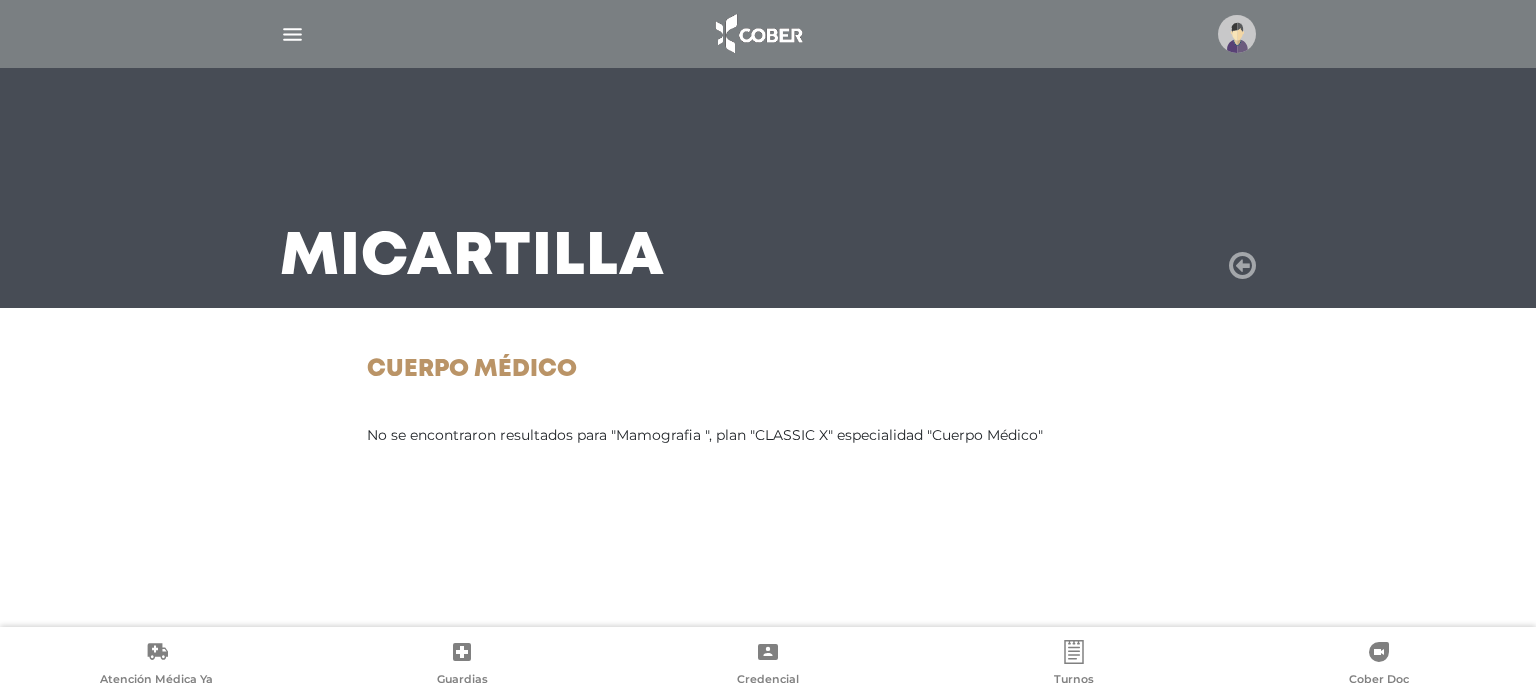click at bounding box center [1242, 266] 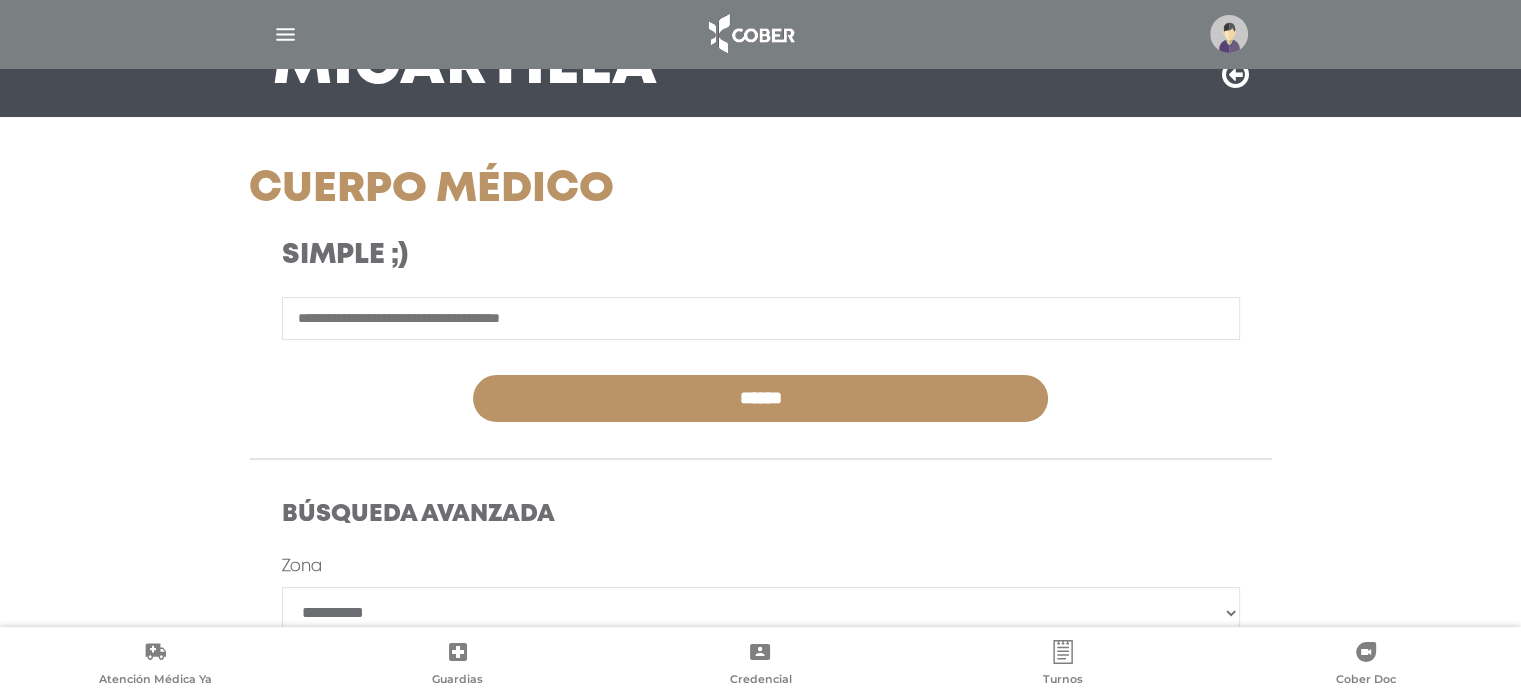 scroll, scrollTop: 200, scrollLeft: 0, axis: vertical 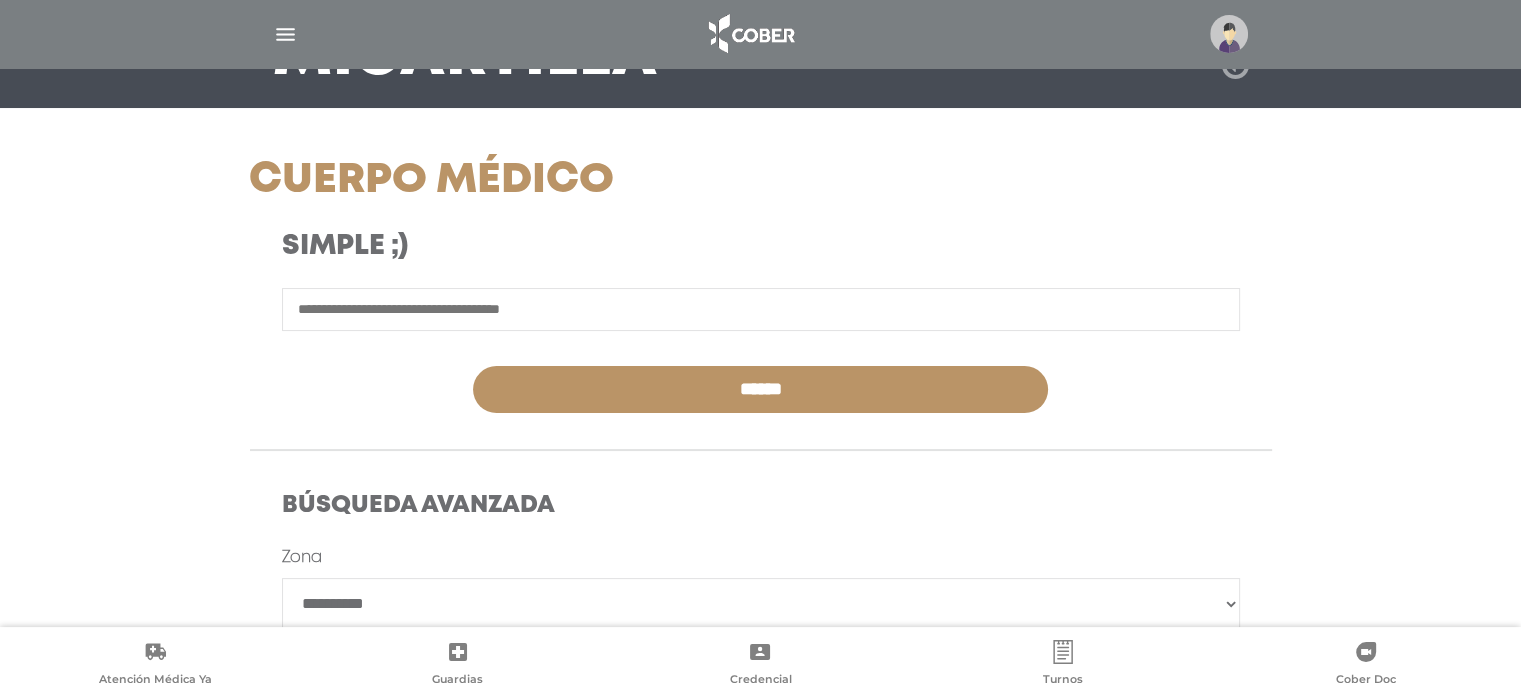 click at bounding box center (1235, 66) 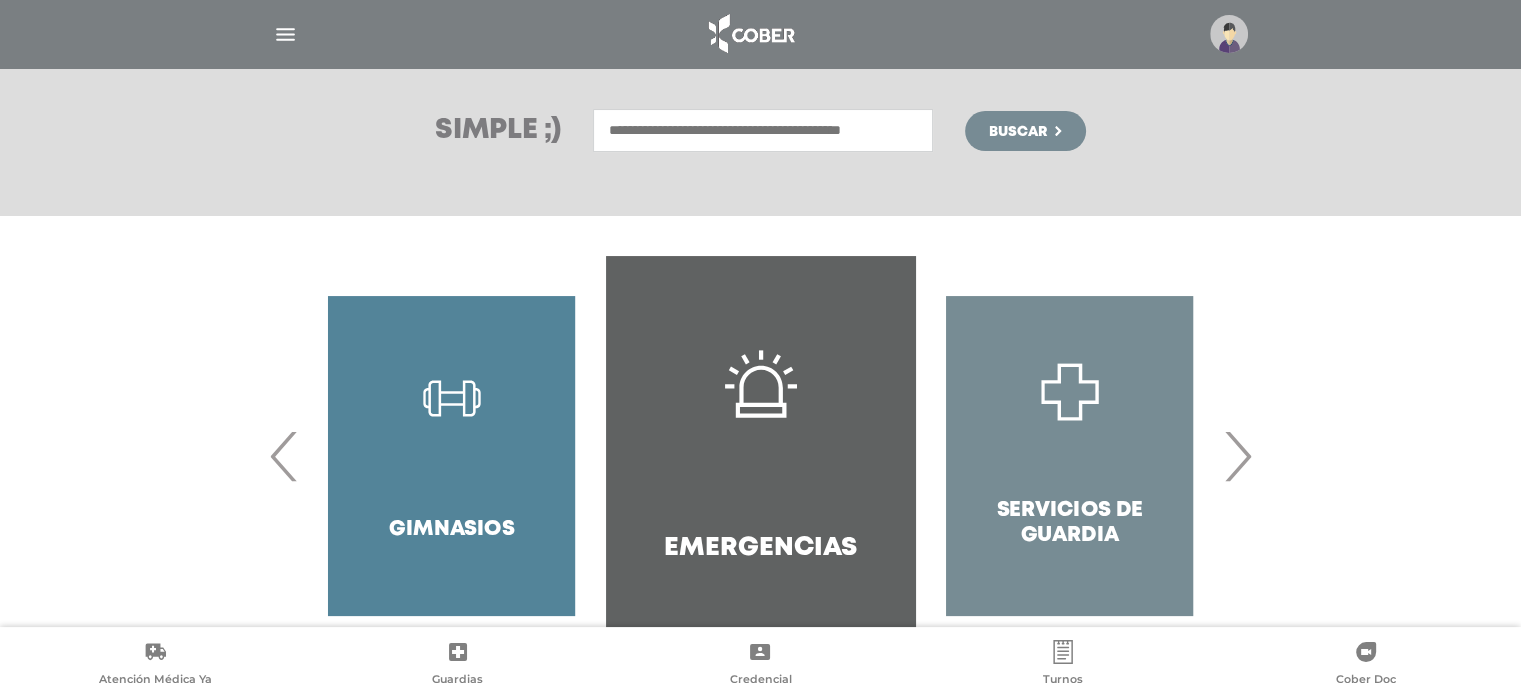 scroll, scrollTop: 331, scrollLeft: 0, axis: vertical 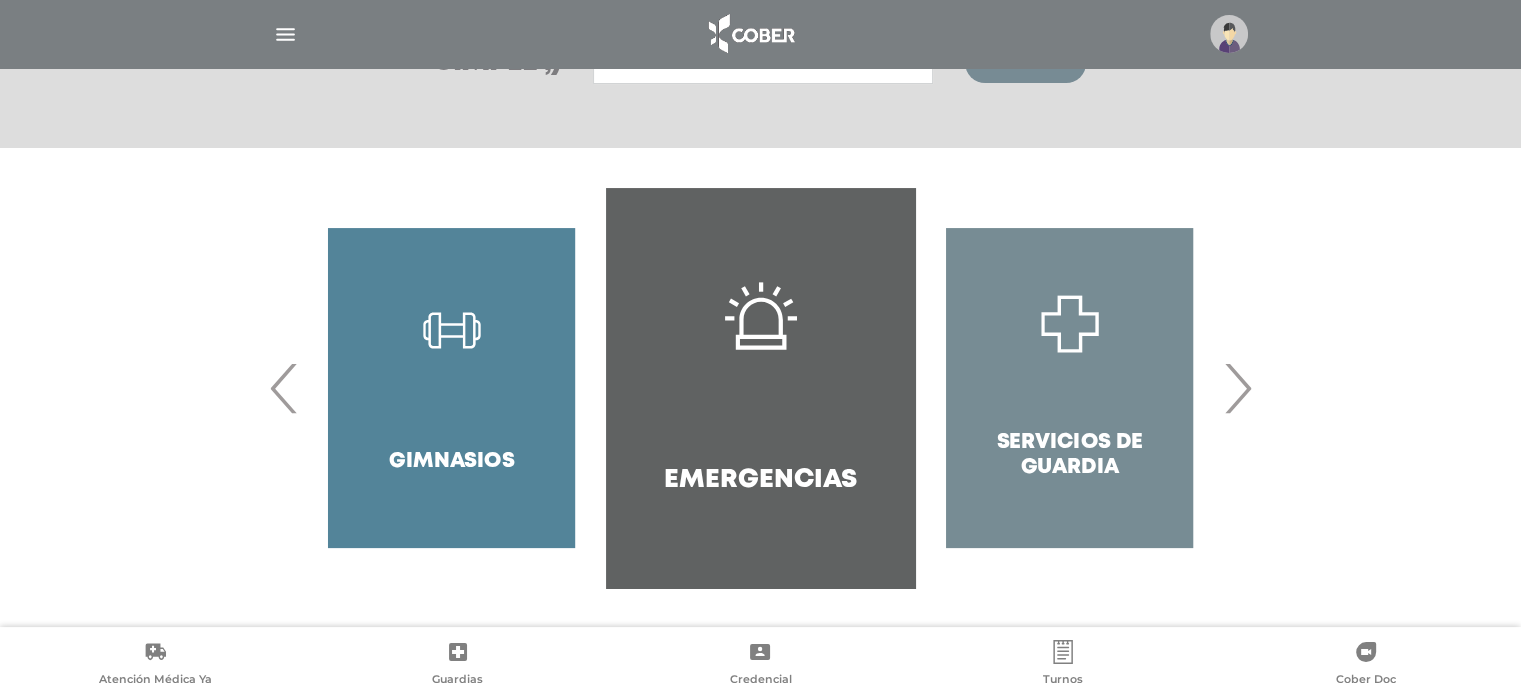 click on "›" at bounding box center [1237, 388] 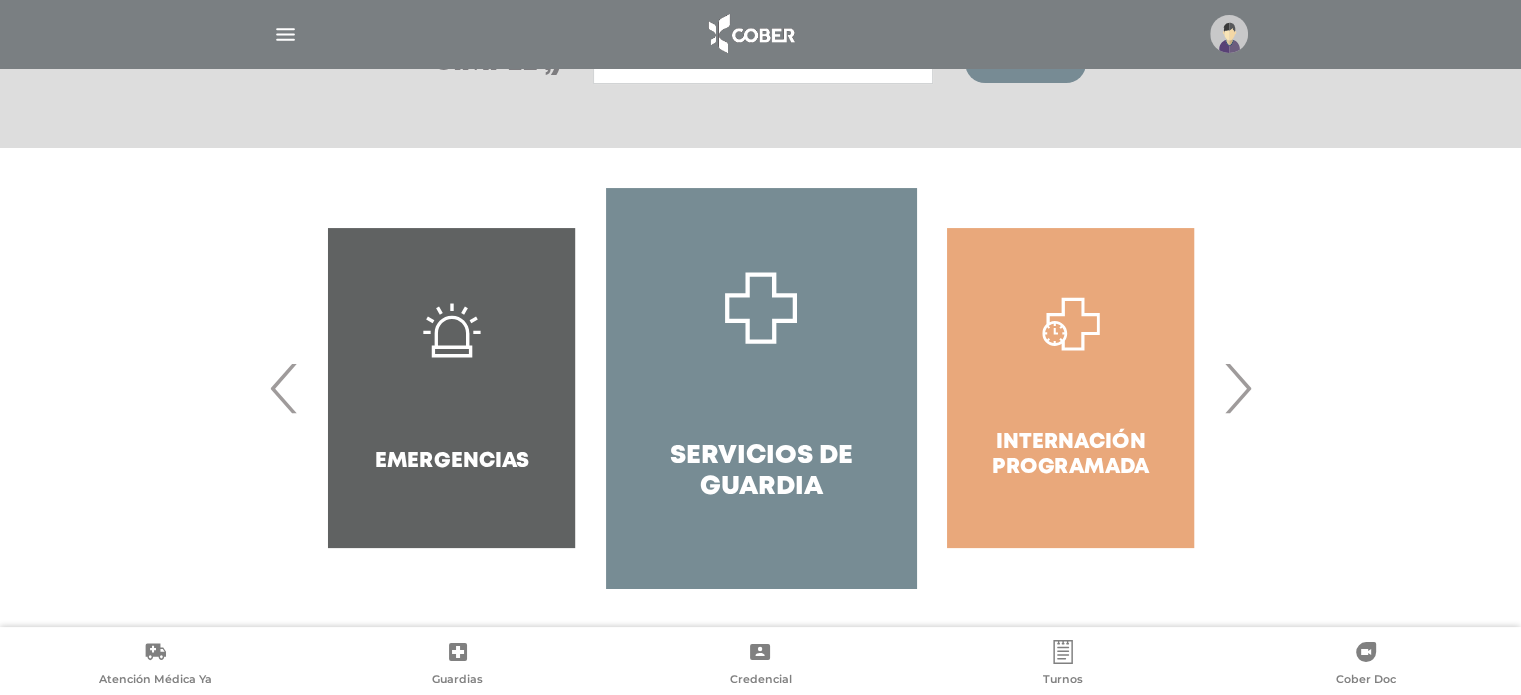 click on "›" at bounding box center (1237, 388) 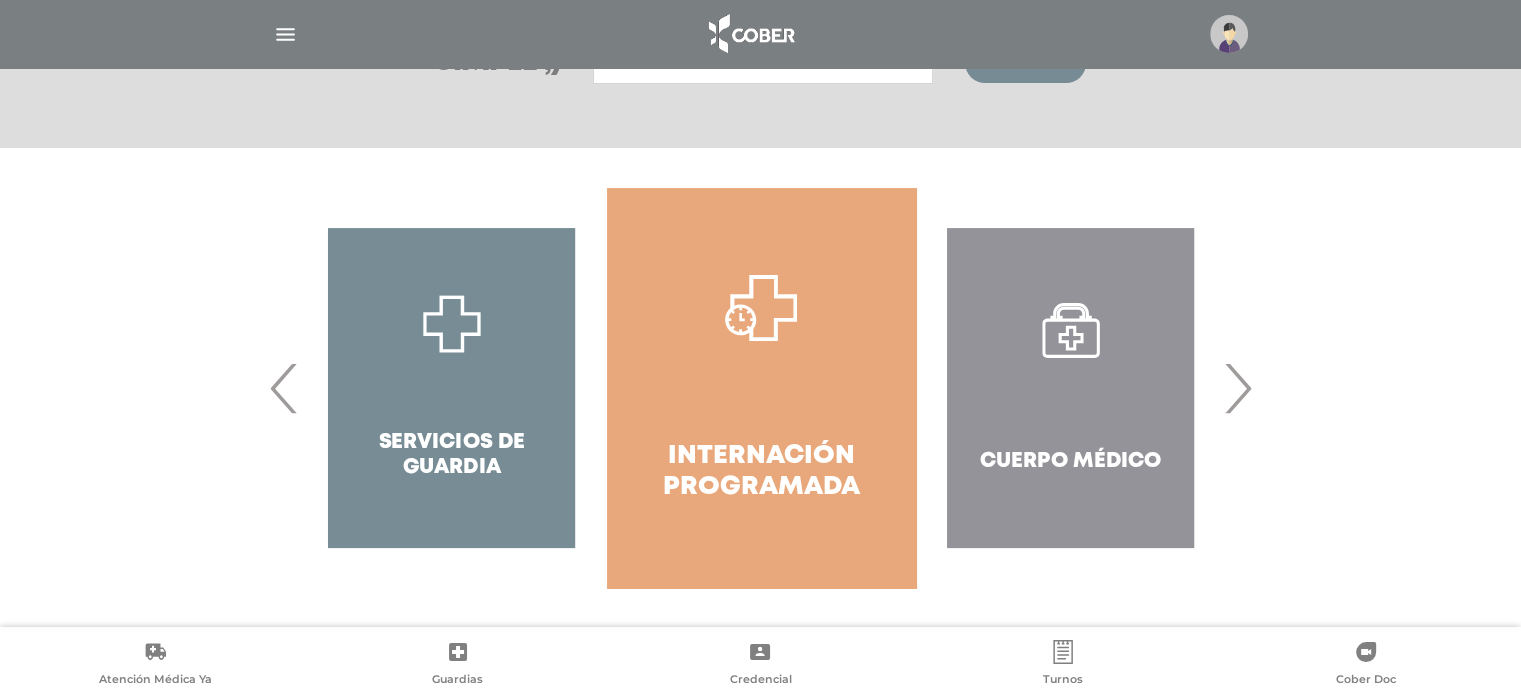 click on "›" at bounding box center [1237, 388] 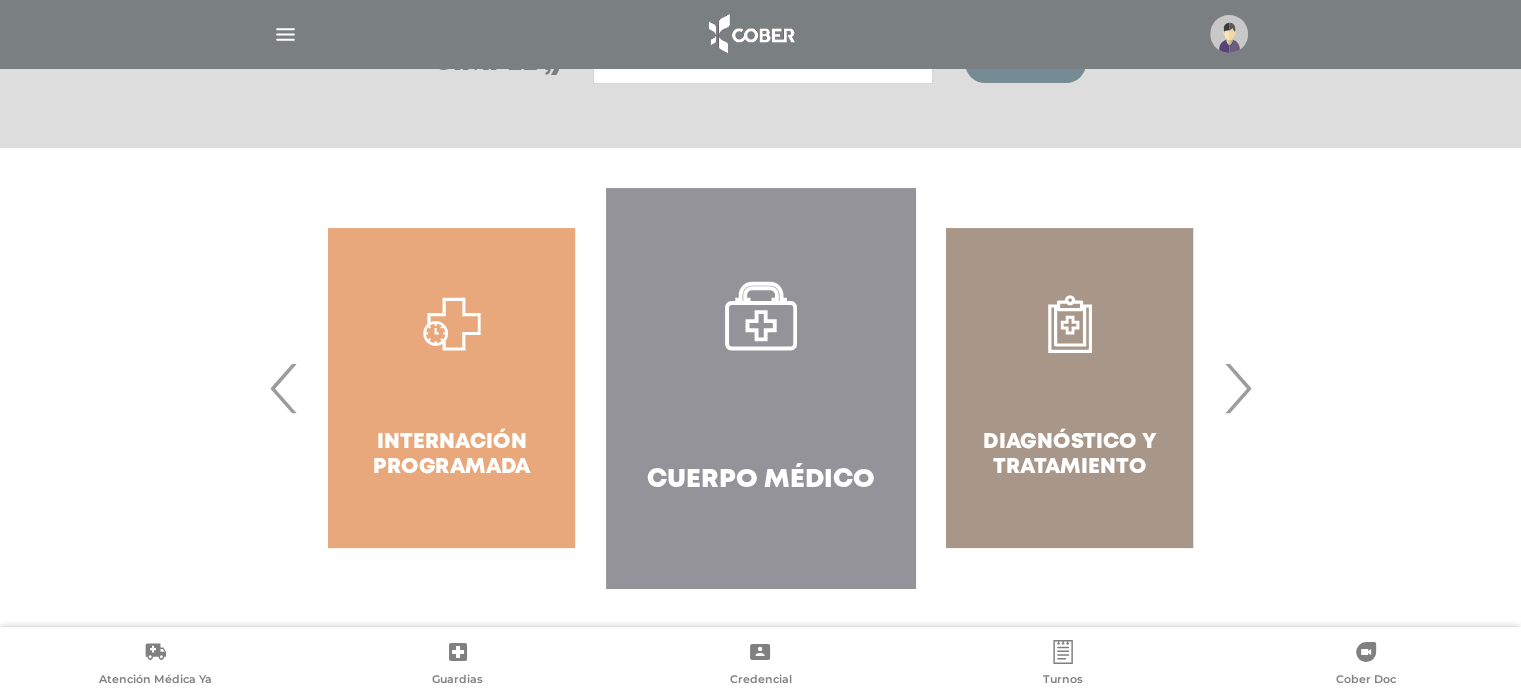click on "›" at bounding box center [1237, 388] 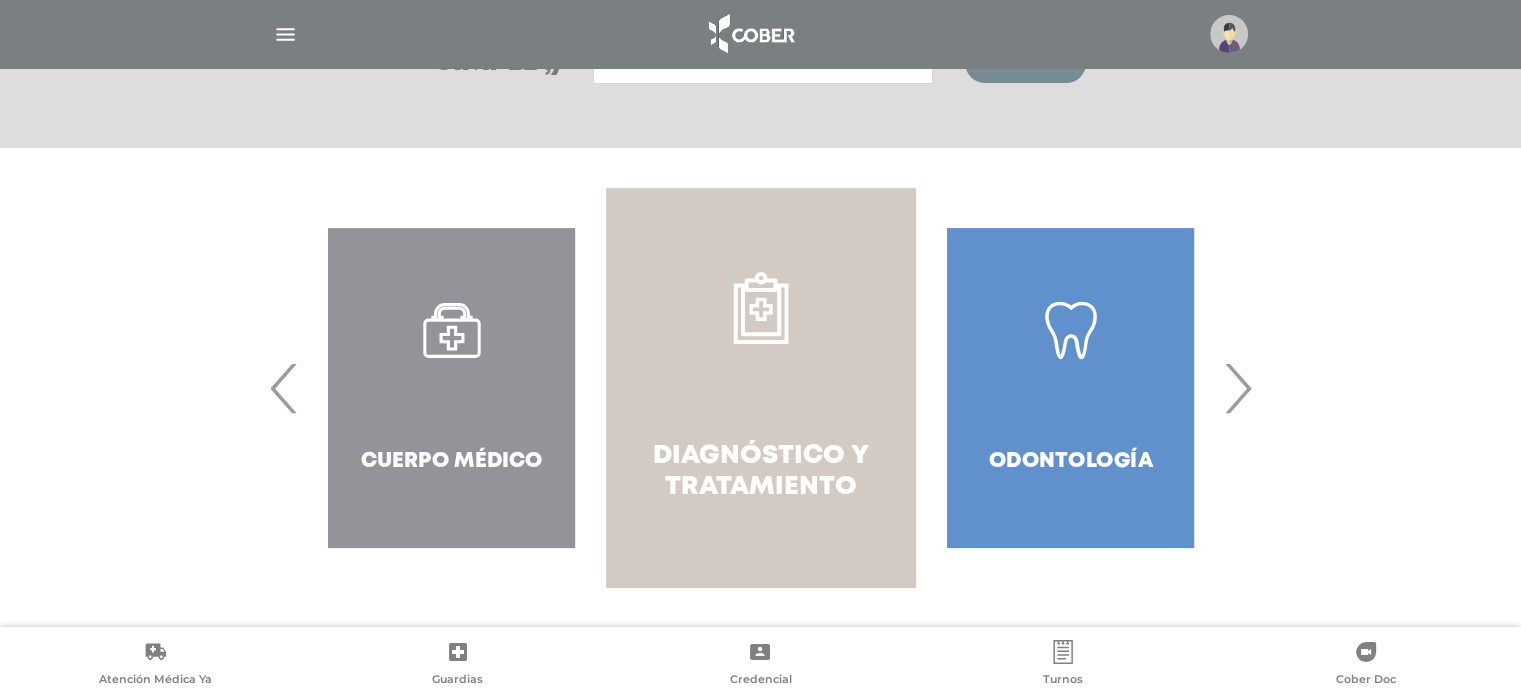 click on "Diagnóstico y Tratamiento" at bounding box center (760, 472) 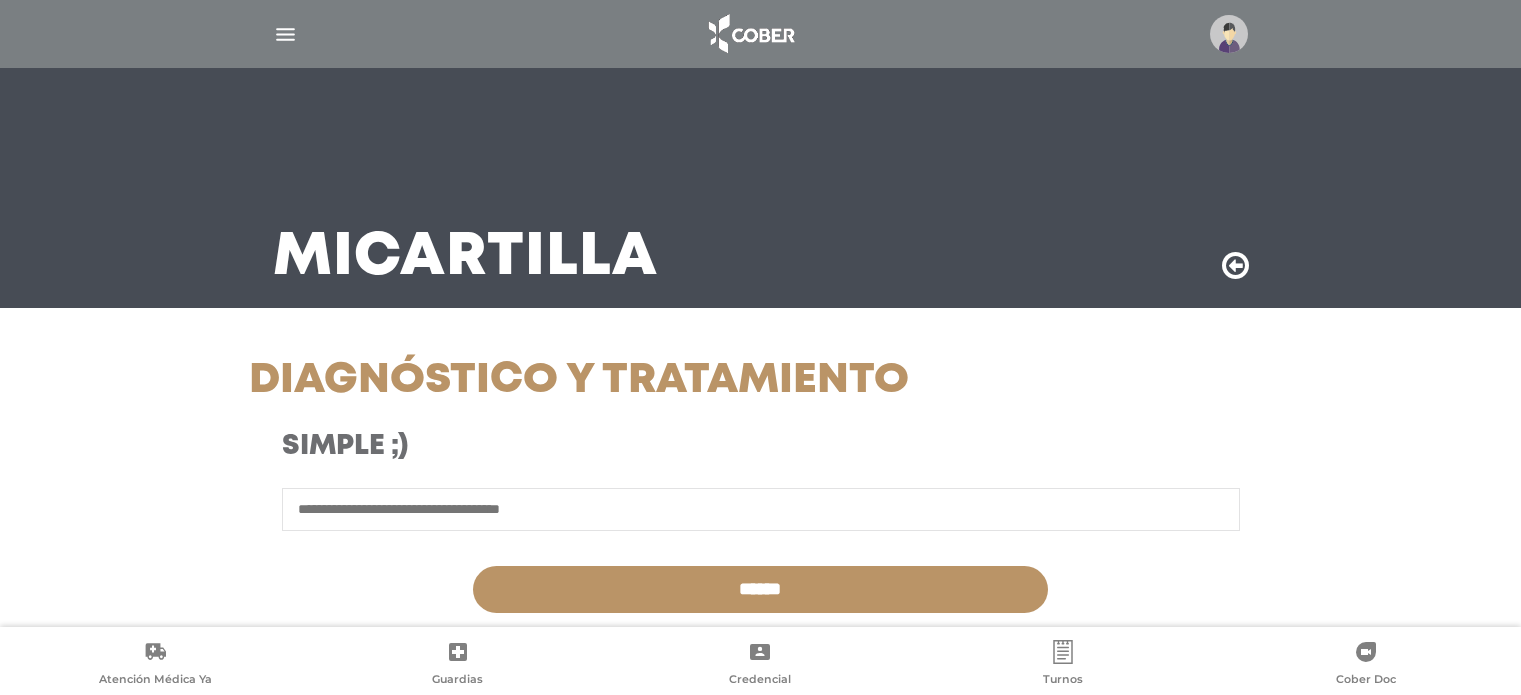 scroll, scrollTop: 0, scrollLeft: 0, axis: both 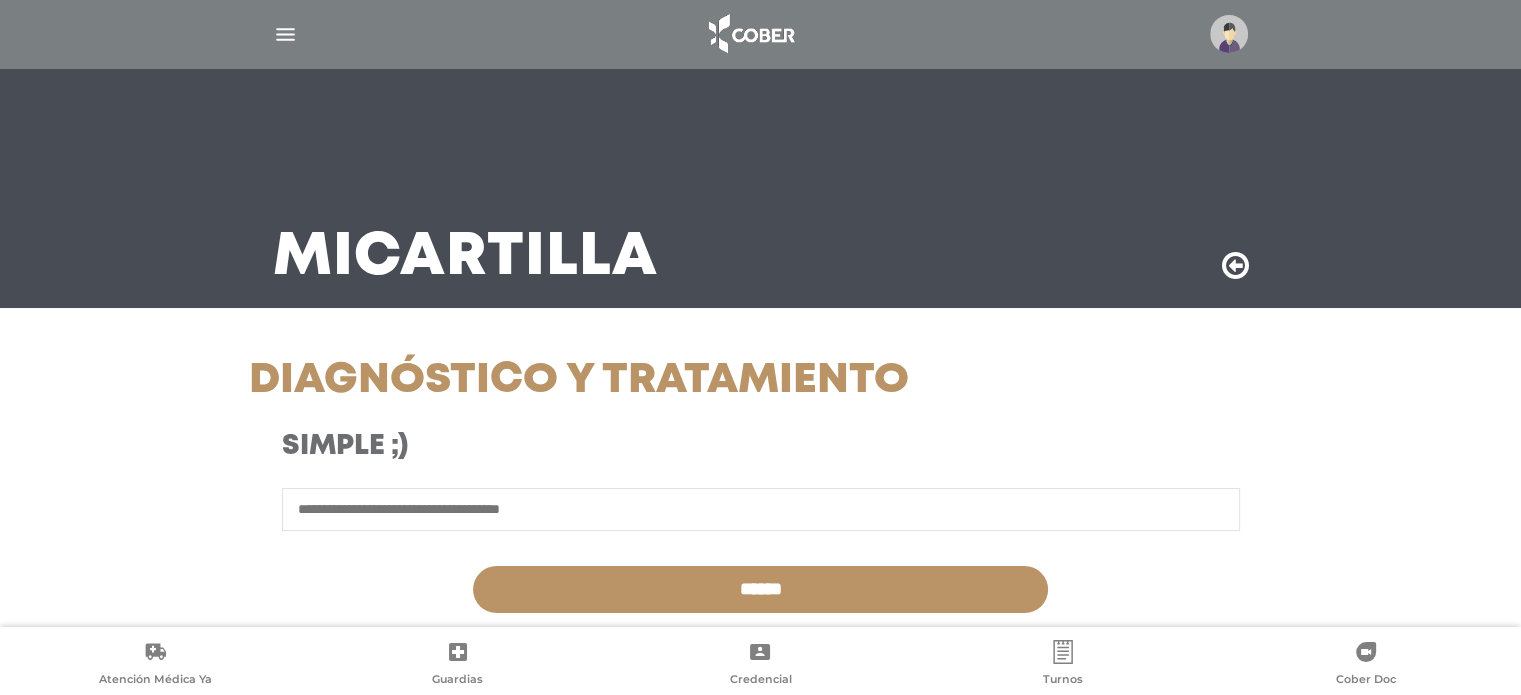 click at bounding box center [761, 509] 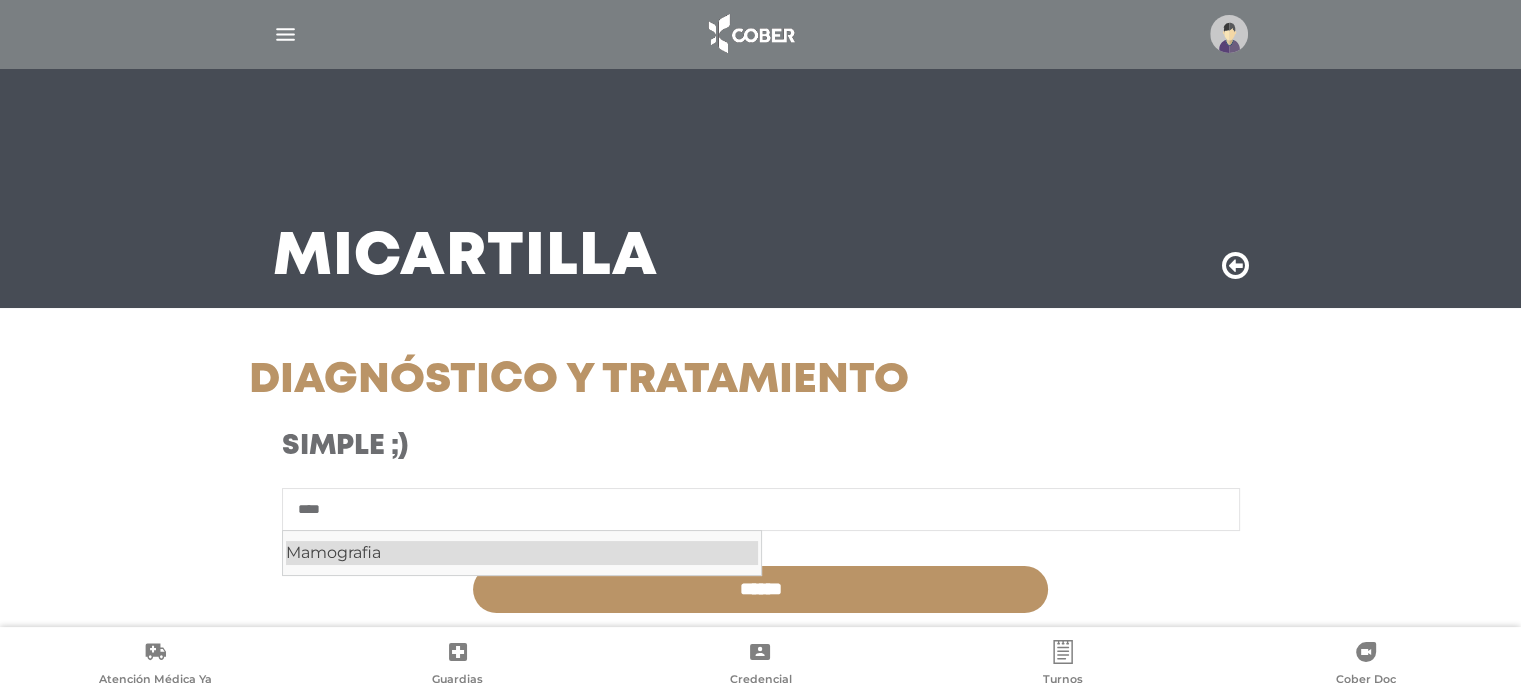 click on "Mamografia" at bounding box center (522, 553) 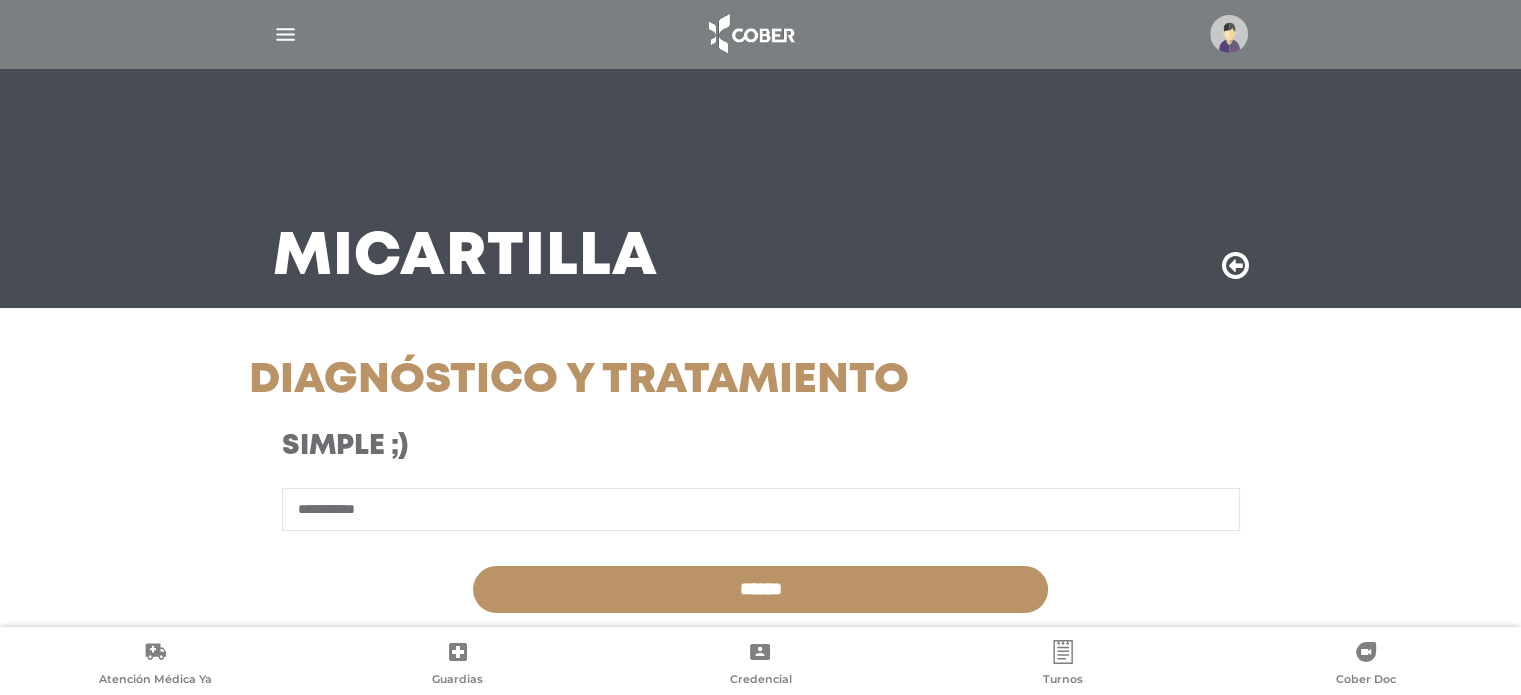type on "**********" 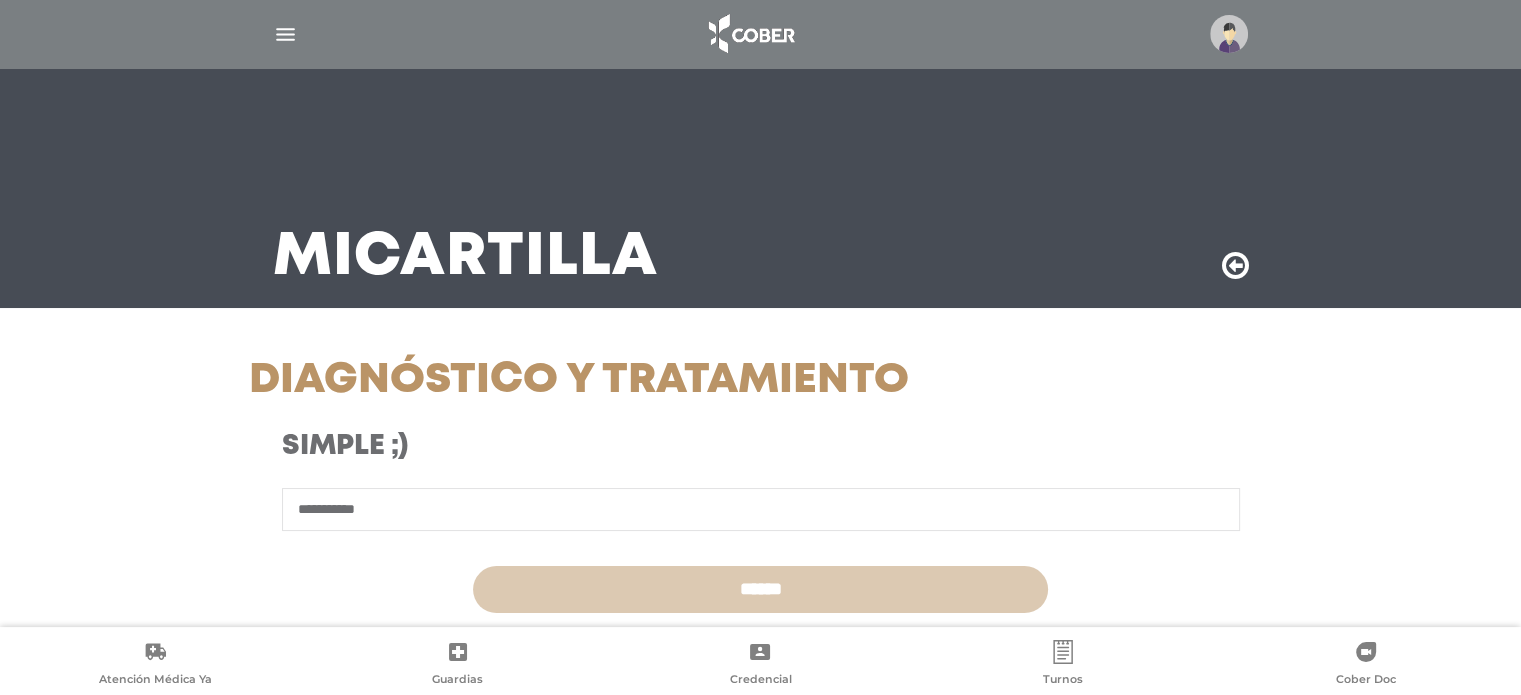 click on "******" at bounding box center [760, 589] 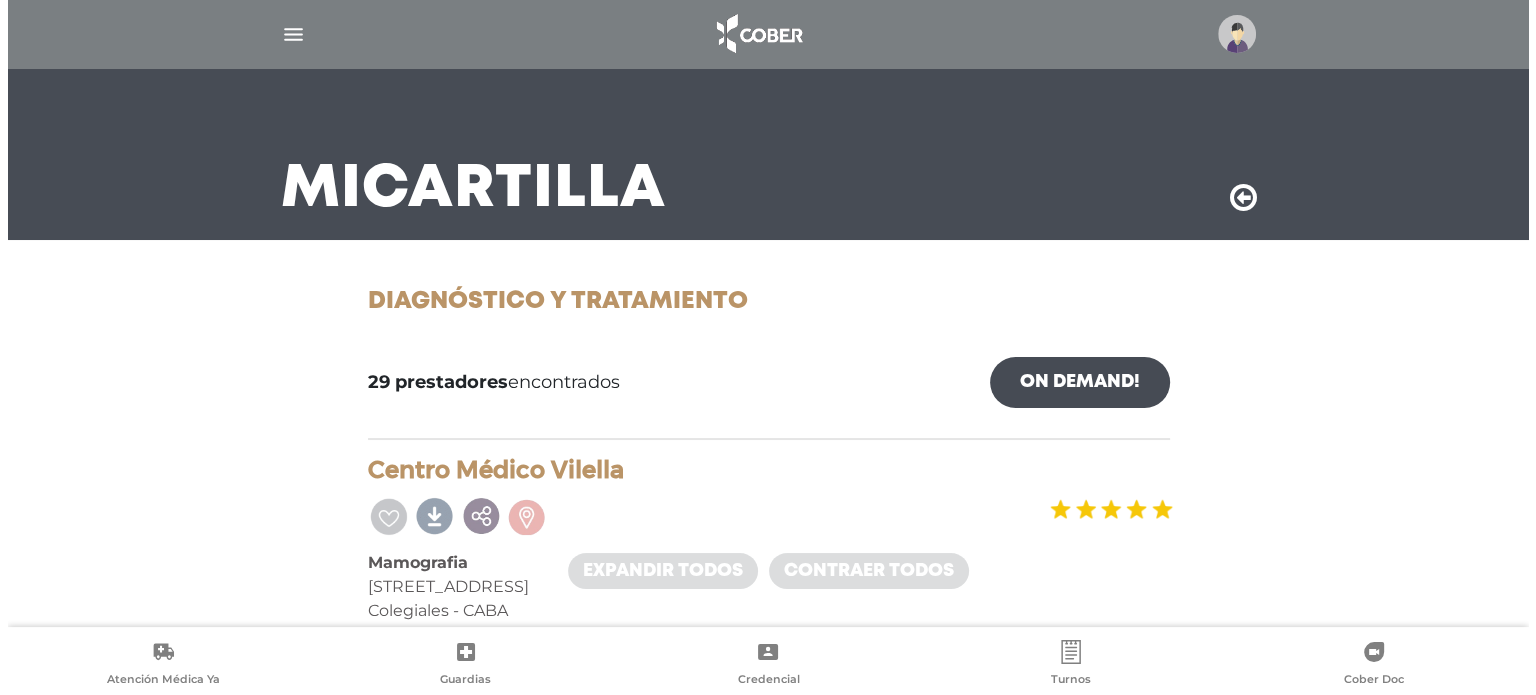 scroll, scrollTop: 0, scrollLeft: 0, axis: both 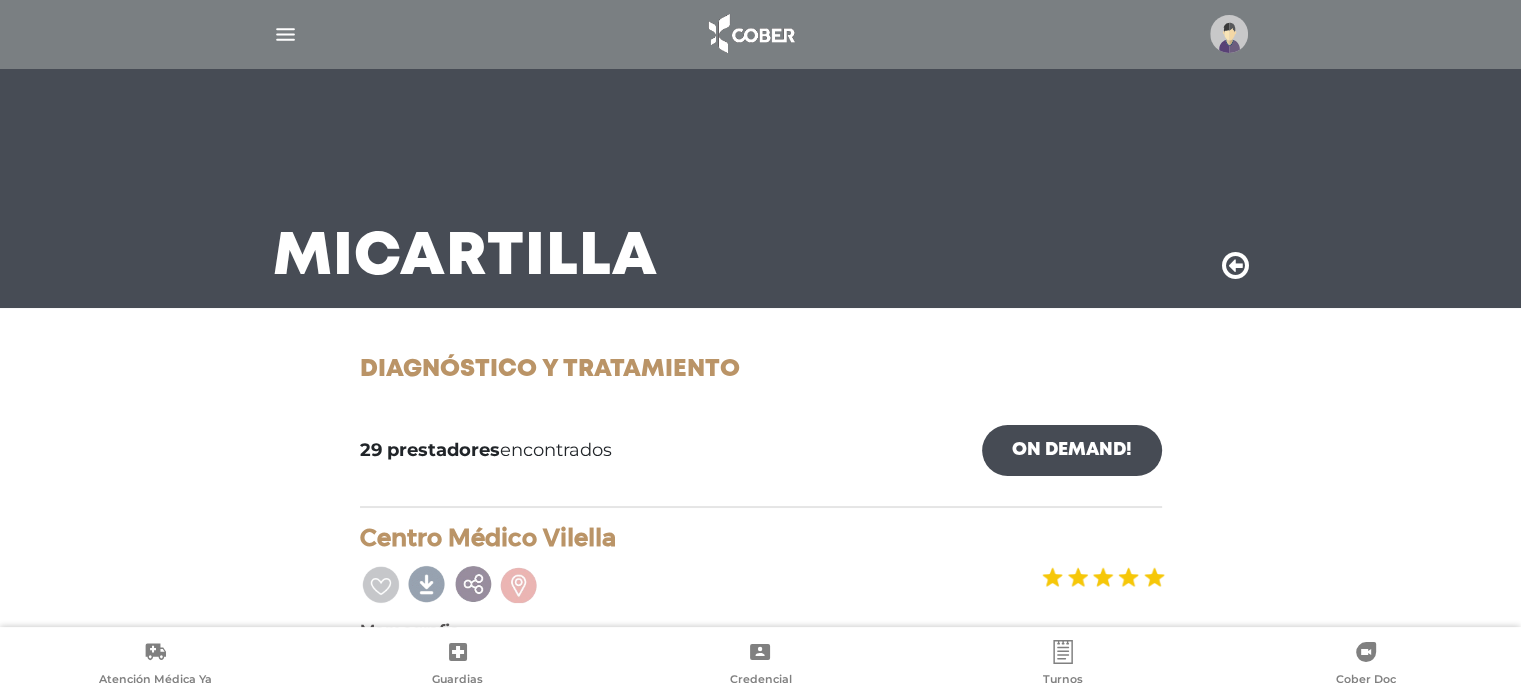 click at bounding box center [285, 34] 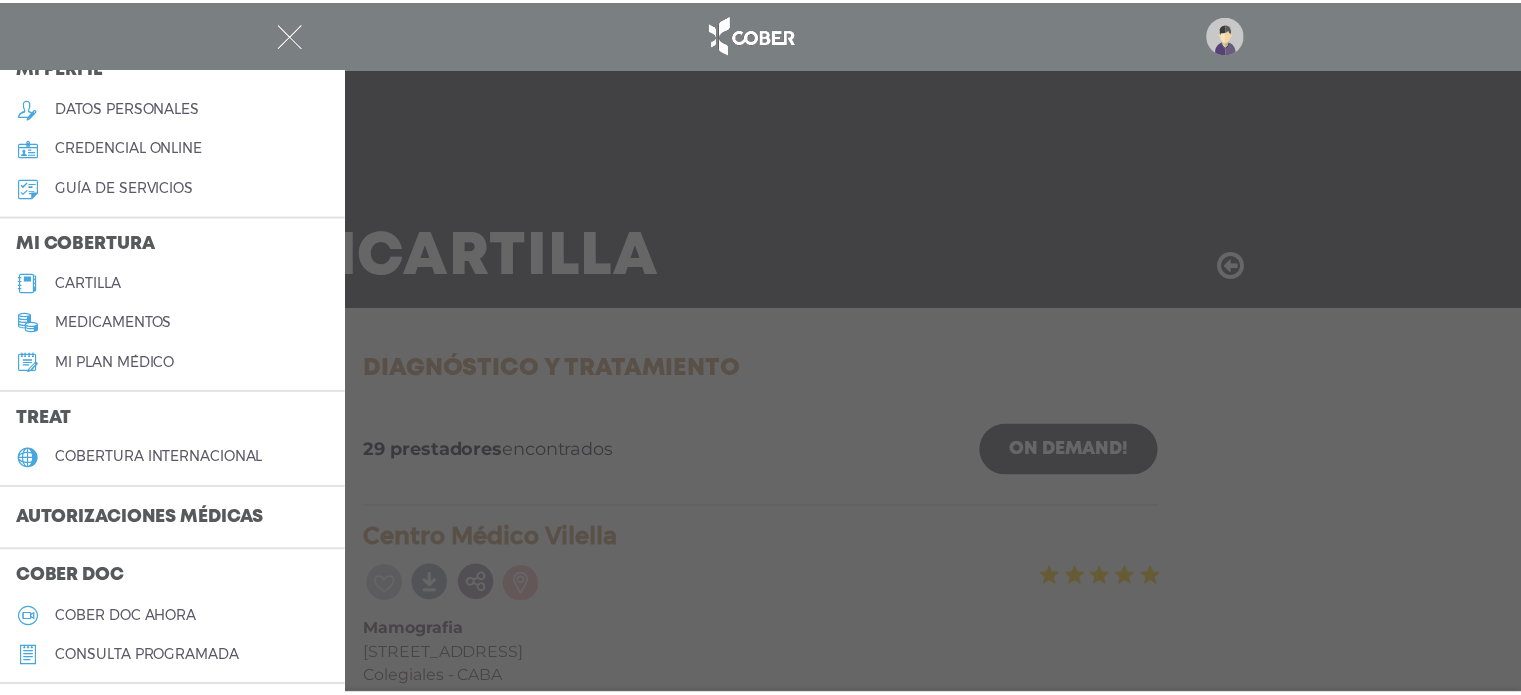 scroll, scrollTop: 200, scrollLeft: 0, axis: vertical 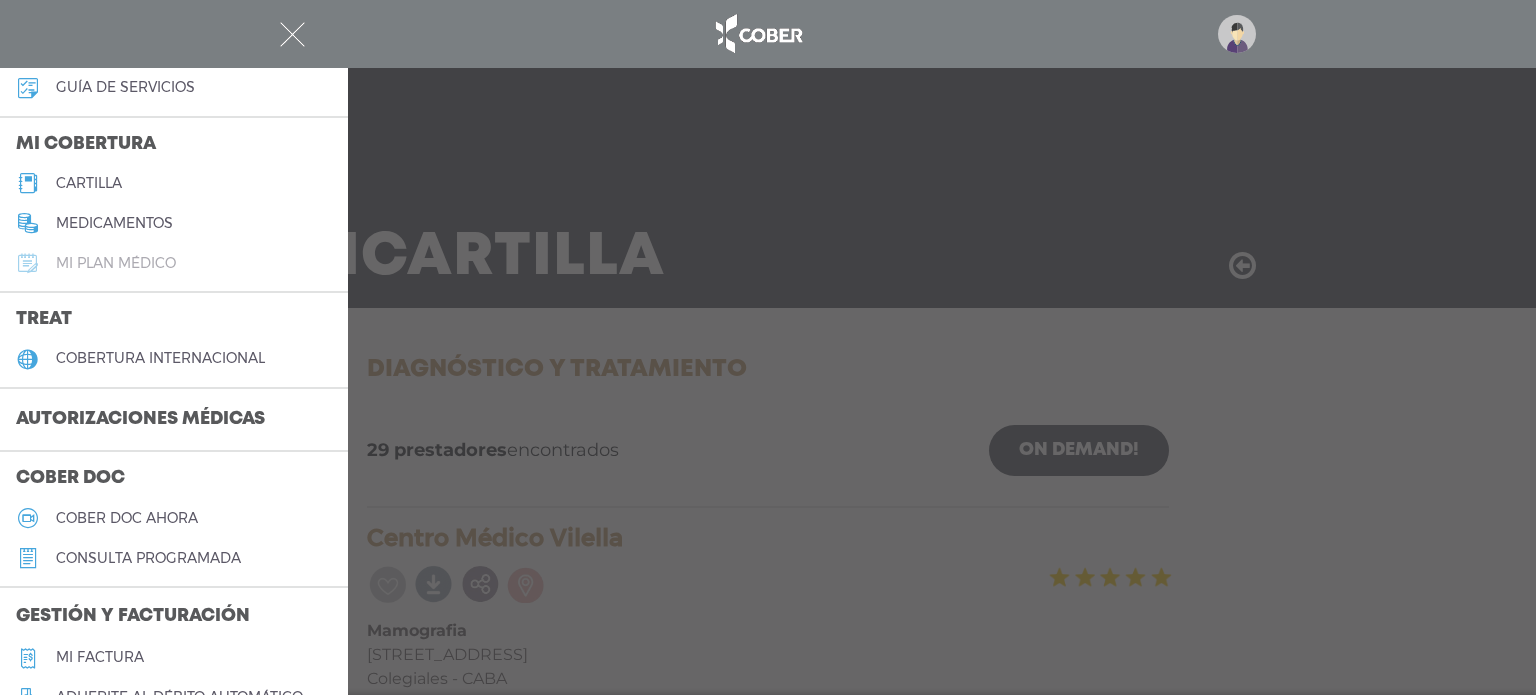 click on "Mi plan médico" at bounding box center (174, 263) 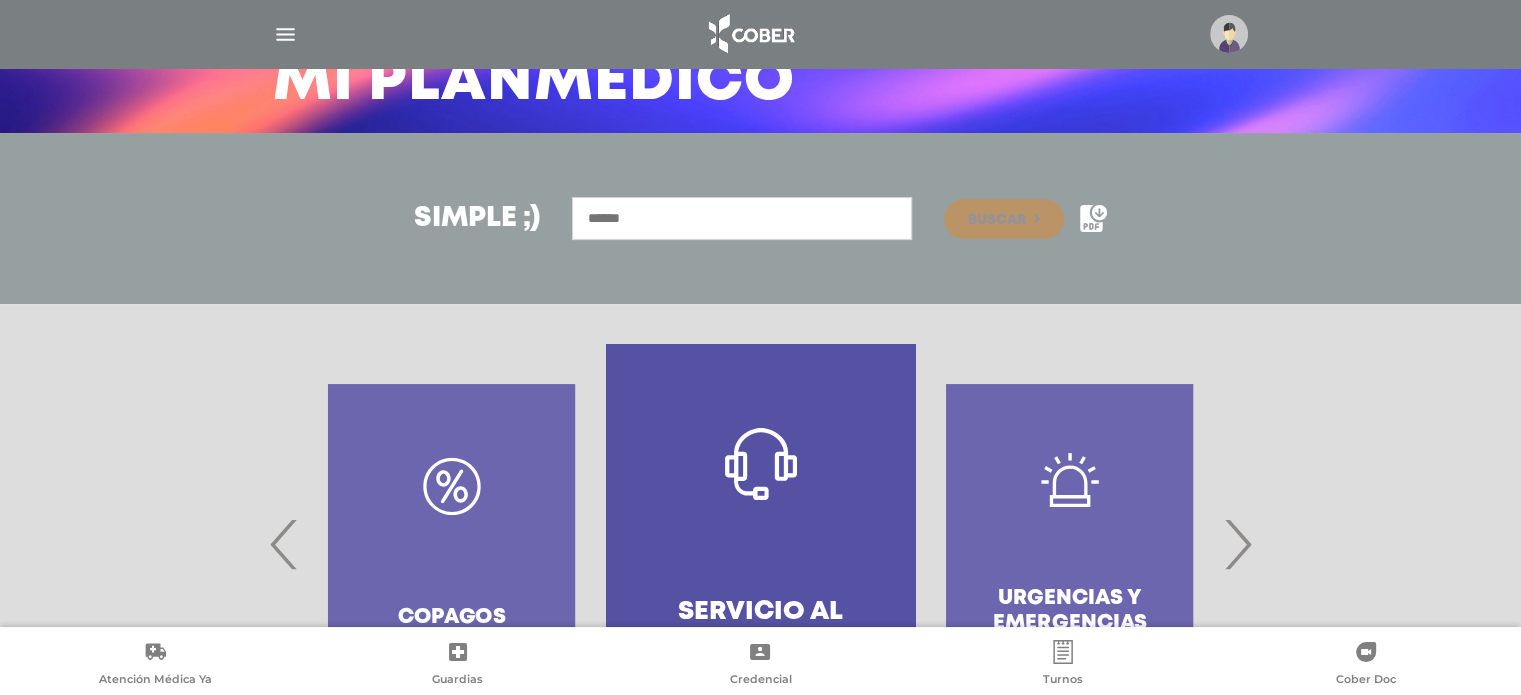 scroll, scrollTop: 331, scrollLeft: 0, axis: vertical 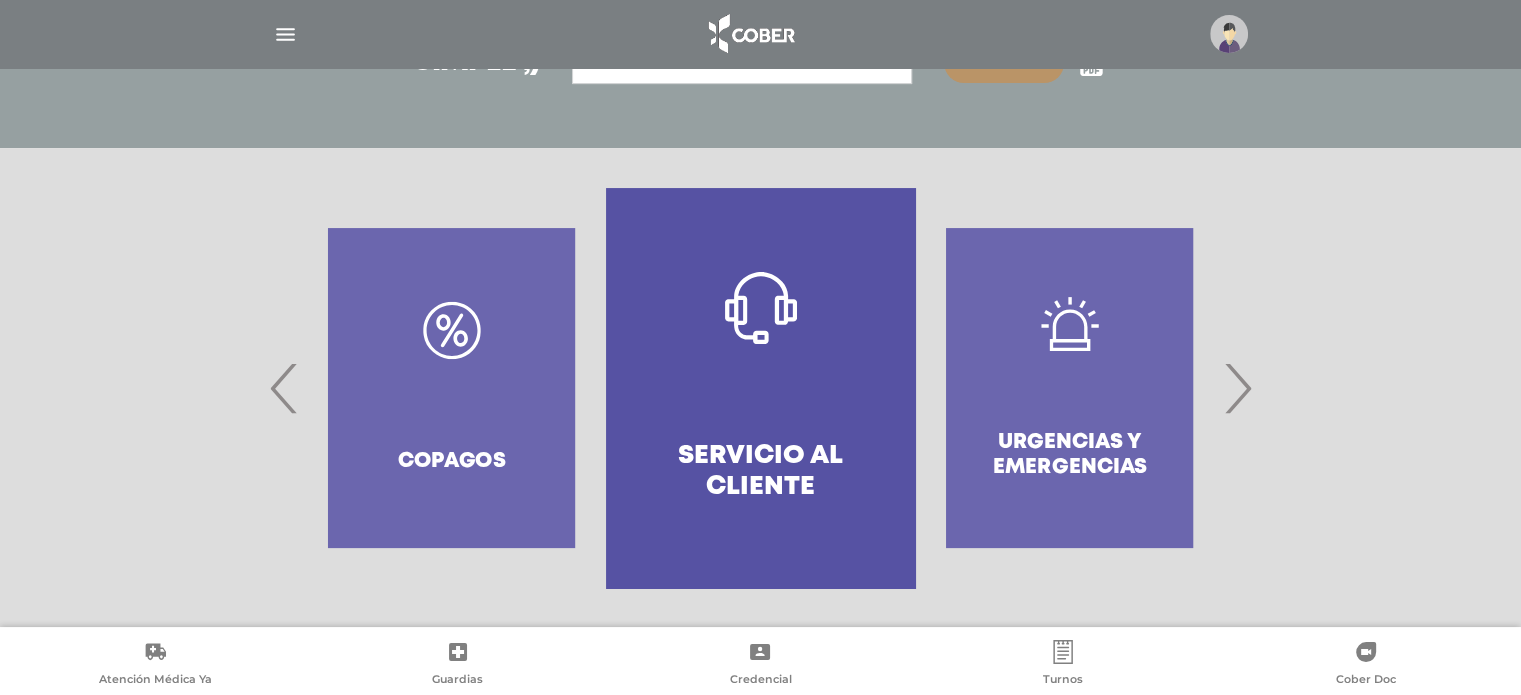 click on "Servicio al Cliente" at bounding box center (760, 472) 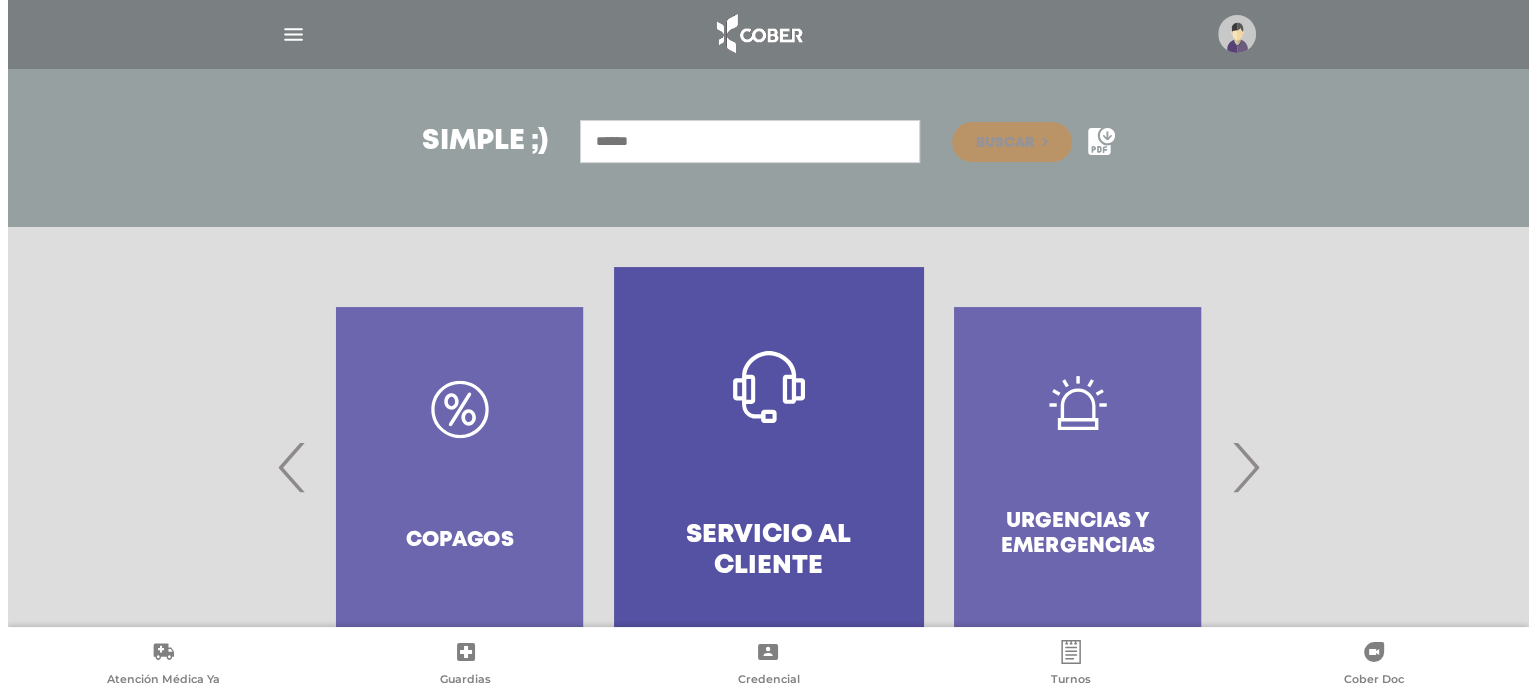 scroll, scrollTop: 0, scrollLeft: 0, axis: both 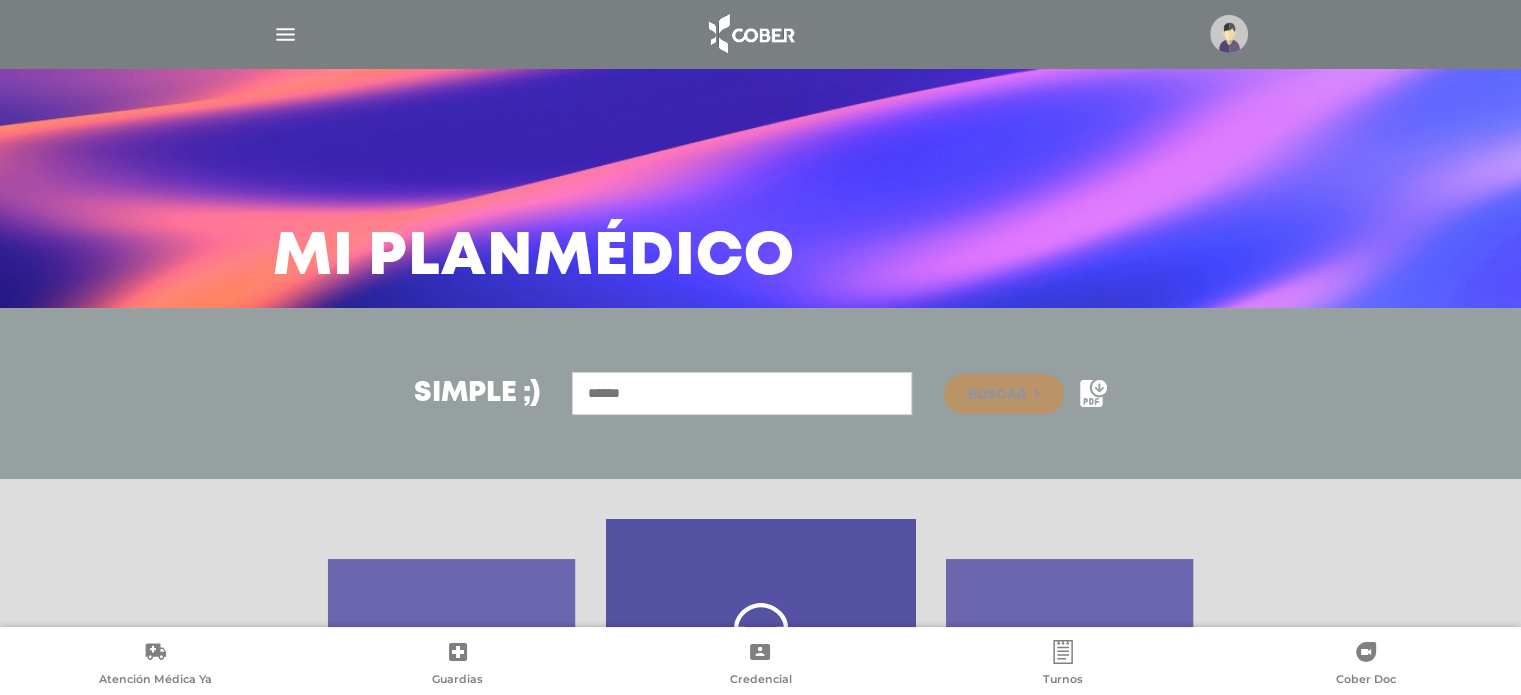click at bounding box center (285, 34) 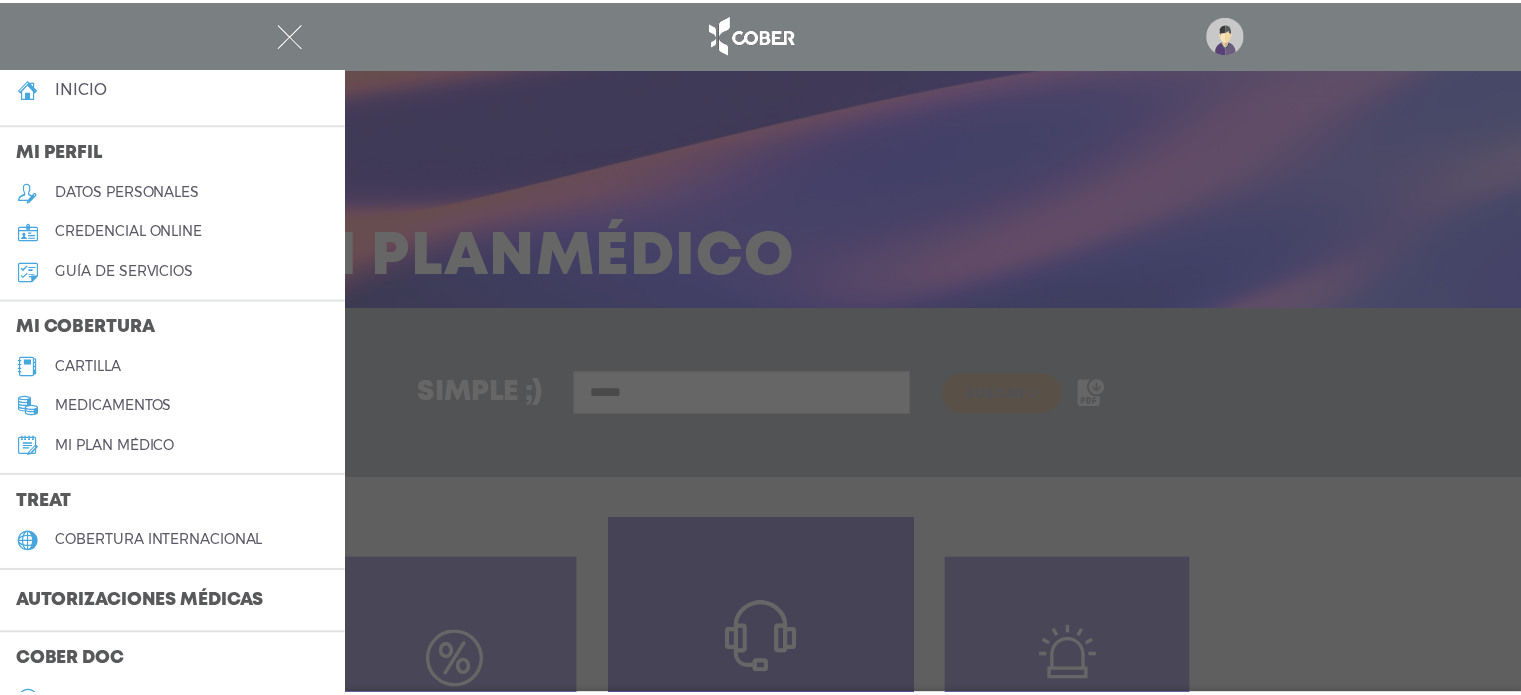 scroll, scrollTop: 0, scrollLeft: 0, axis: both 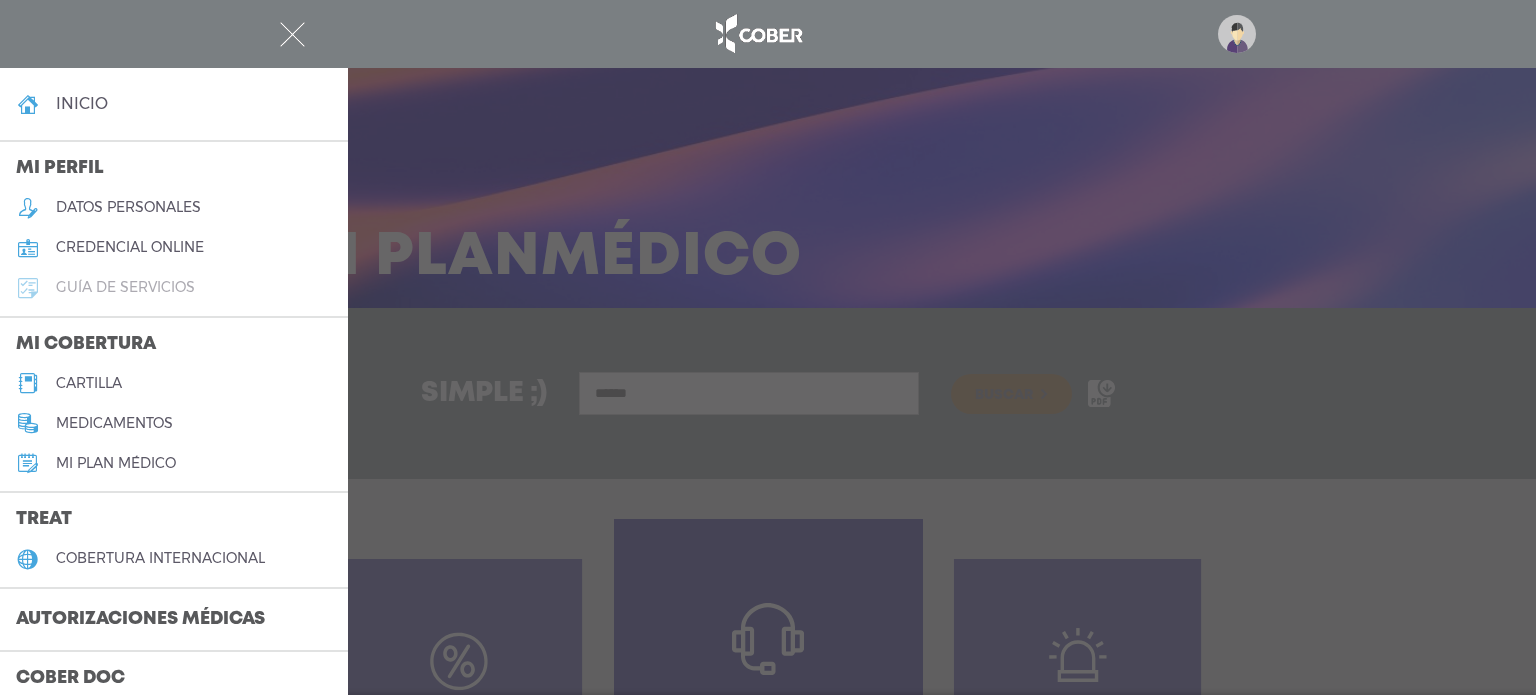 click on "guía de servicios" at bounding box center [174, 288] 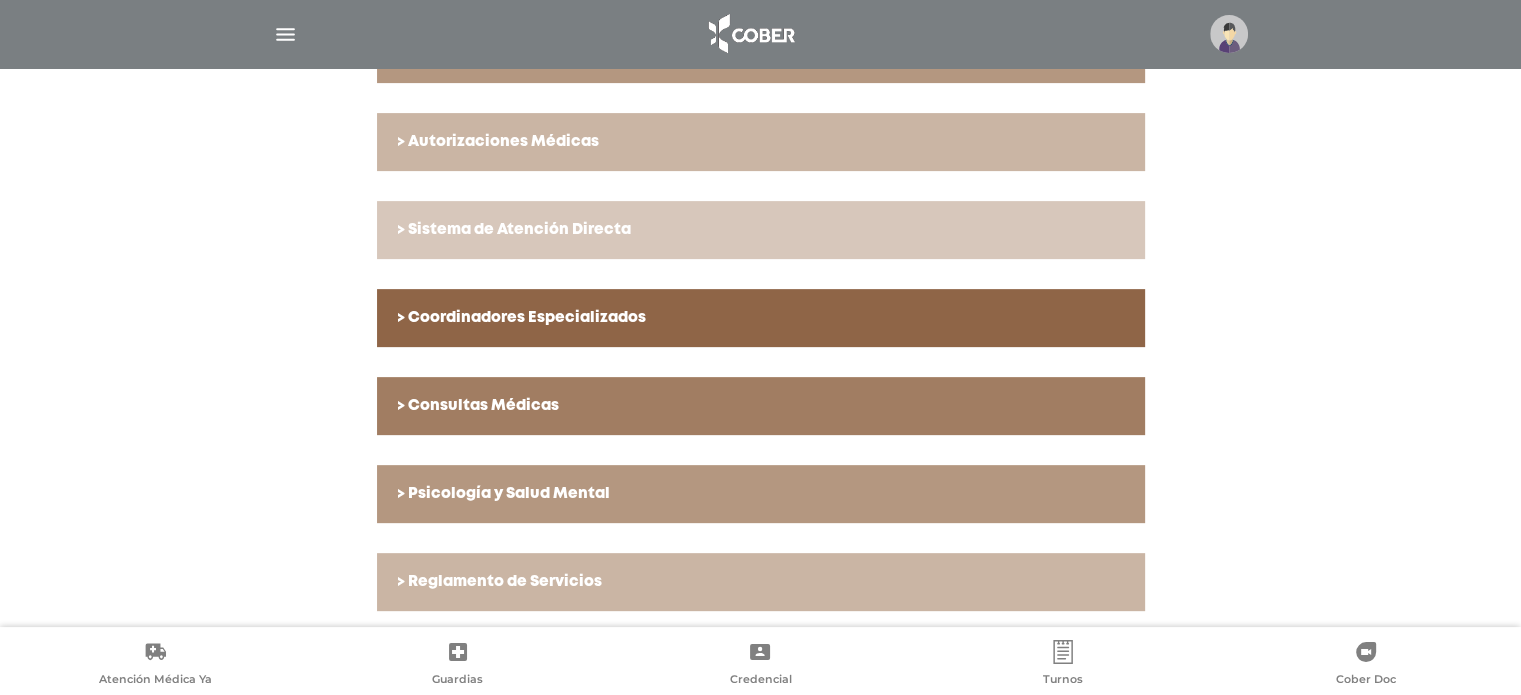 scroll, scrollTop: 683, scrollLeft: 0, axis: vertical 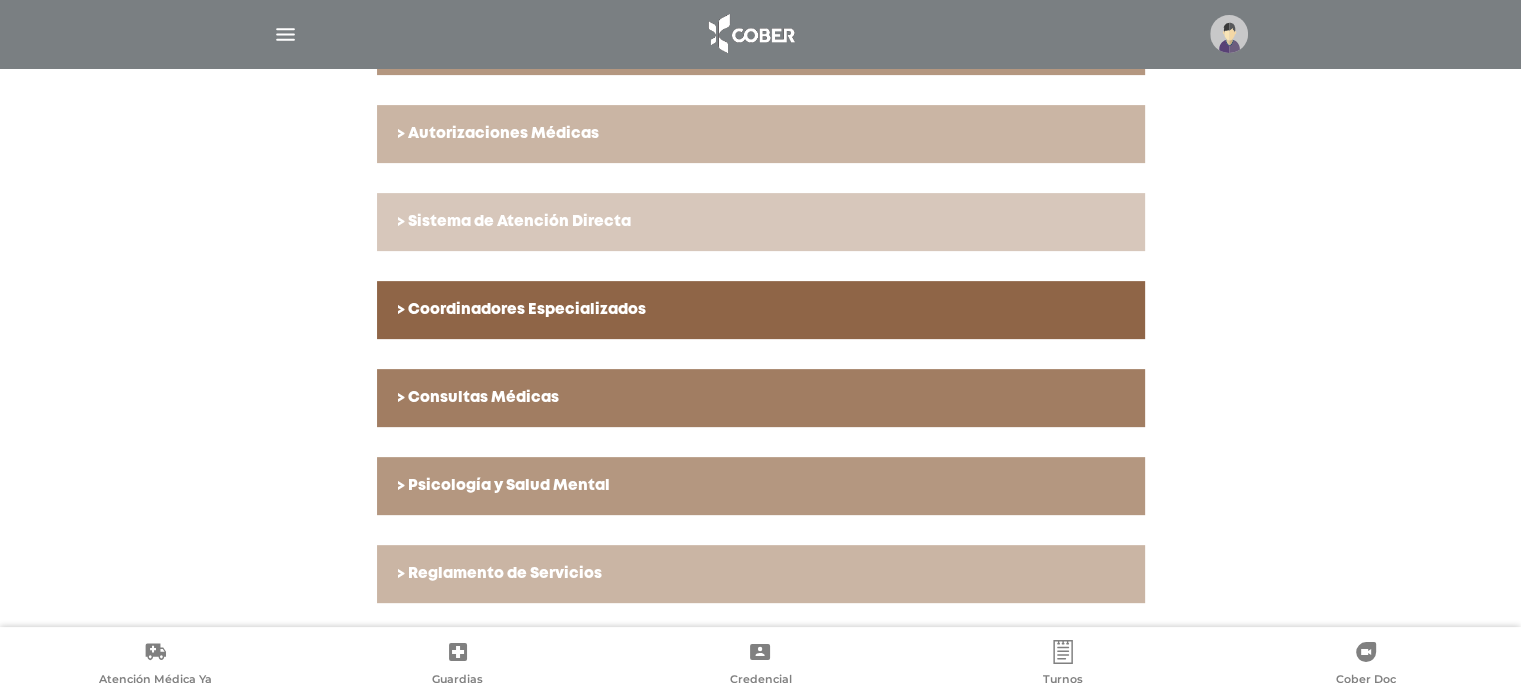 click on "> Coordinadores Especializados" at bounding box center [761, 310] 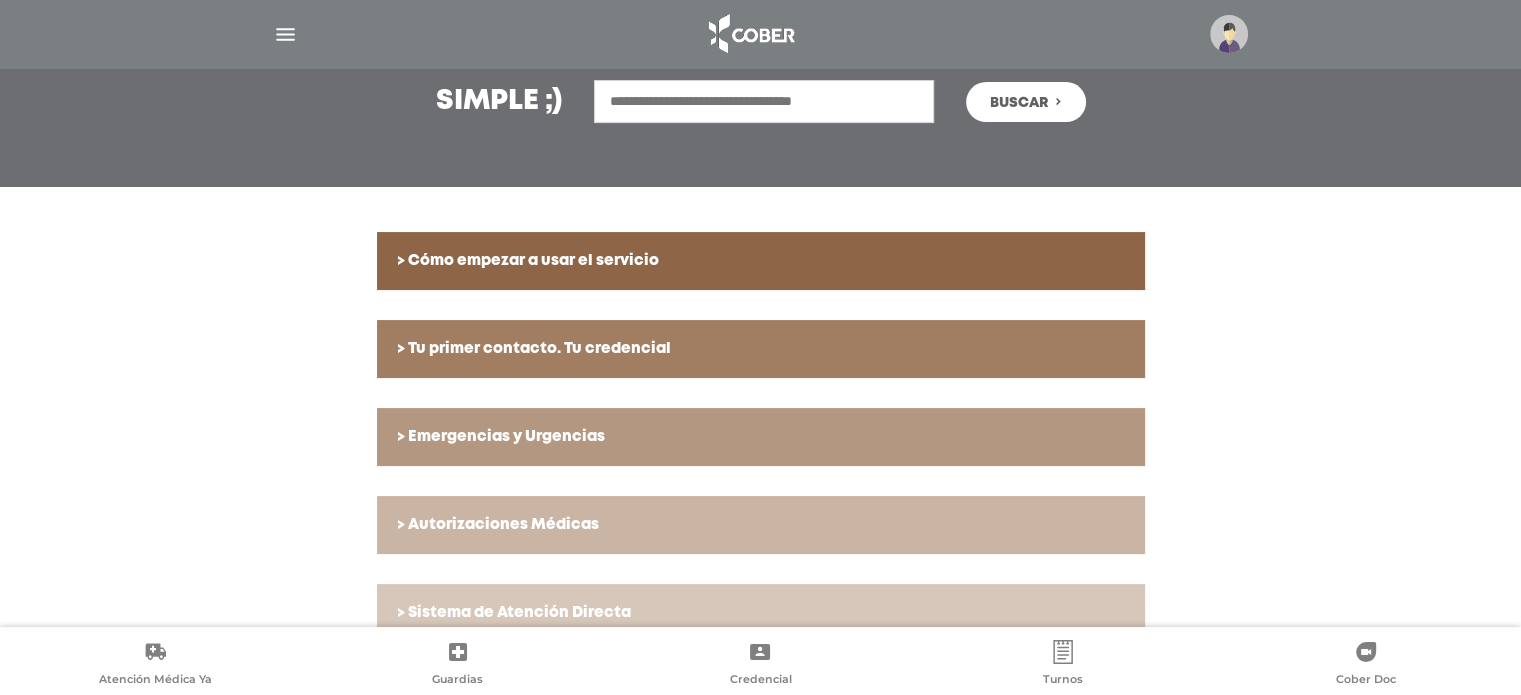 scroll, scrollTop: 183, scrollLeft: 0, axis: vertical 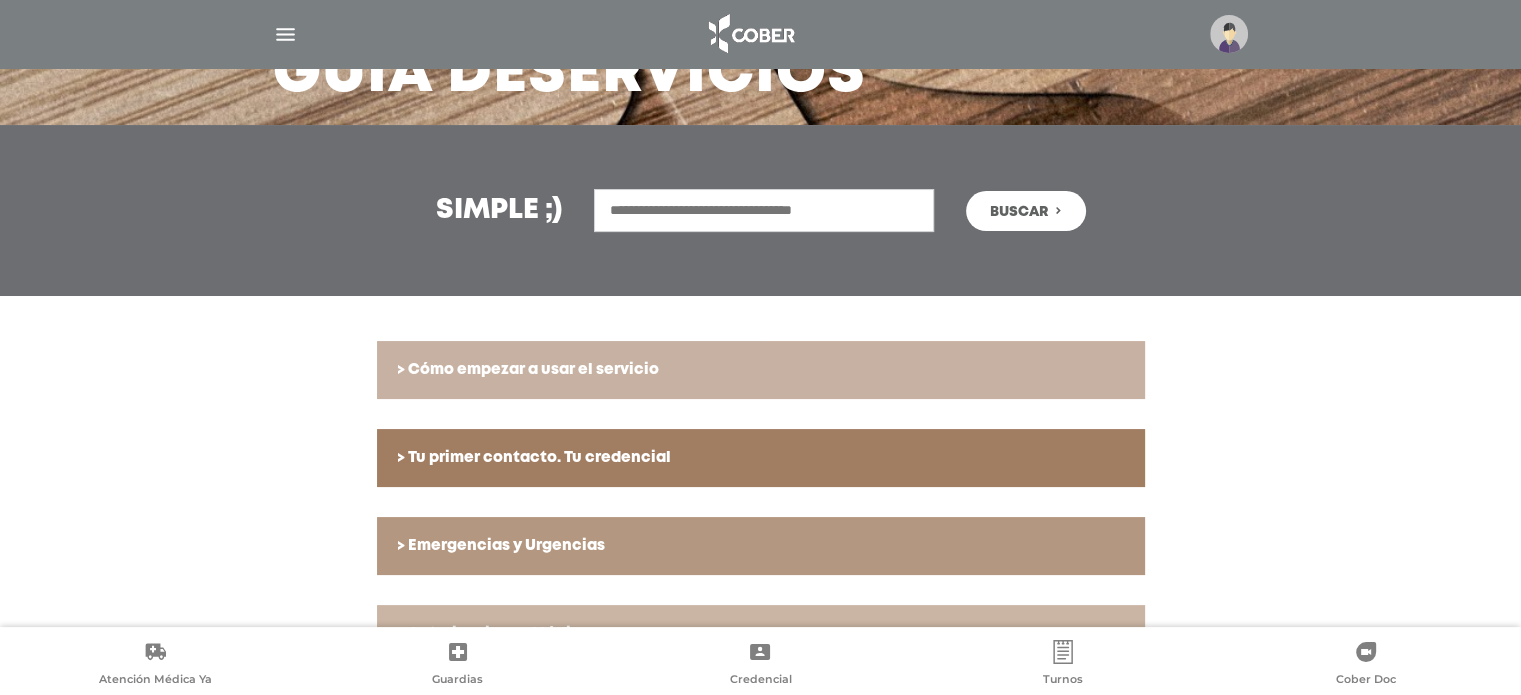 click on "> Cómo empezar a usar el servicio" at bounding box center (761, 370) 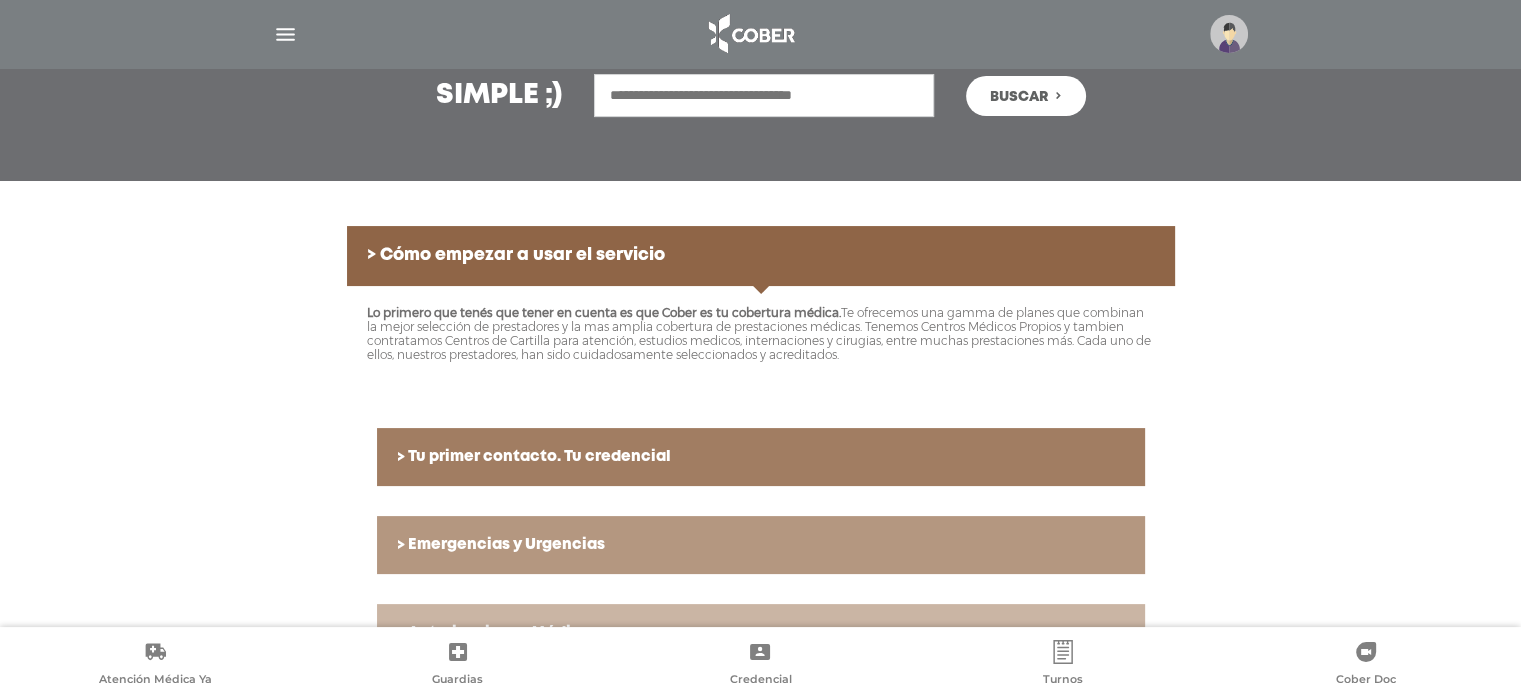 scroll, scrollTop: 383, scrollLeft: 0, axis: vertical 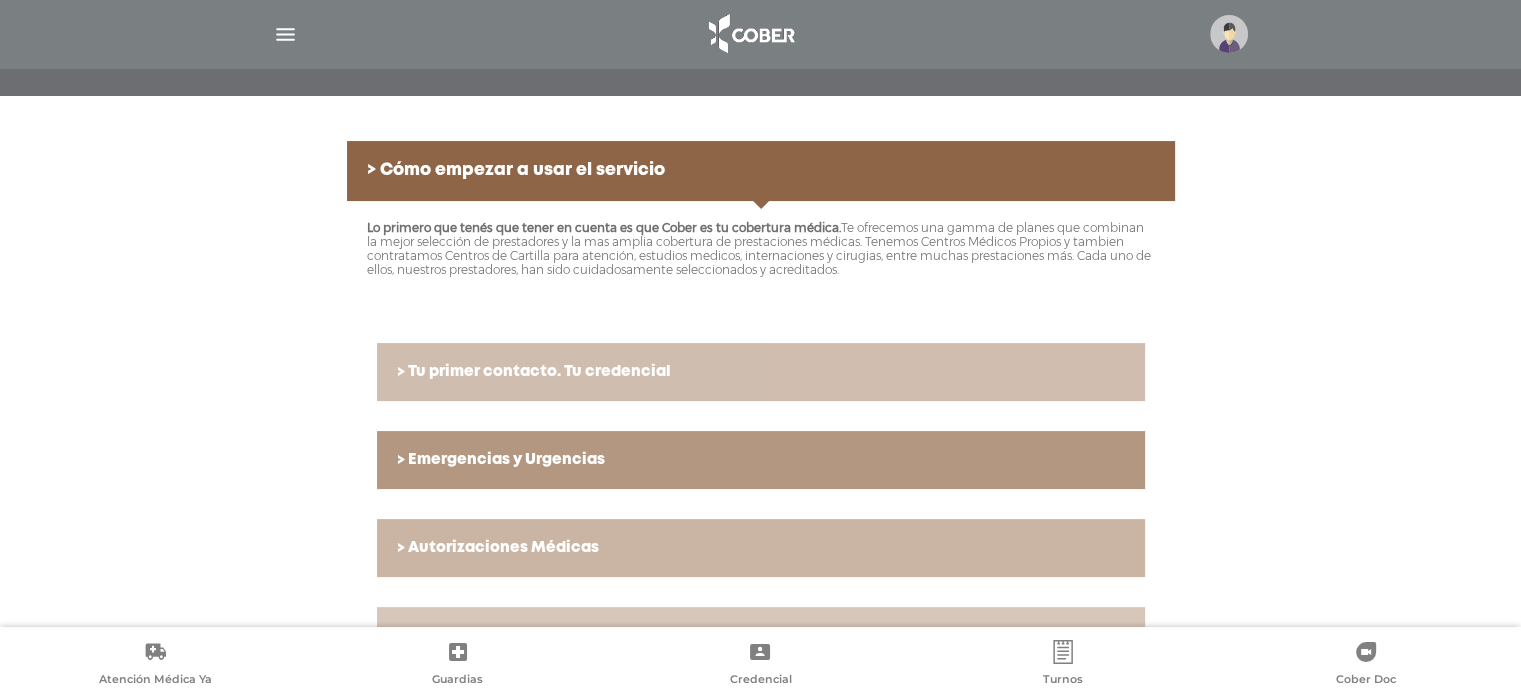click on "> Tu primer contacto. Tu credencial" at bounding box center (761, 372) 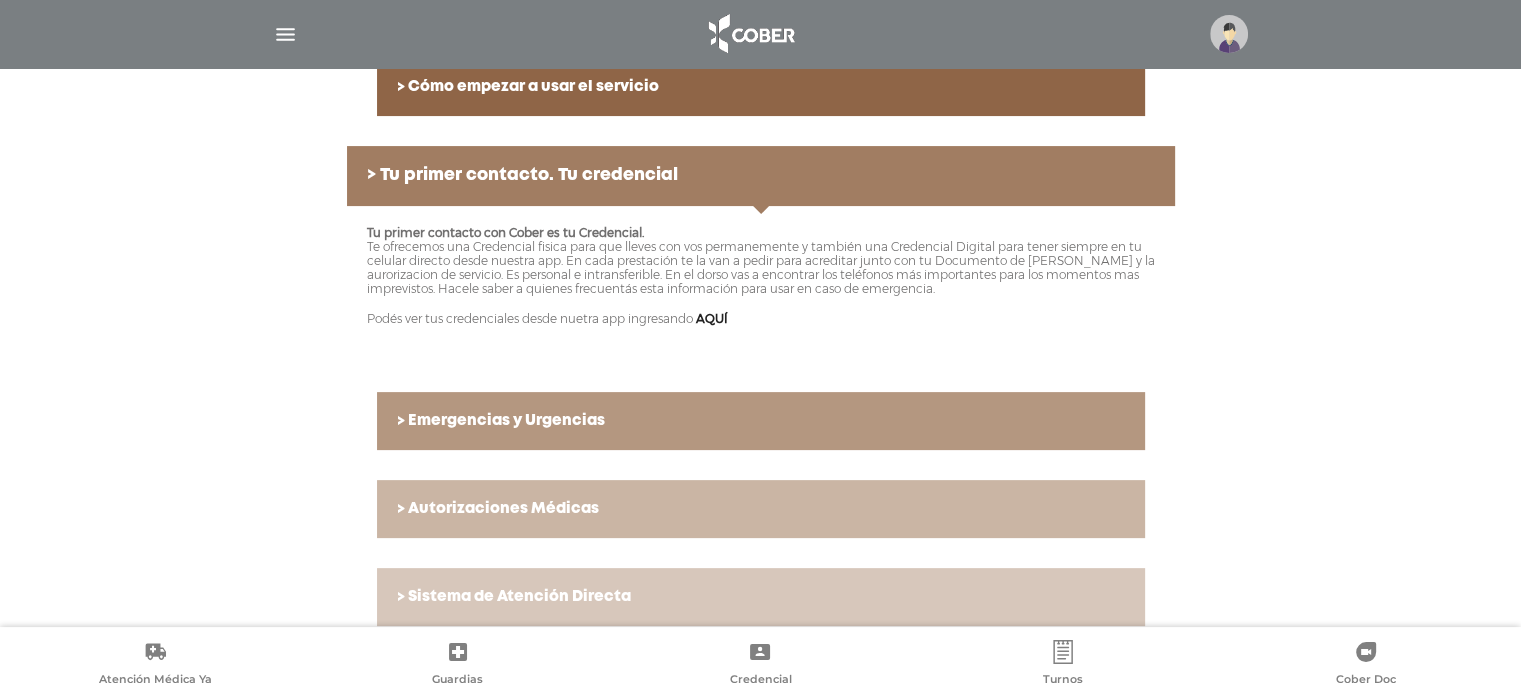 scroll, scrollTop: 583, scrollLeft: 0, axis: vertical 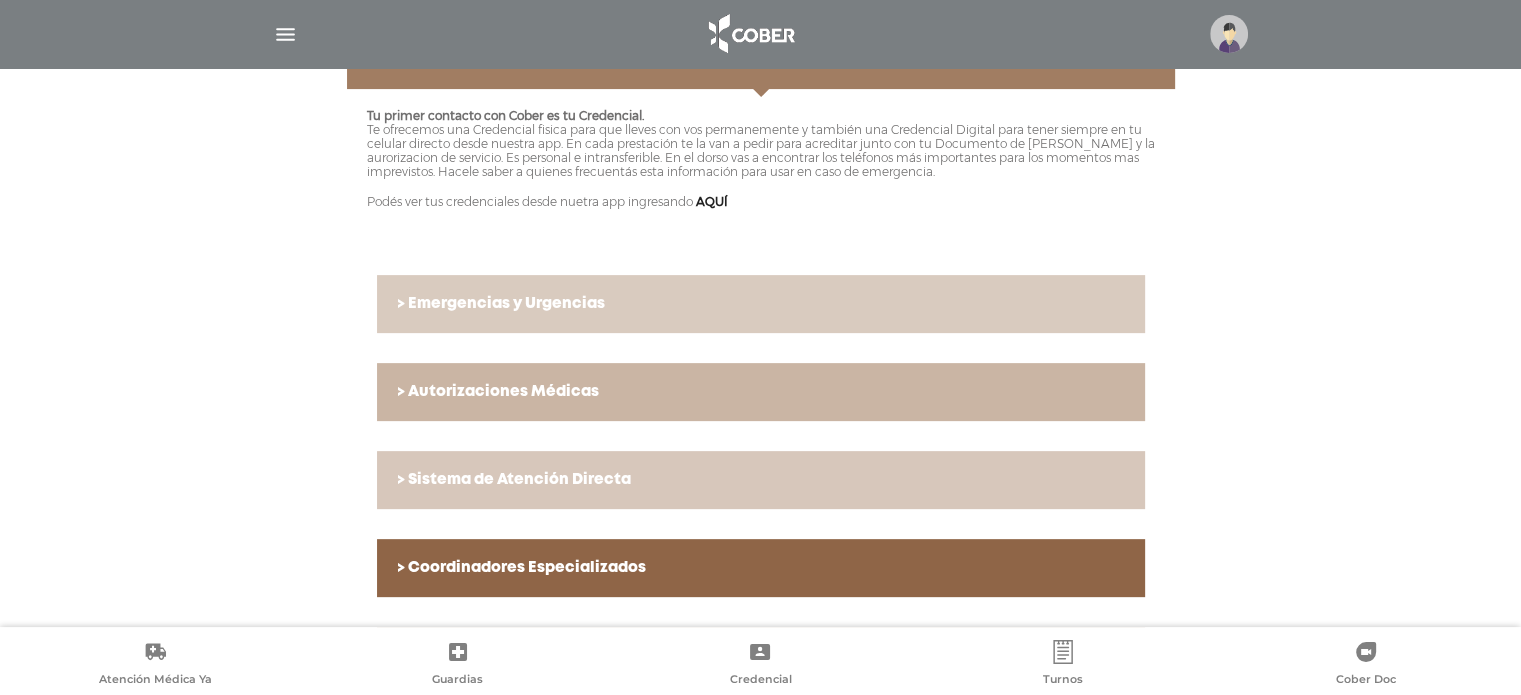 click on "> Emergencias y Urgencias" at bounding box center (761, 304) 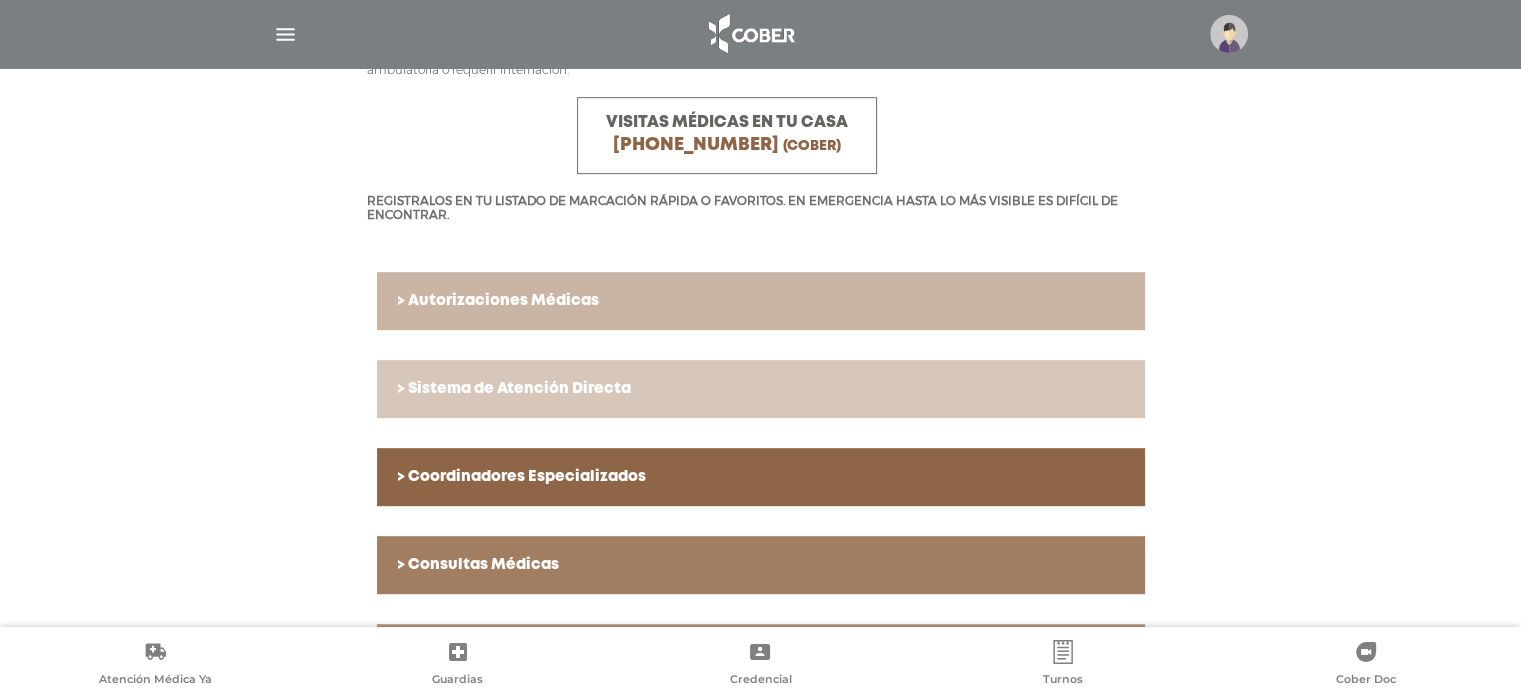 scroll, scrollTop: 983, scrollLeft: 0, axis: vertical 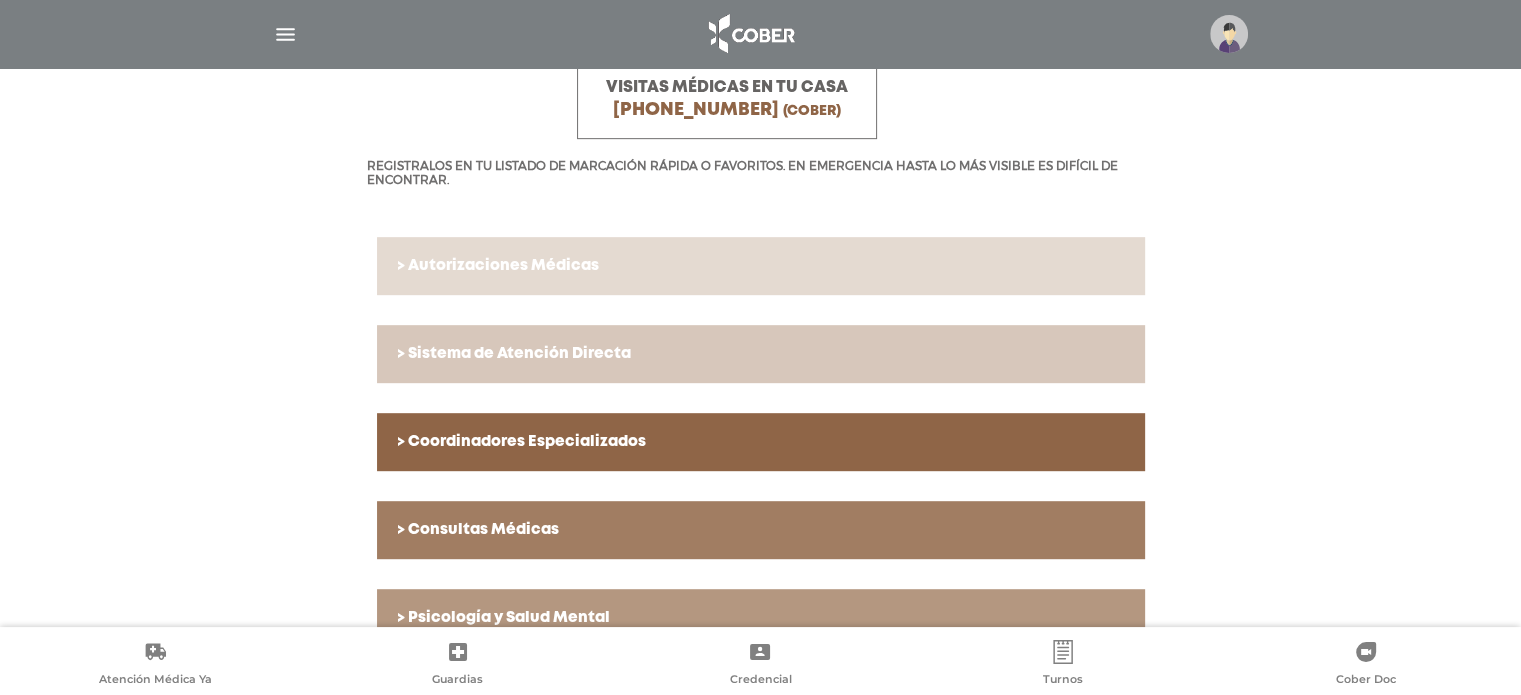 click on "> Autorizaciones Médicas" at bounding box center (761, 266) 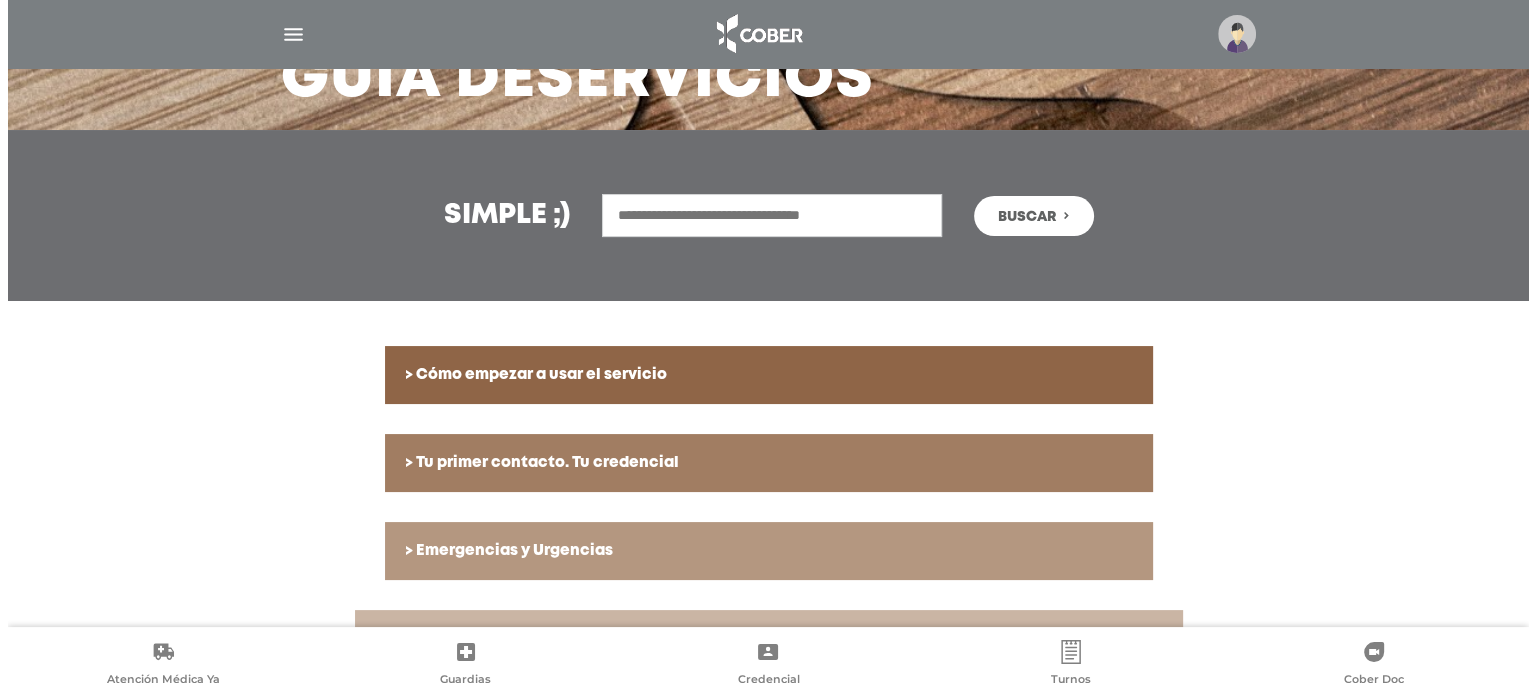 scroll, scrollTop: 177, scrollLeft: 0, axis: vertical 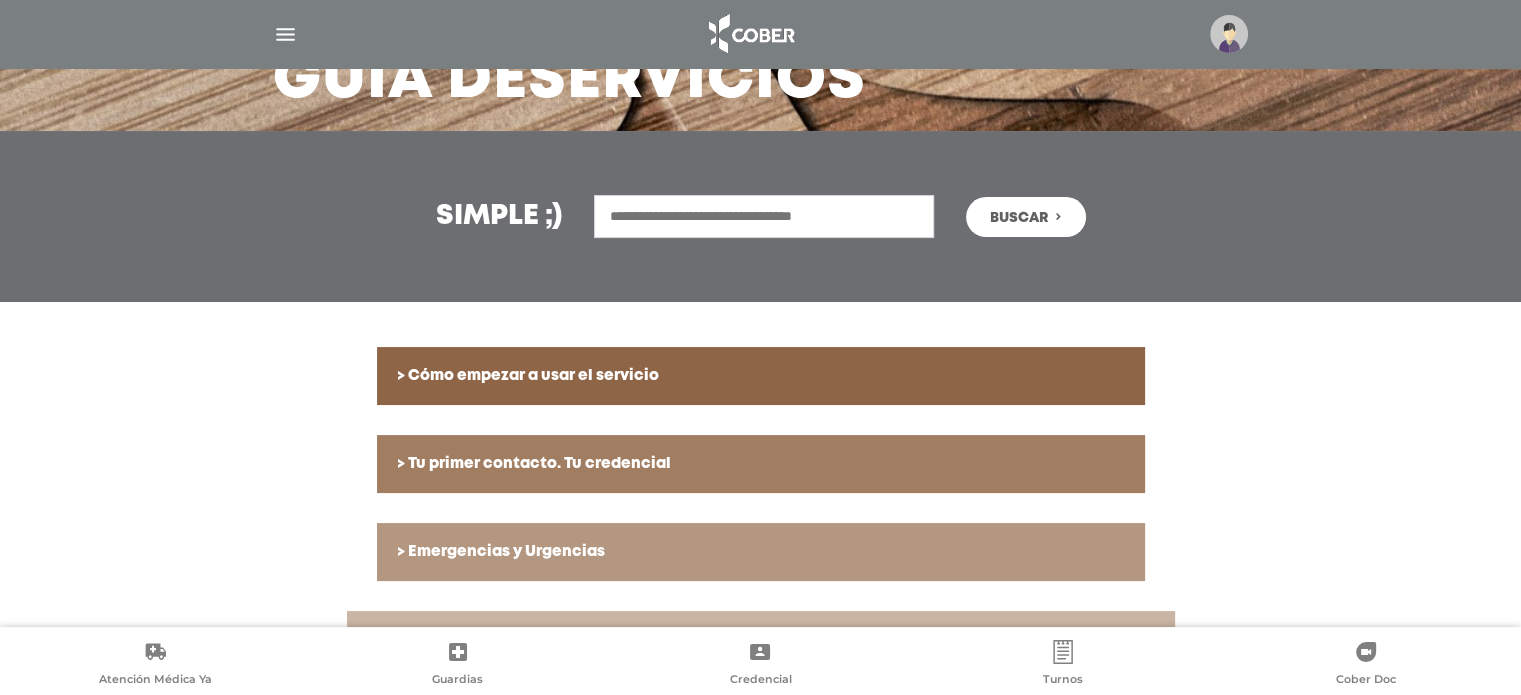 click at bounding box center [285, 34] 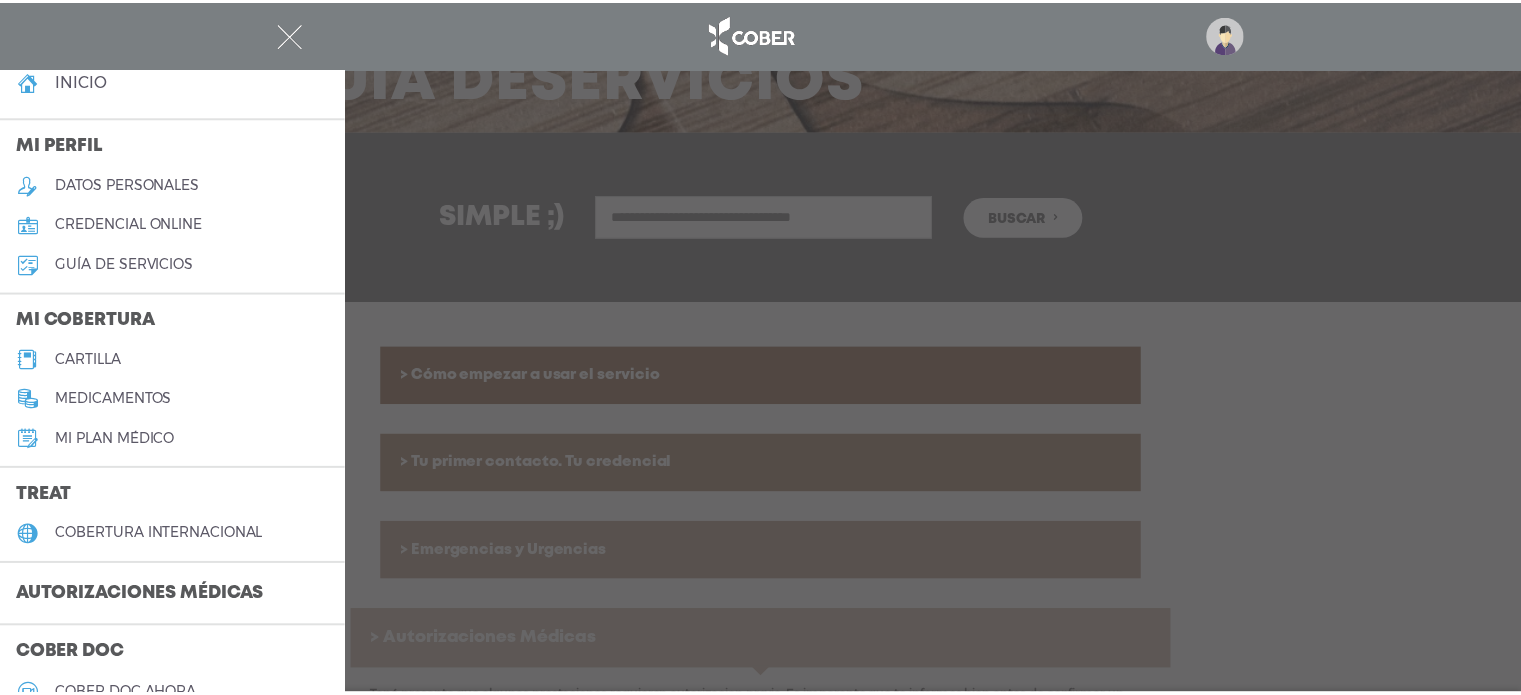 scroll, scrollTop: 0, scrollLeft: 0, axis: both 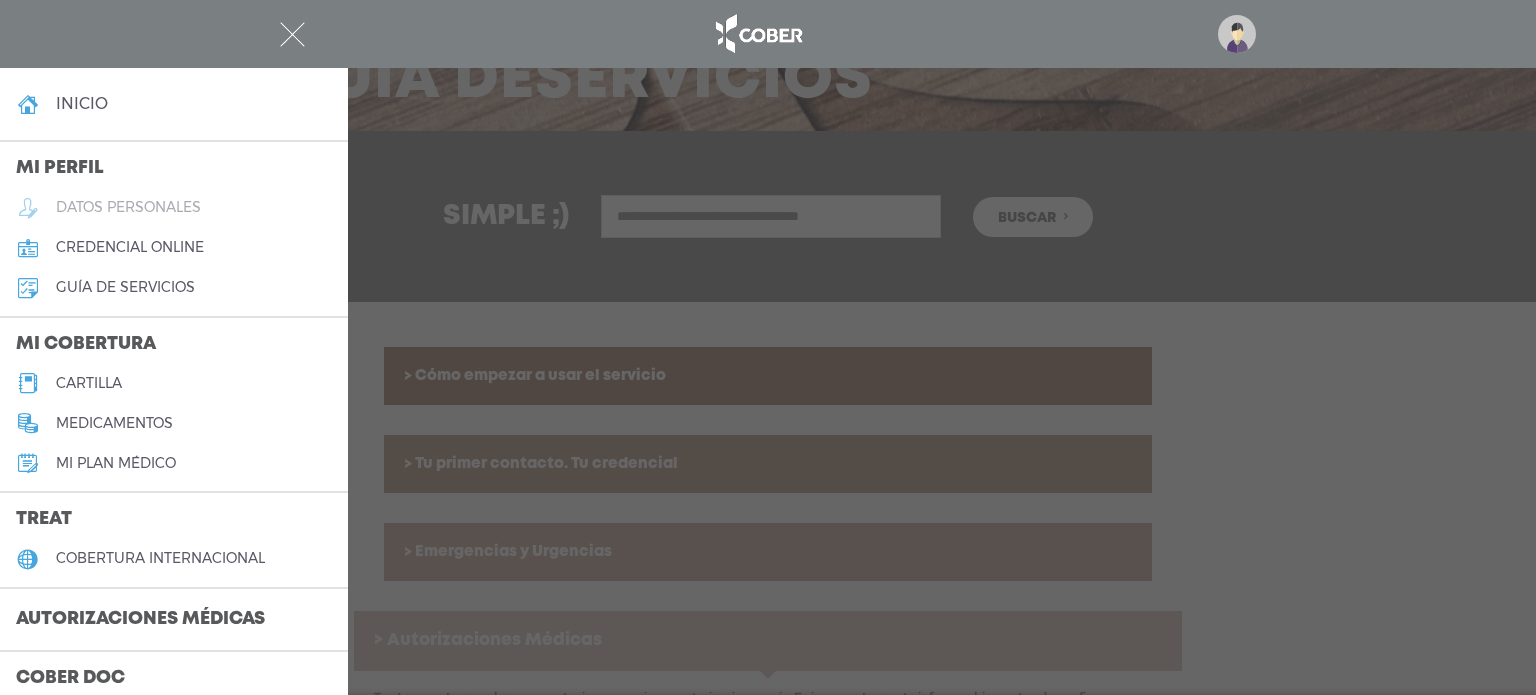 click on "datos personales" at bounding box center (128, 207) 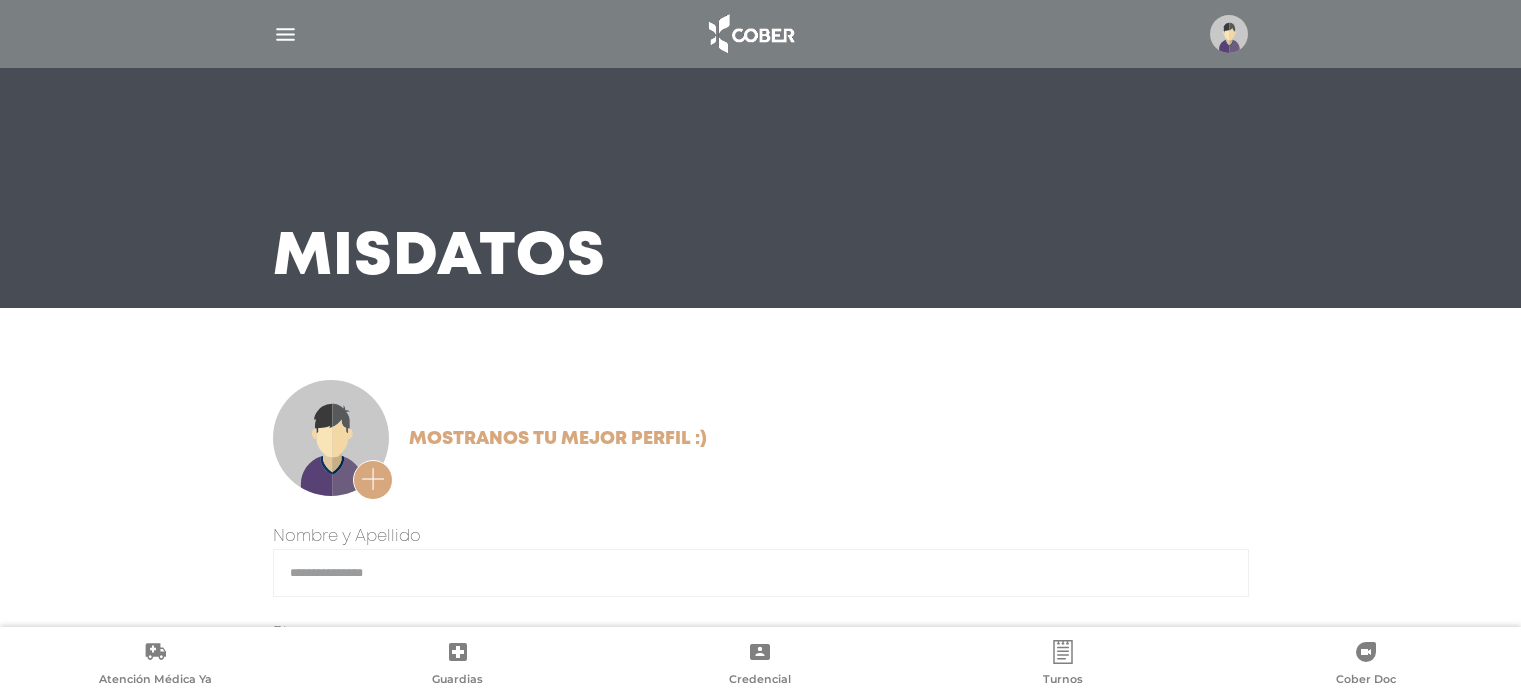 scroll, scrollTop: 0, scrollLeft: 0, axis: both 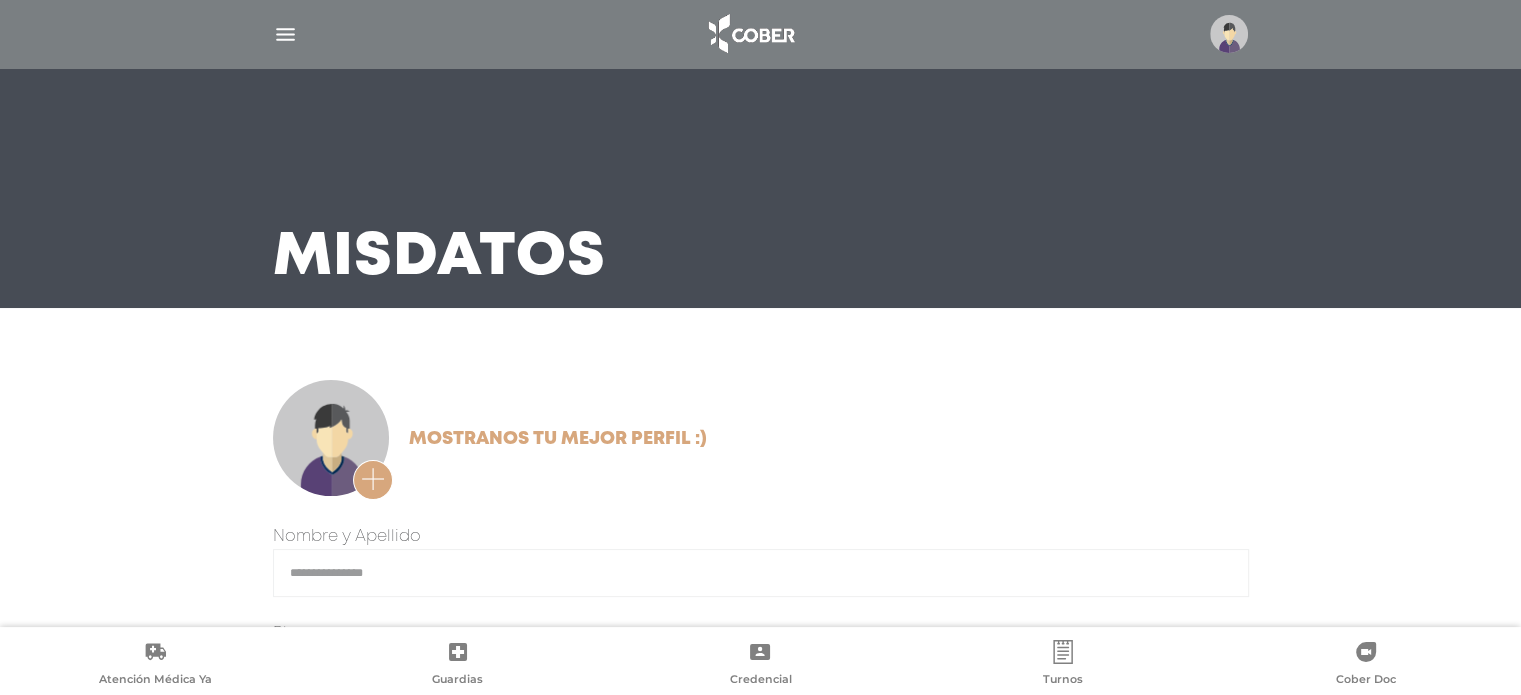 click at bounding box center (285, 34) 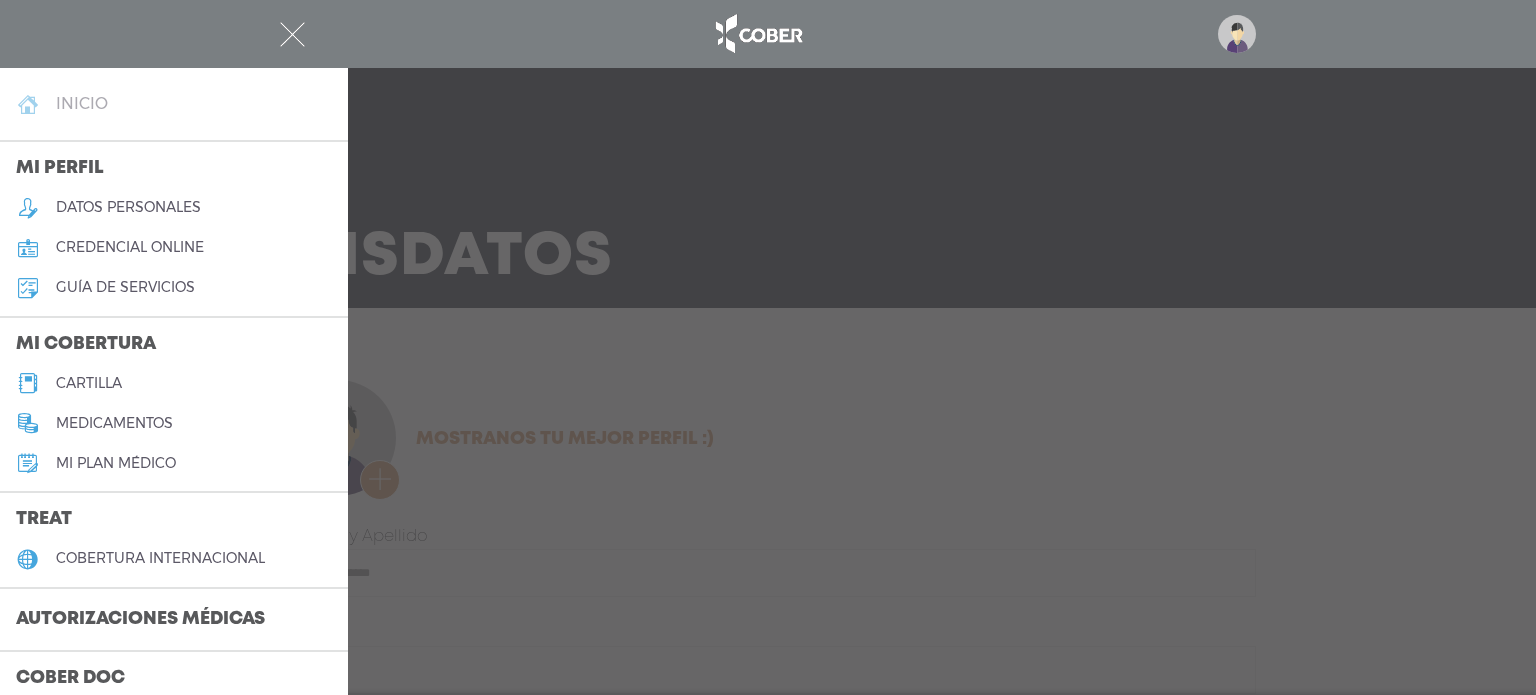 click on "inicio" at bounding box center [82, 103] 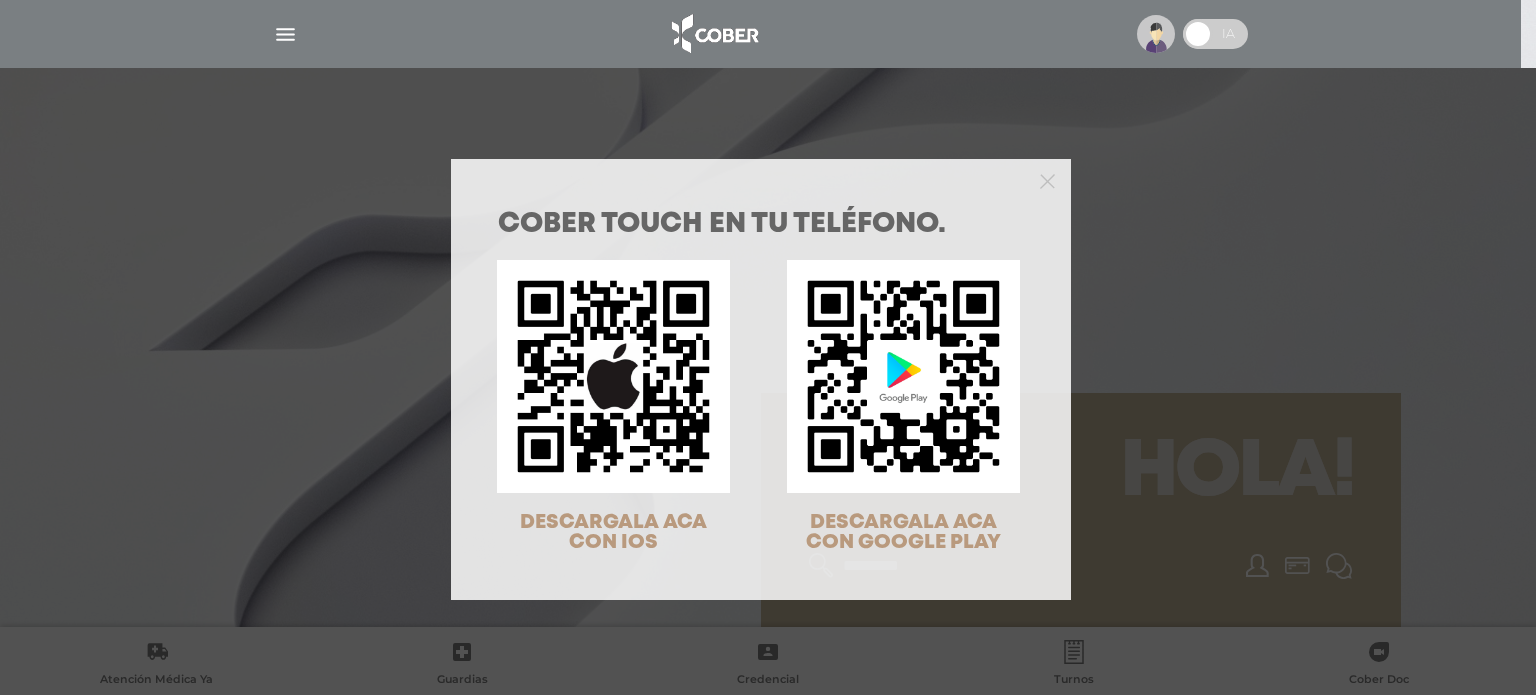 scroll, scrollTop: 0, scrollLeft: 0, axis: both 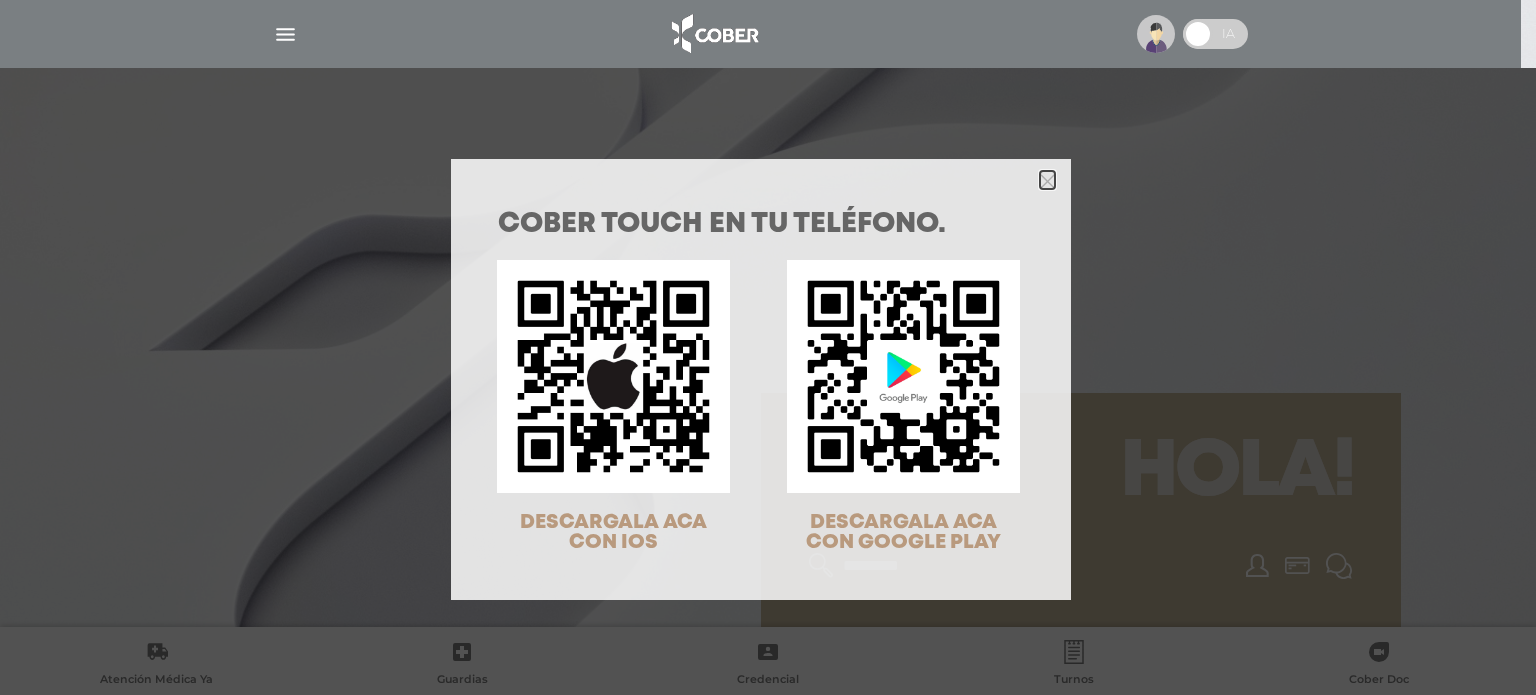 click 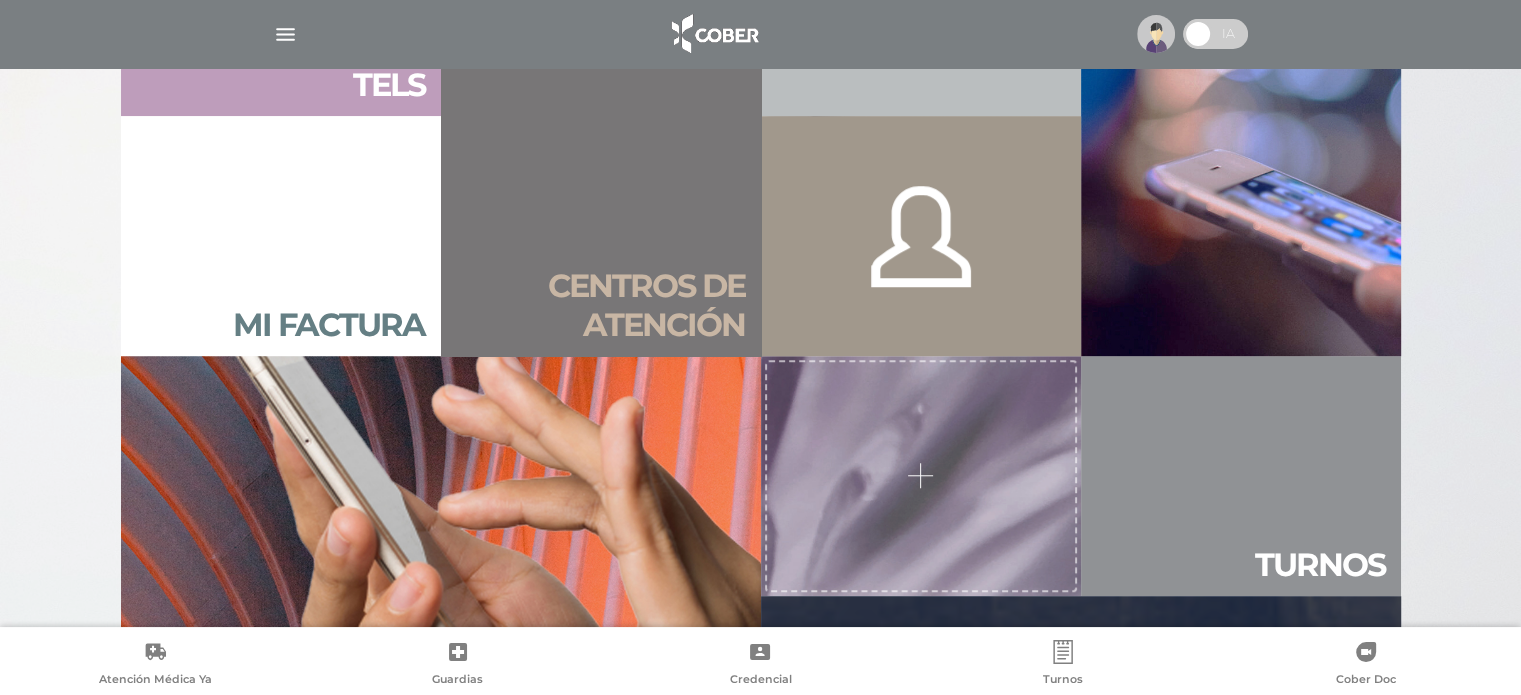 scroll, scrollTop: 1460, scrollLeft: 0, axis: vertical 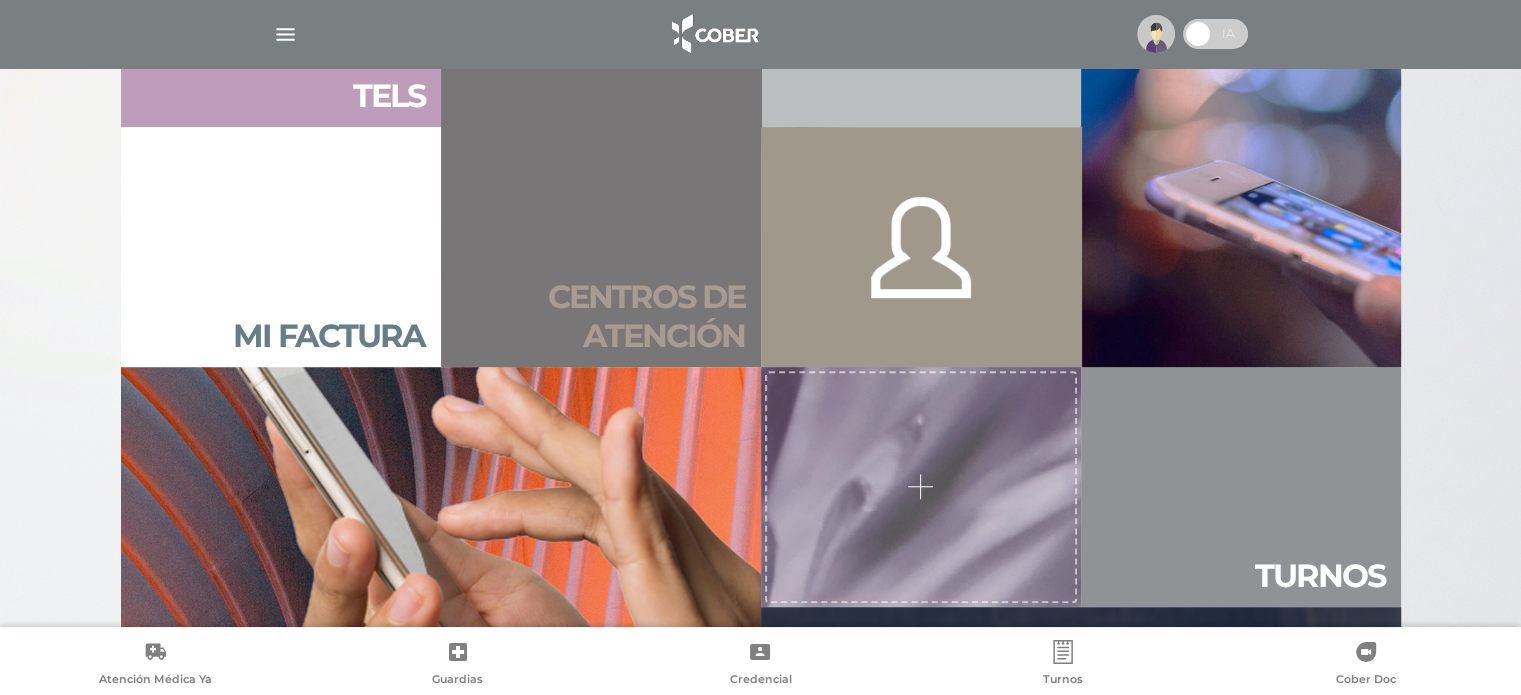 click on "Centros de atención" at bounding box center [601, 316] 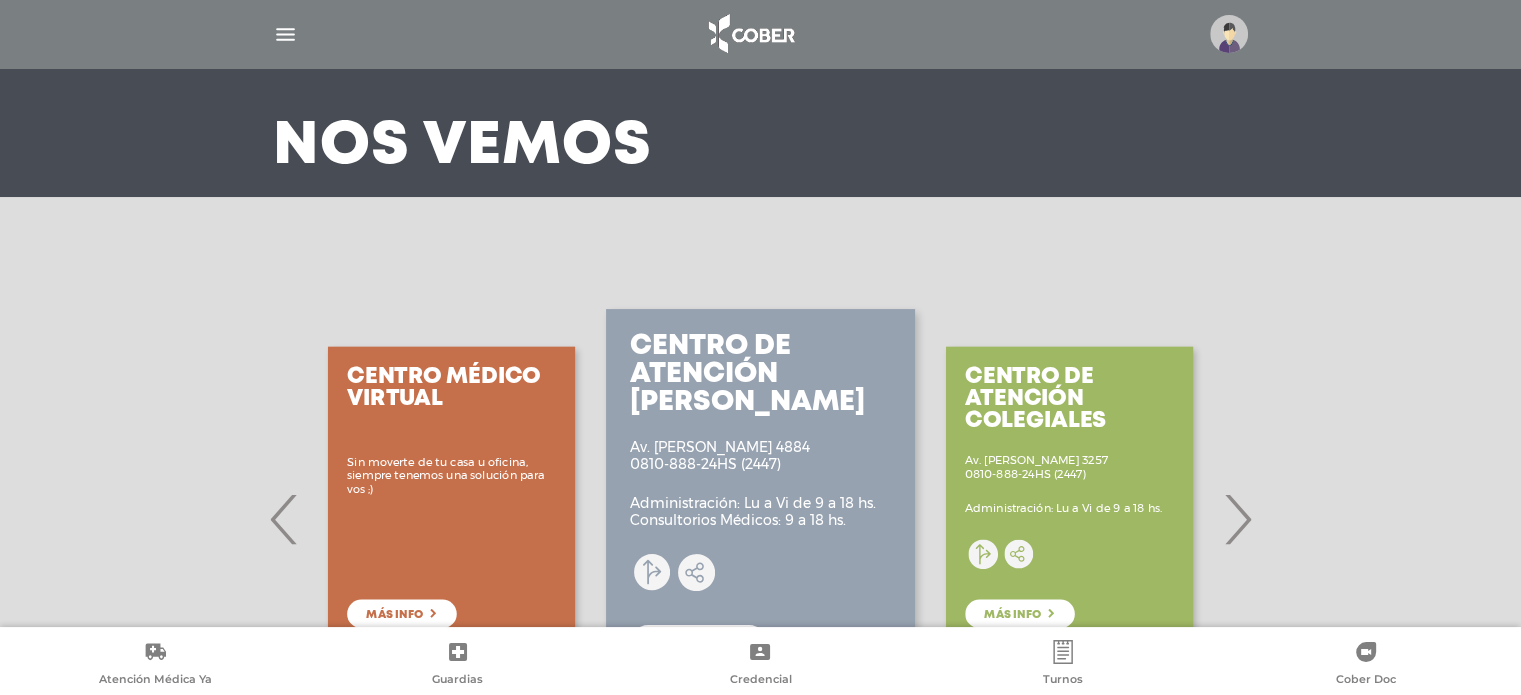 scroll, scrollTop: 284, scrollLeft: 0, axis: vertical 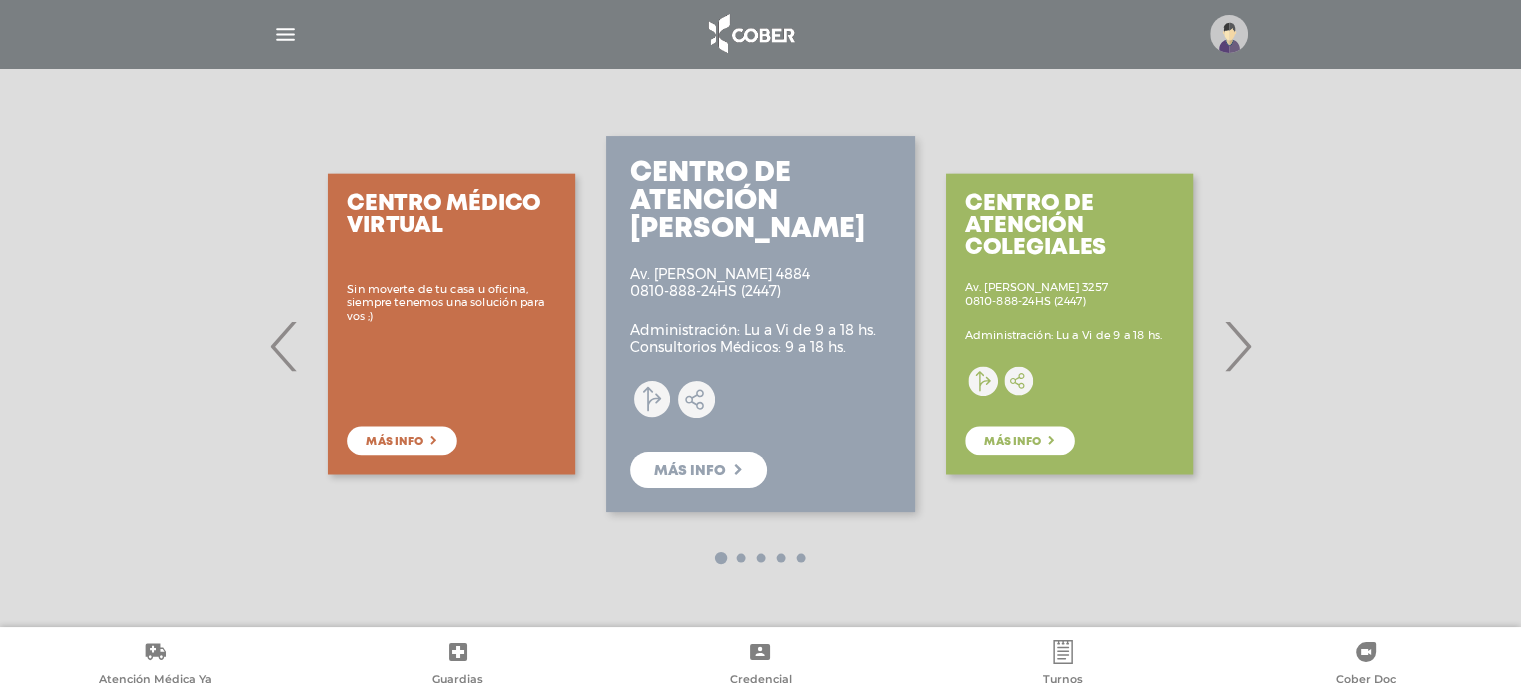 click on "Centro de Atención Vicente Lopez
Av. Maipu 1682
0810-888-8766
Administración: Lu a Vi de 9 a 18 hs.
Asesoramiento: Lu a Vi de 9 a 18 hs.
Más info" at bounding box center (1378, 324) 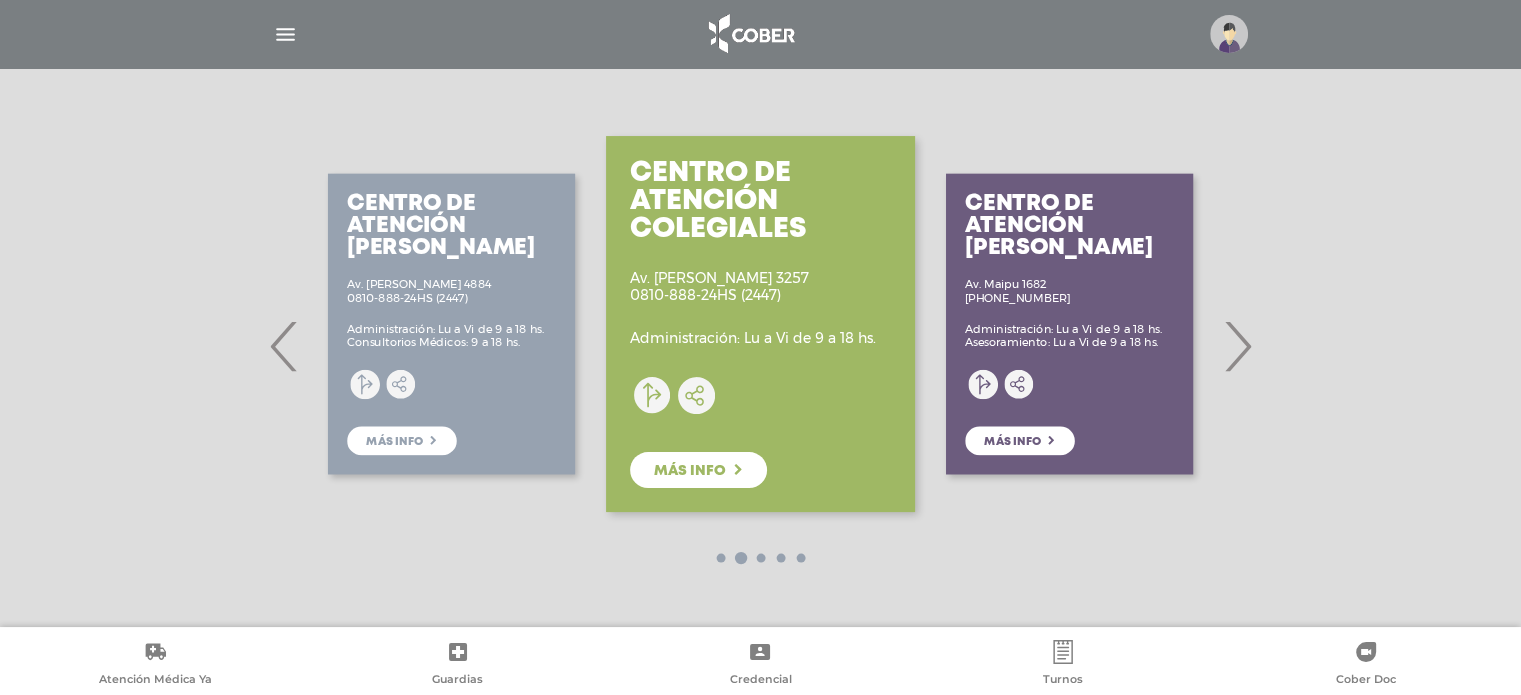click on "›" at bounding box center (1237, 346) 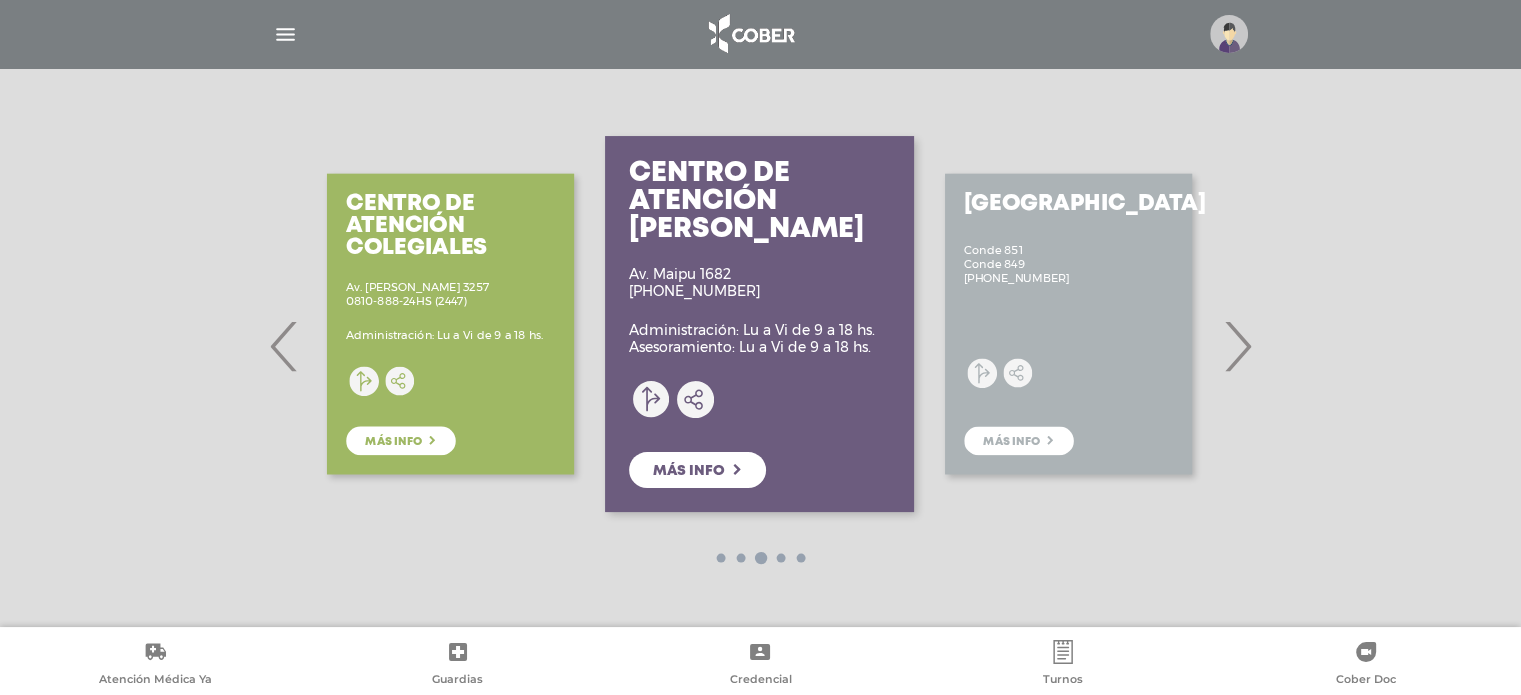 click on "›" at bounding box center [1237, 346] 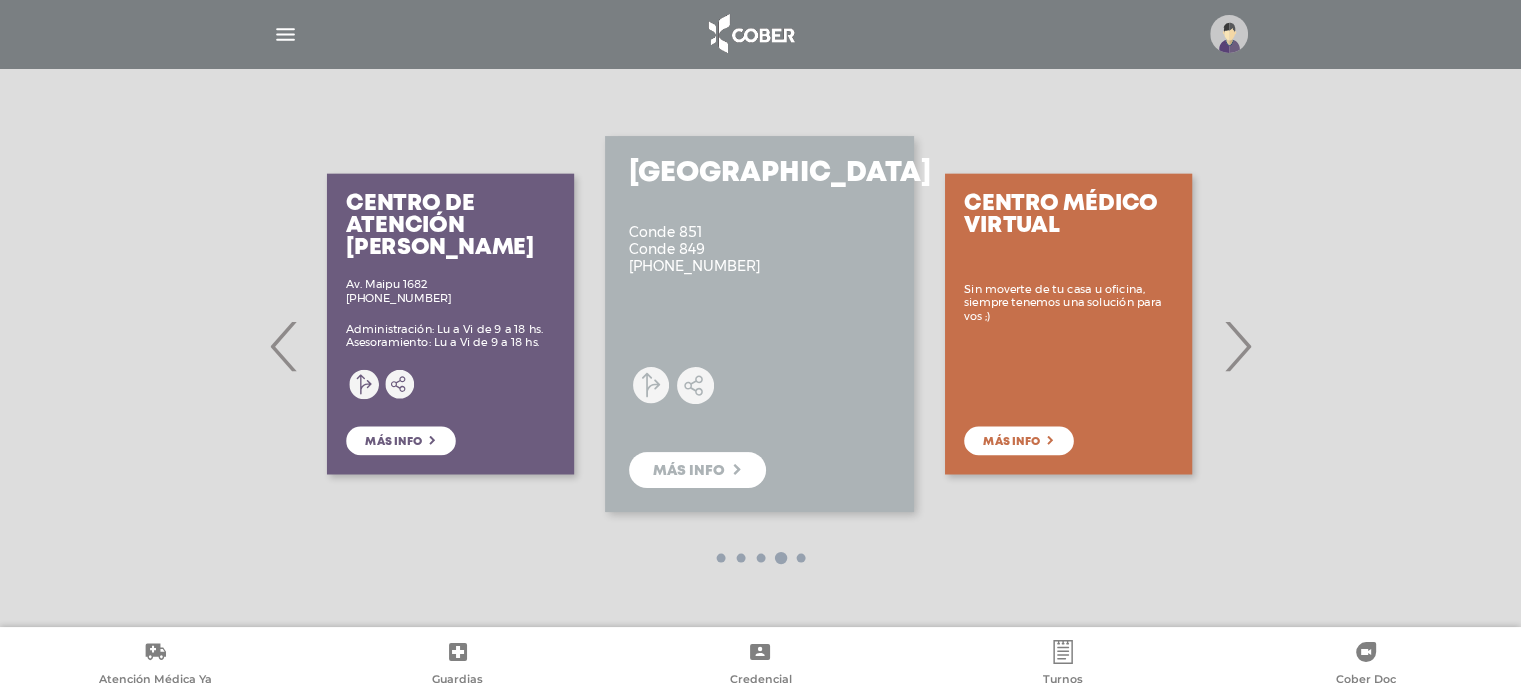 click on "›" at bounding box center (1237, 346) 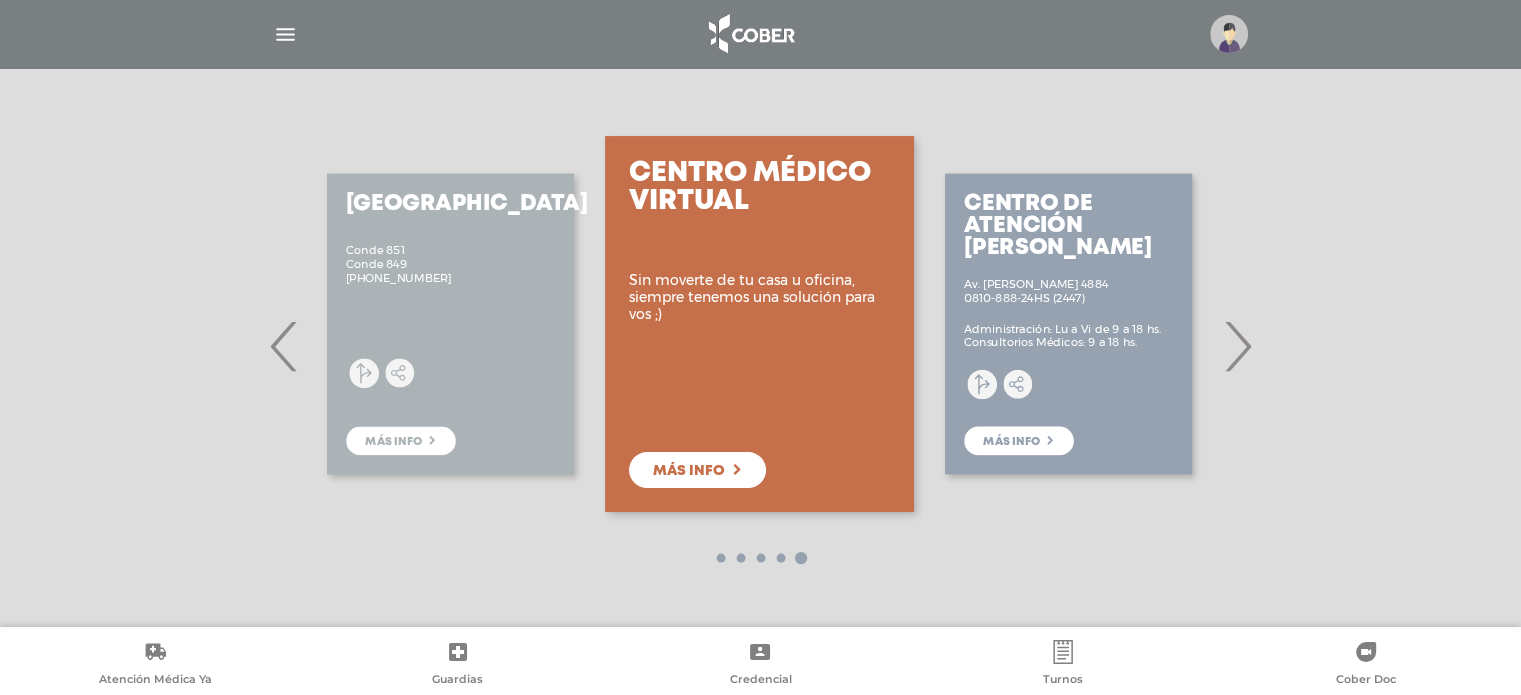 click on "Centro de Atención Urquiza
Av. Olazábal 4884
0810-888-24HS (2447)
Administración: Lu a Vi de 9 a 18 hs.
Consultorios Médicos: 9 a 18 hs.
Más info" at bounding box center [1068, 324] 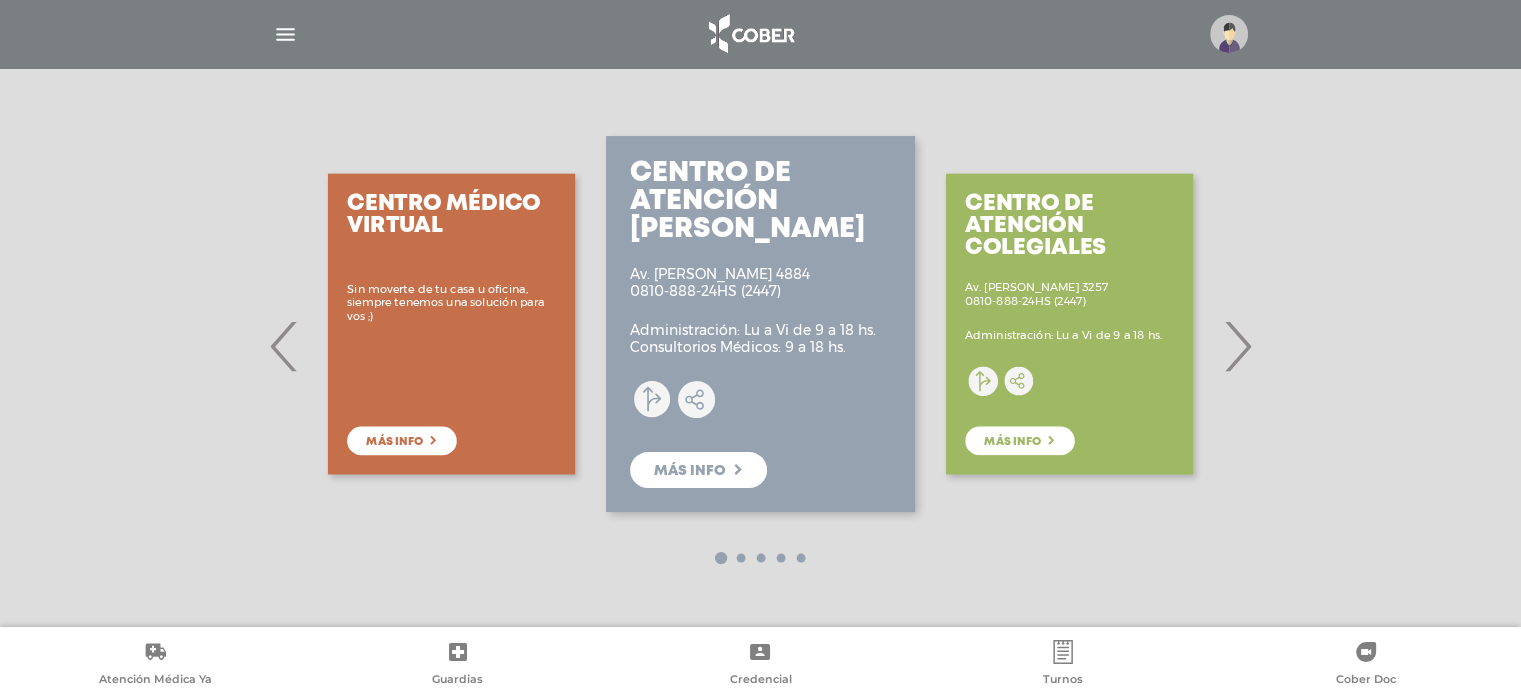 click at bounding box center (285, 34) 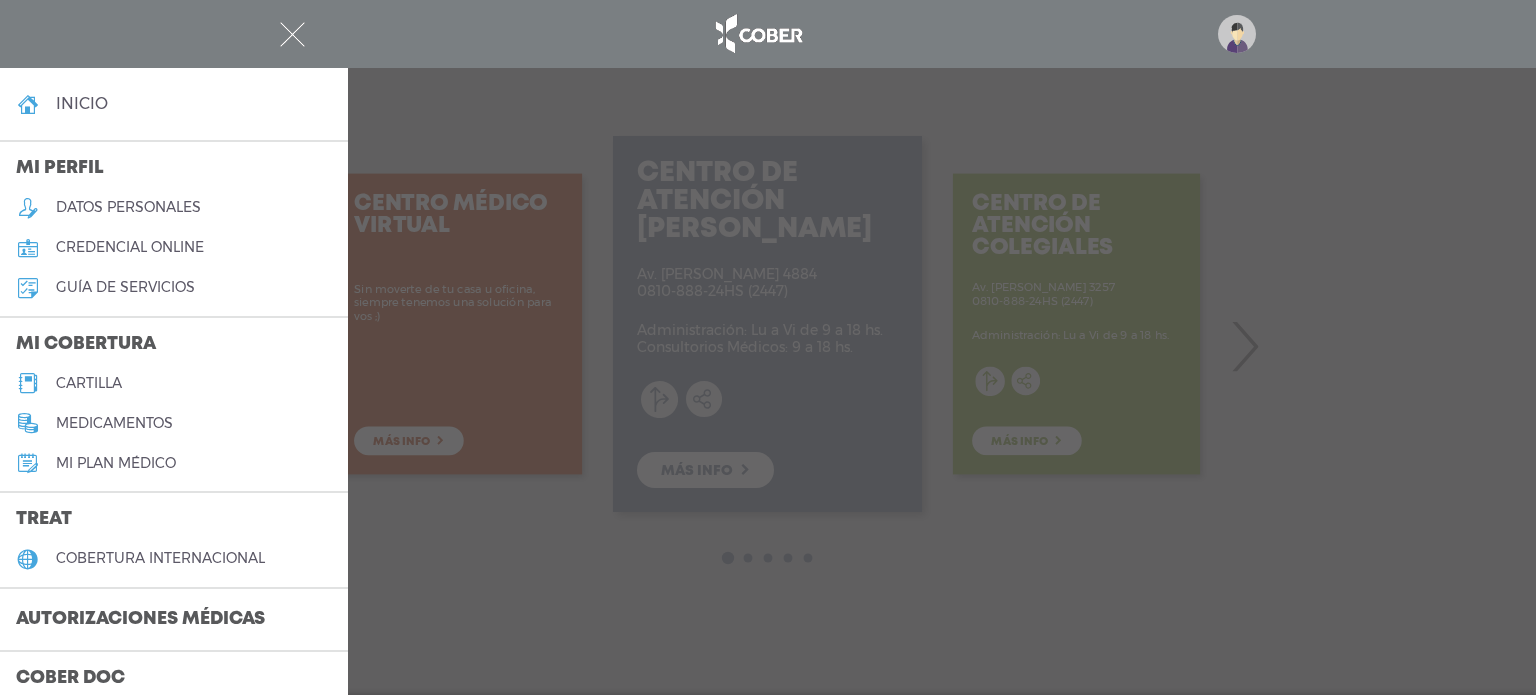 click at bounding box center [768, 34] 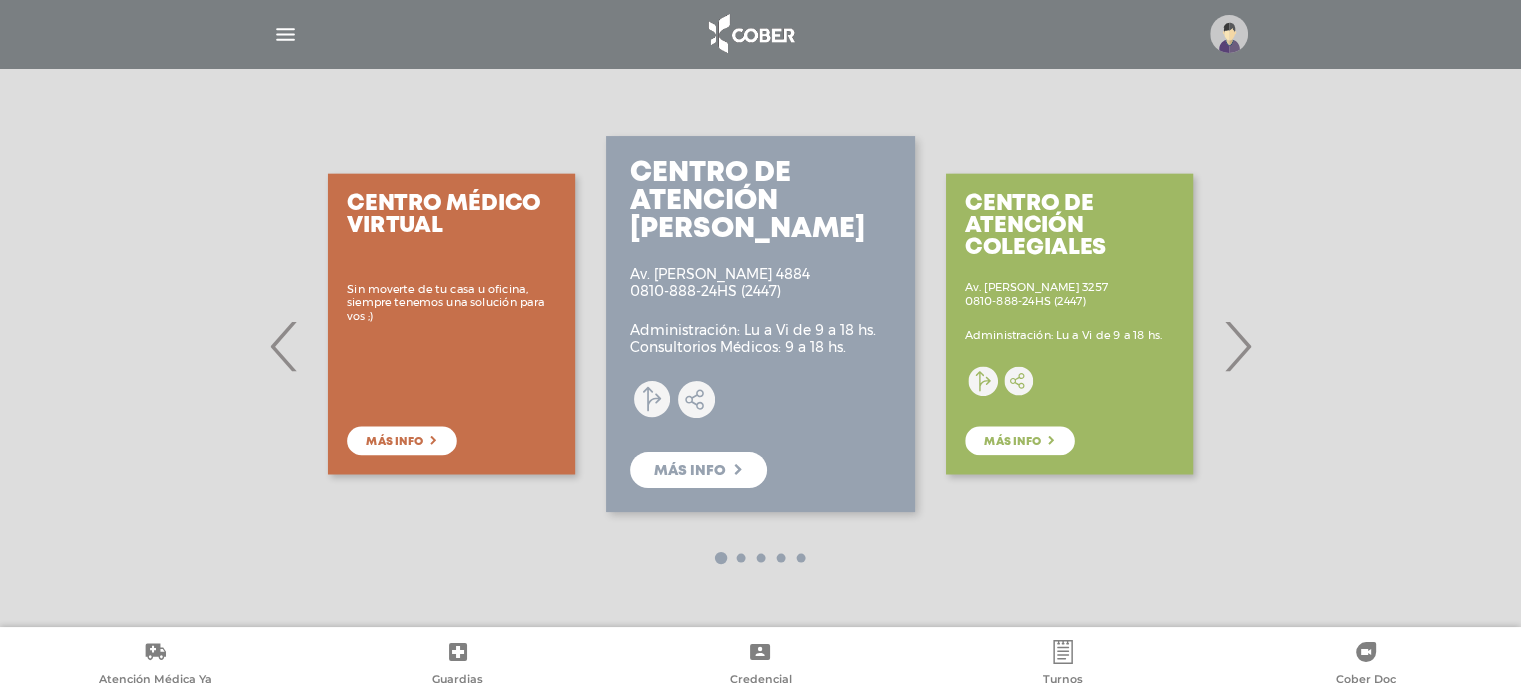 scroll, scrollTop: 0, scrollLeft: 0, axis: both 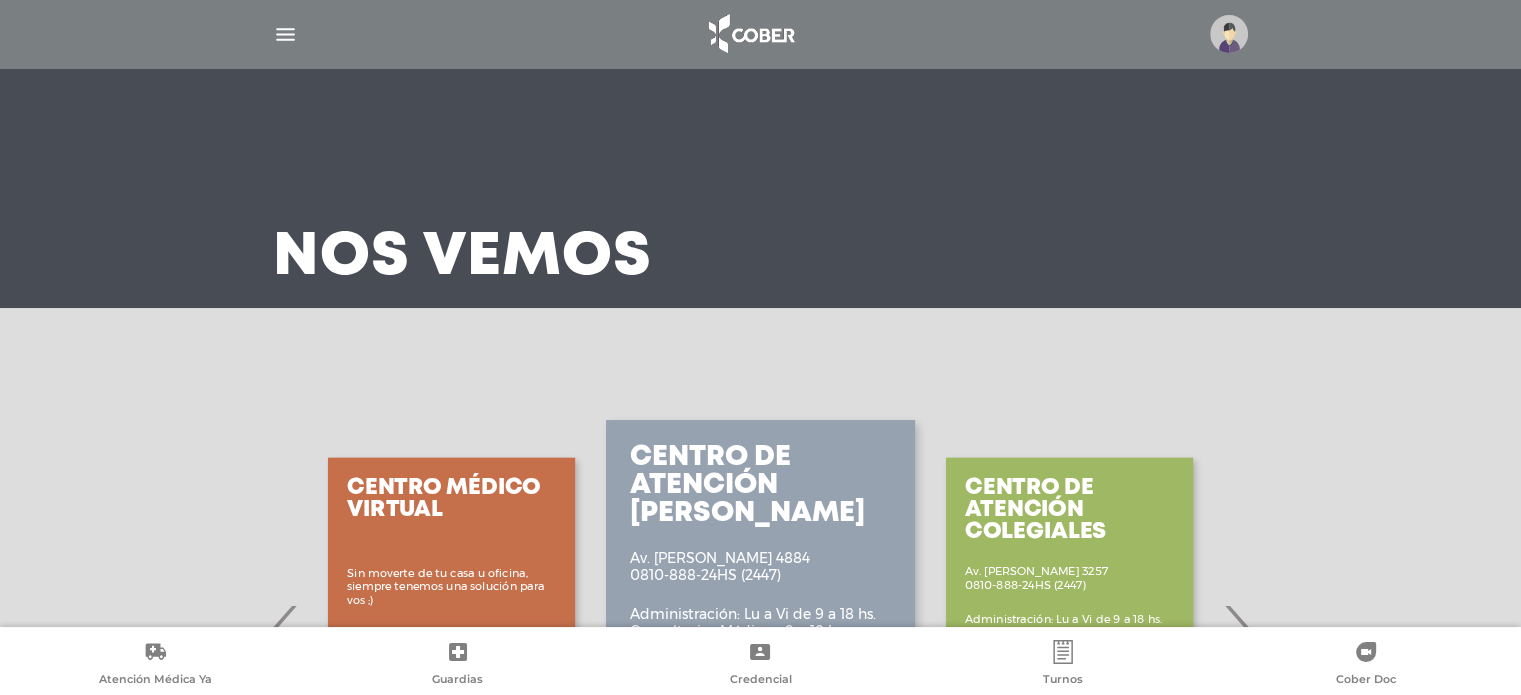 click at bounding box center (285, 34) 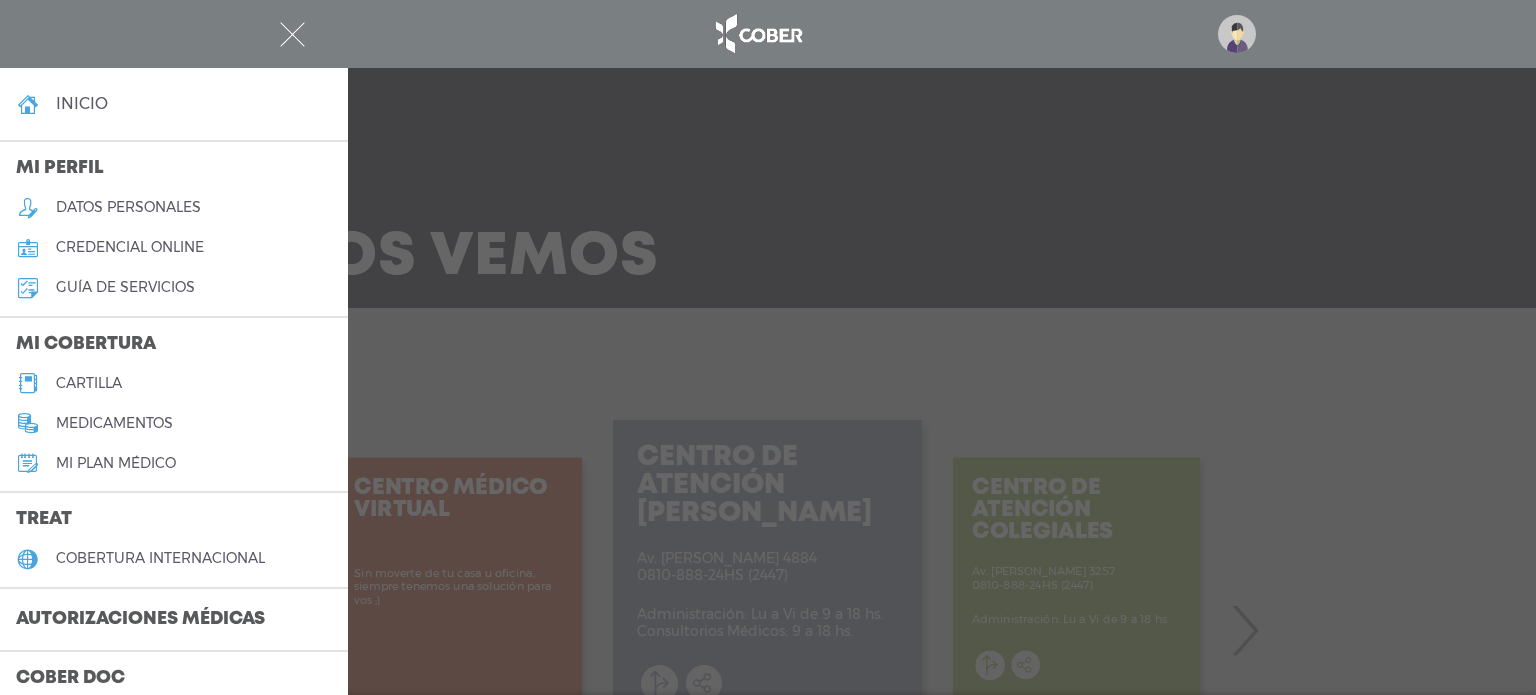 click on "inicio" at bounding box center (174, 104) 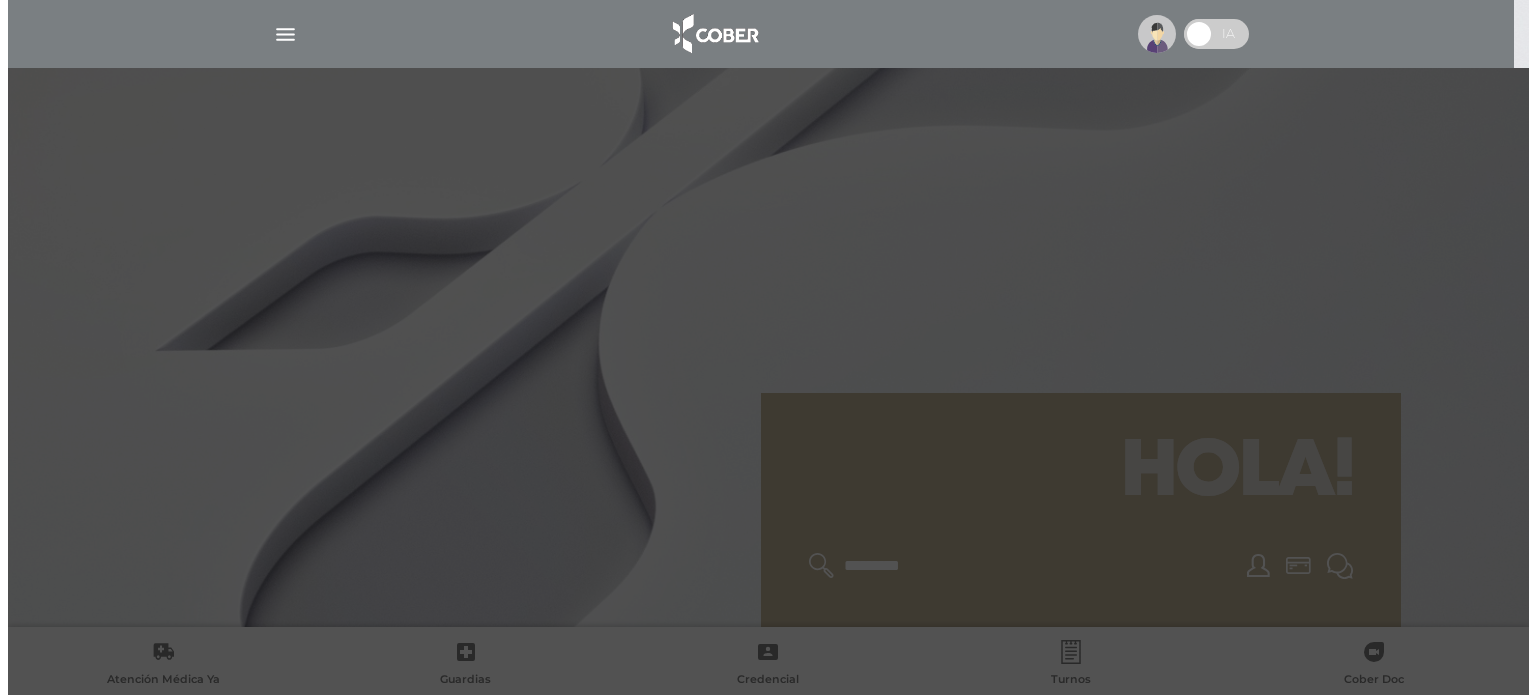 scroll, scrollTop: 0, scrollLeft: 0, axis: both 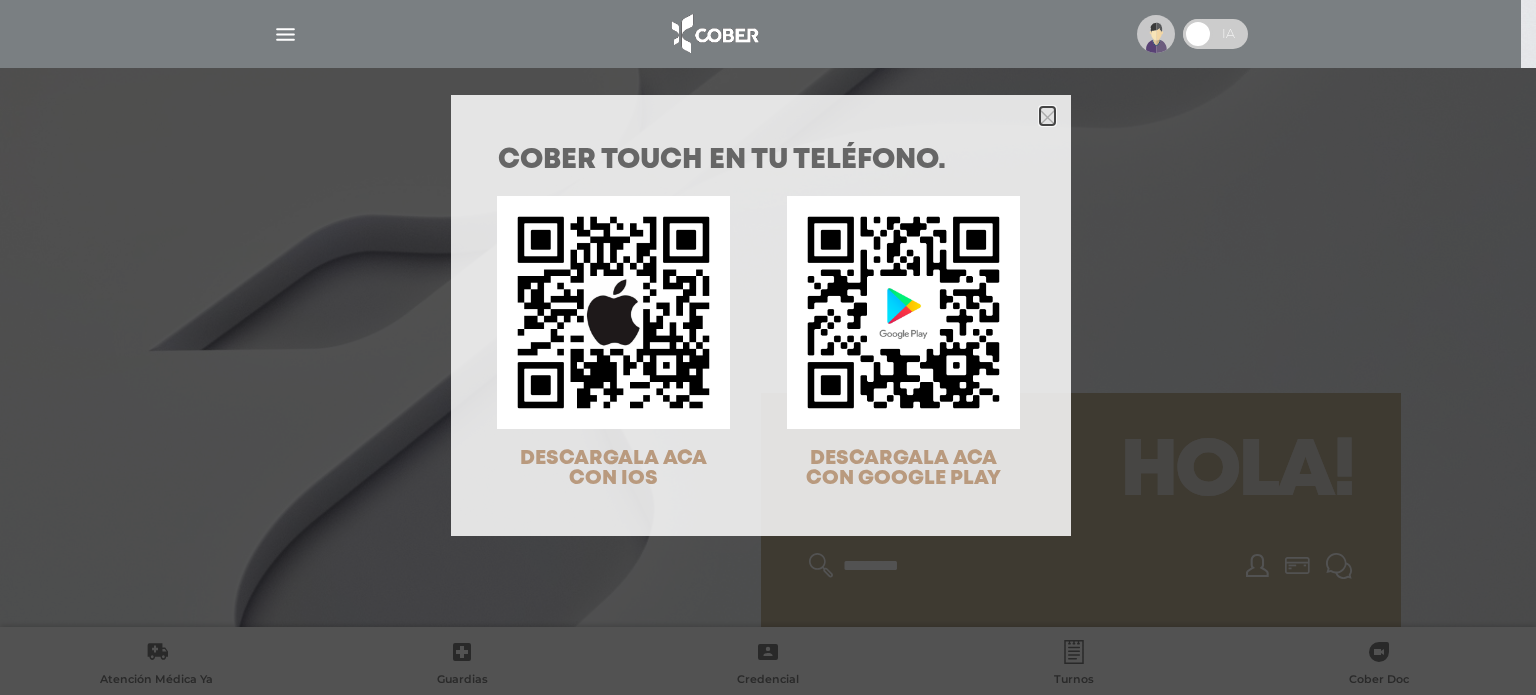 click 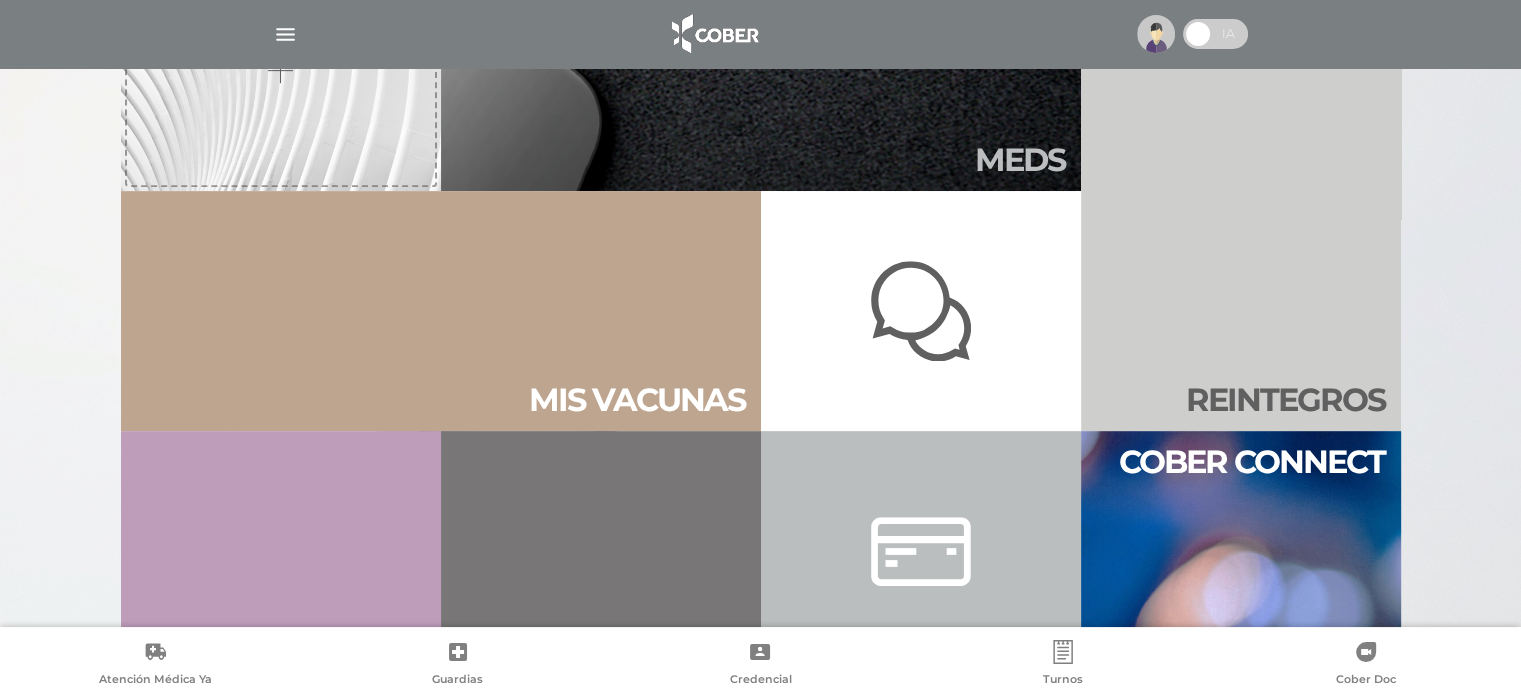 scroll, scrollTop: 800, scrollLeft: 0, axis: vertical 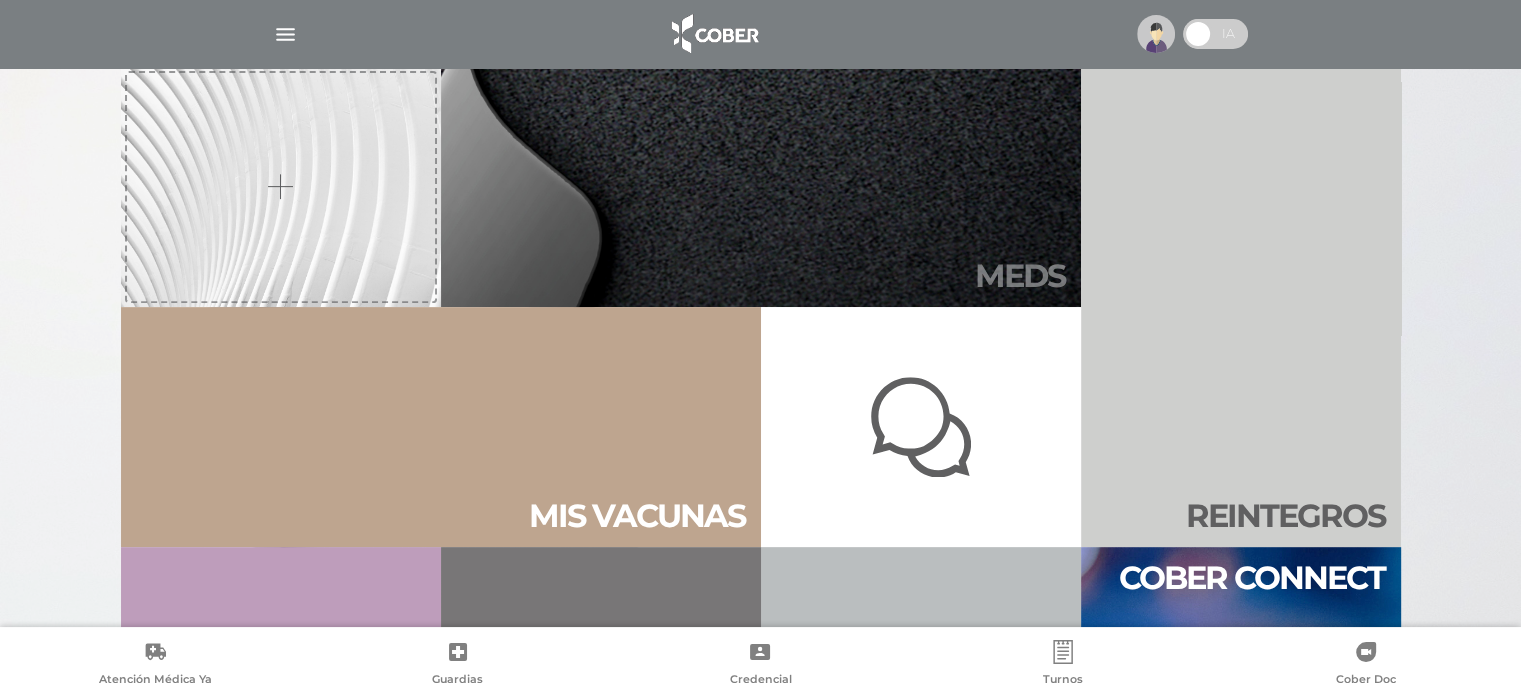 click on "Meds" at bounding box center [1020, 276] 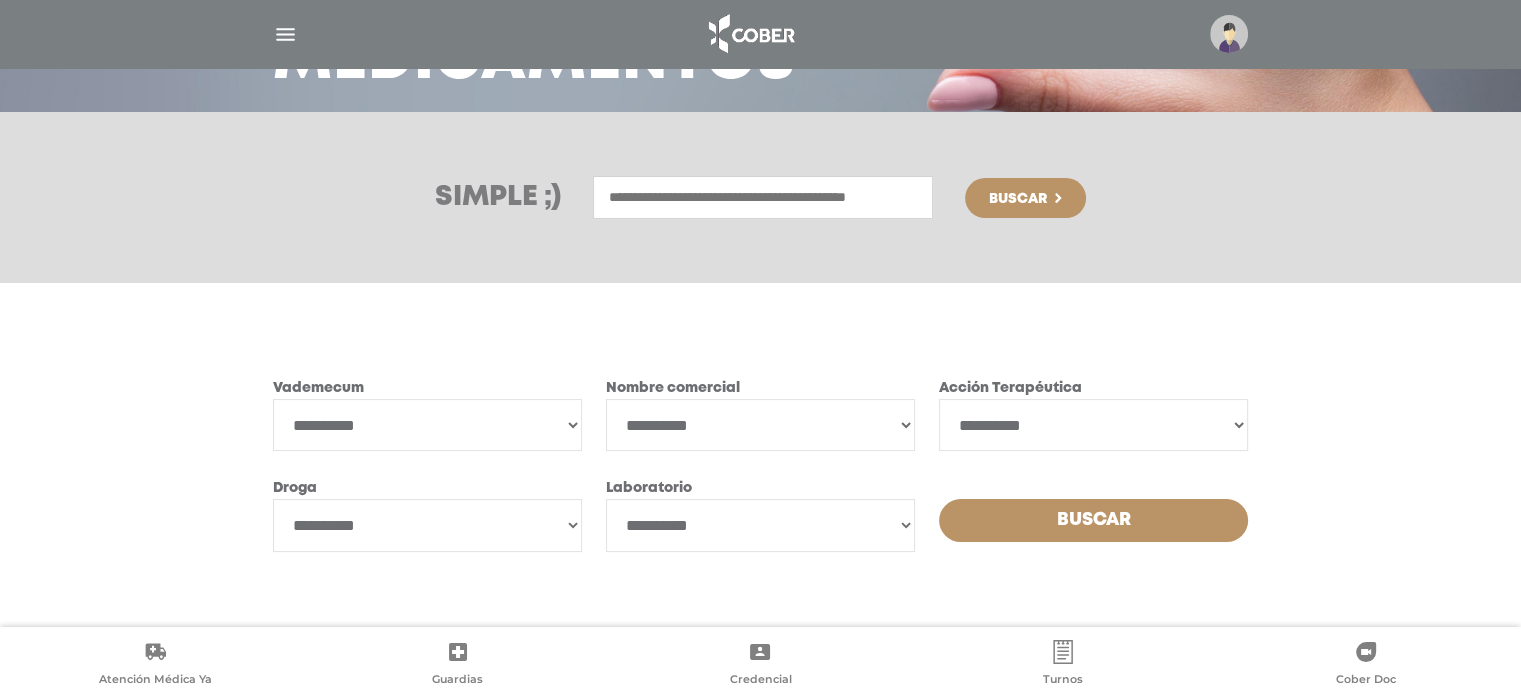 scroll, scrollTop: 0, scrollLeft: 0, axis: both 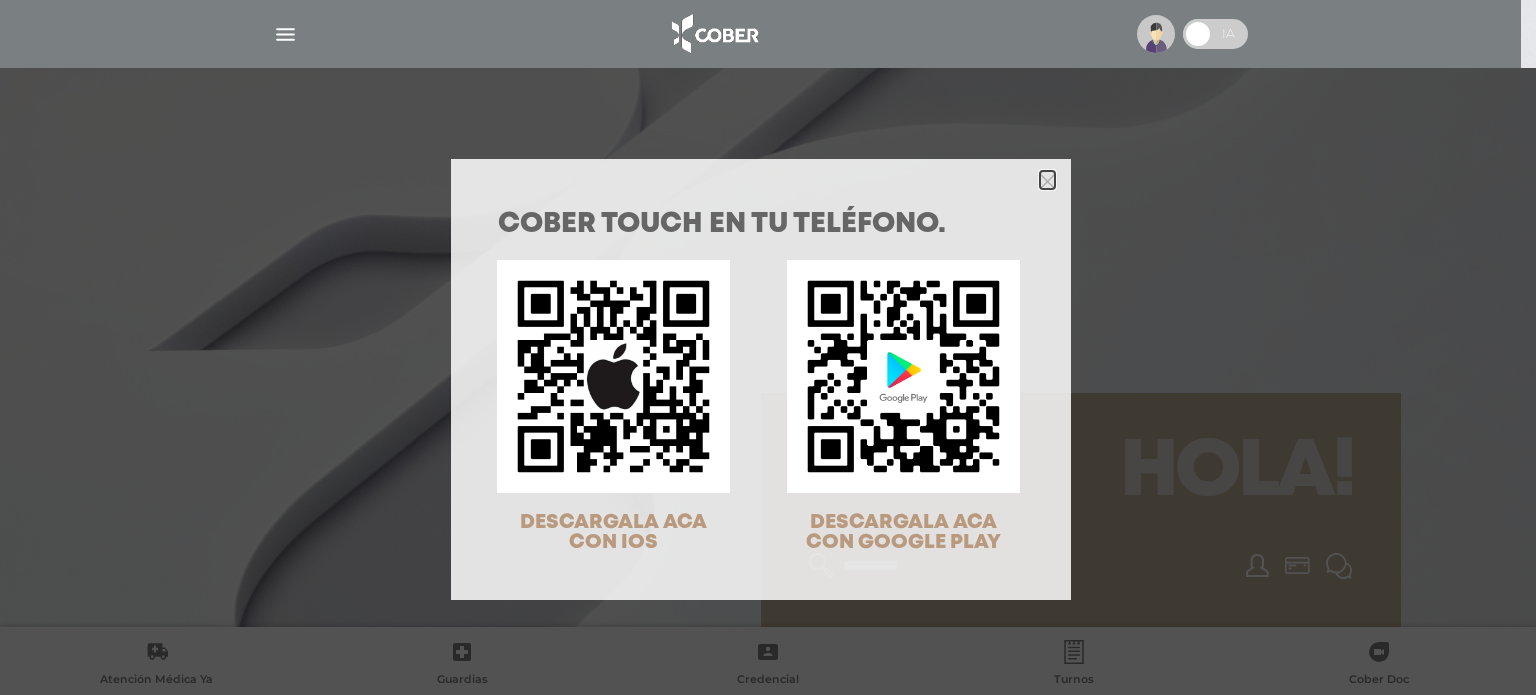 click at bounding box center [761, 179] 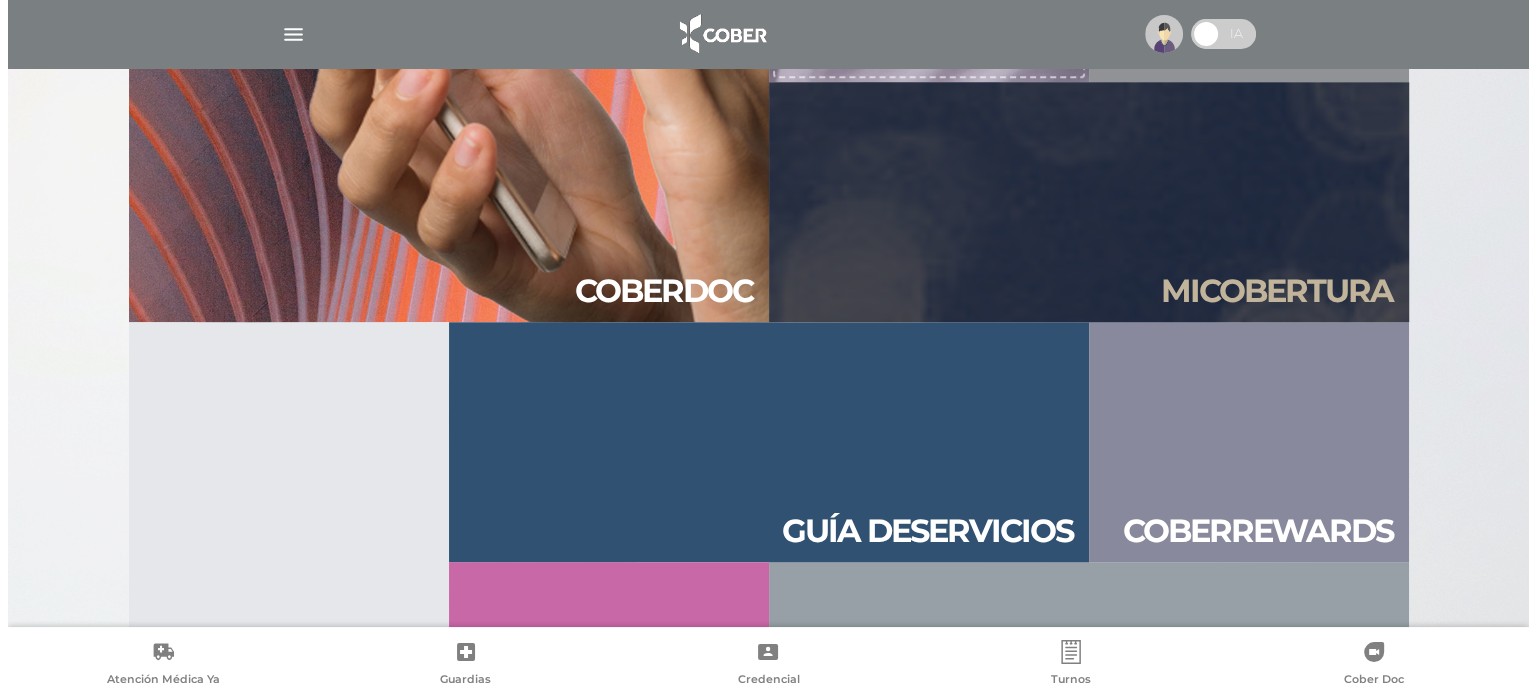 scroll, scrollTop: 2160, scrollLeft: 0, axis: vertical 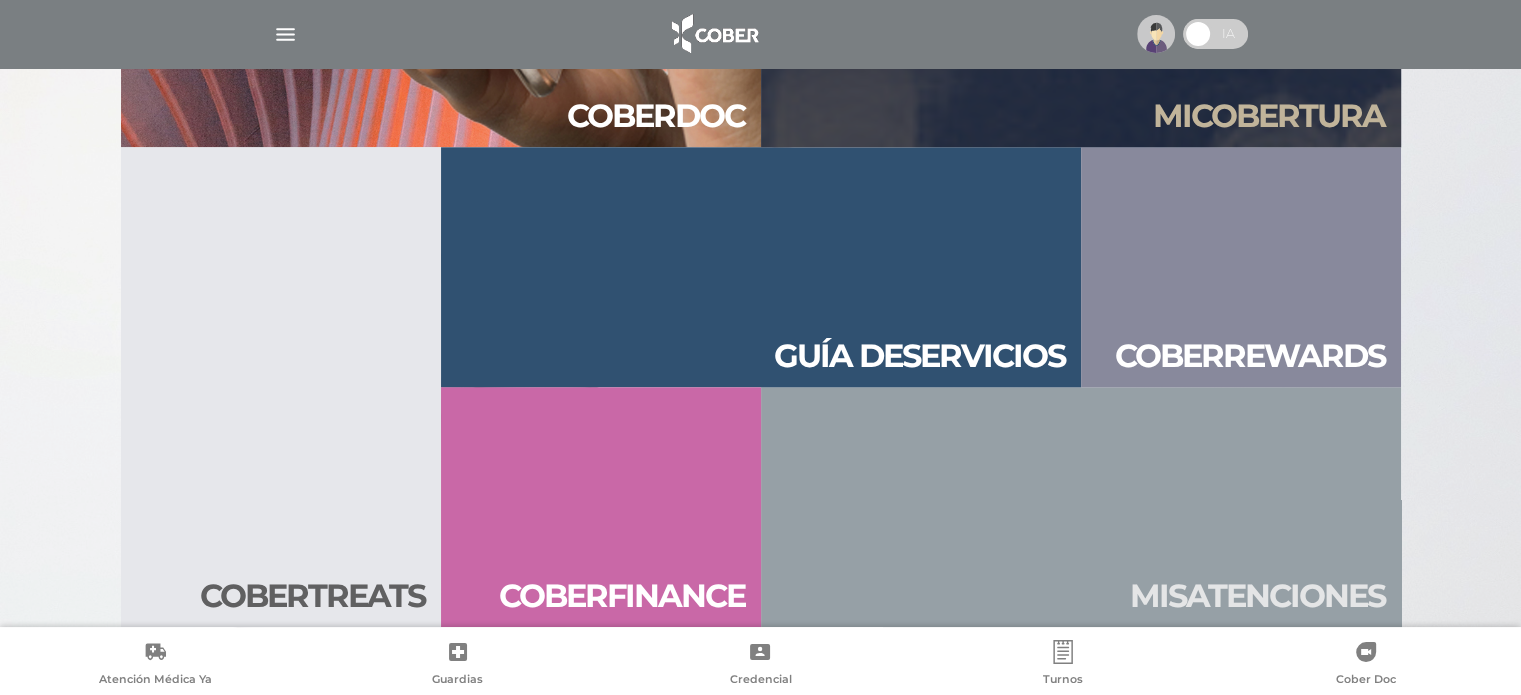 click at bounding box center (761, 34) 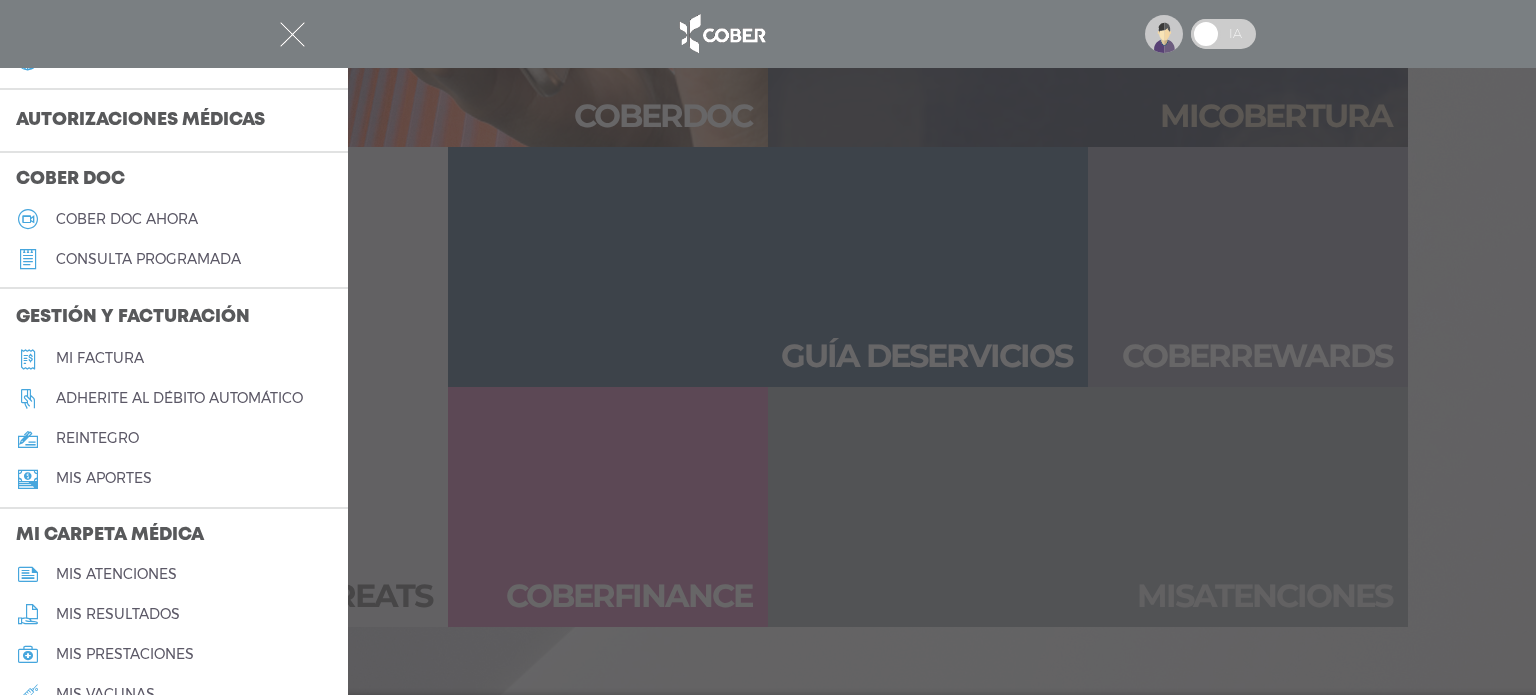 scroll, scrollTop: 600, scrollLeft: 0, axis: vertical 